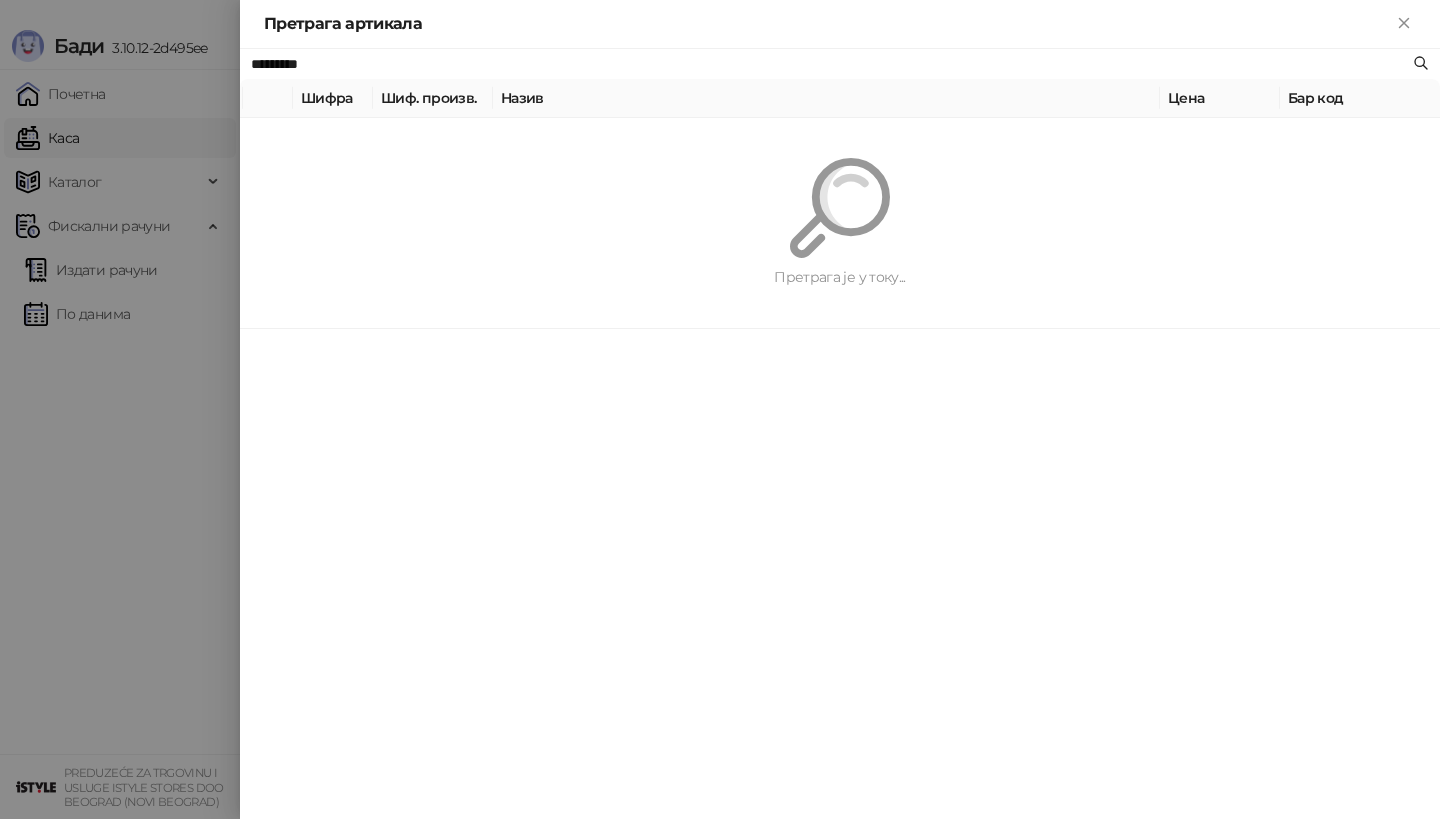 scroll, scrollTop: 0, scrollLeft: 0, axis: both 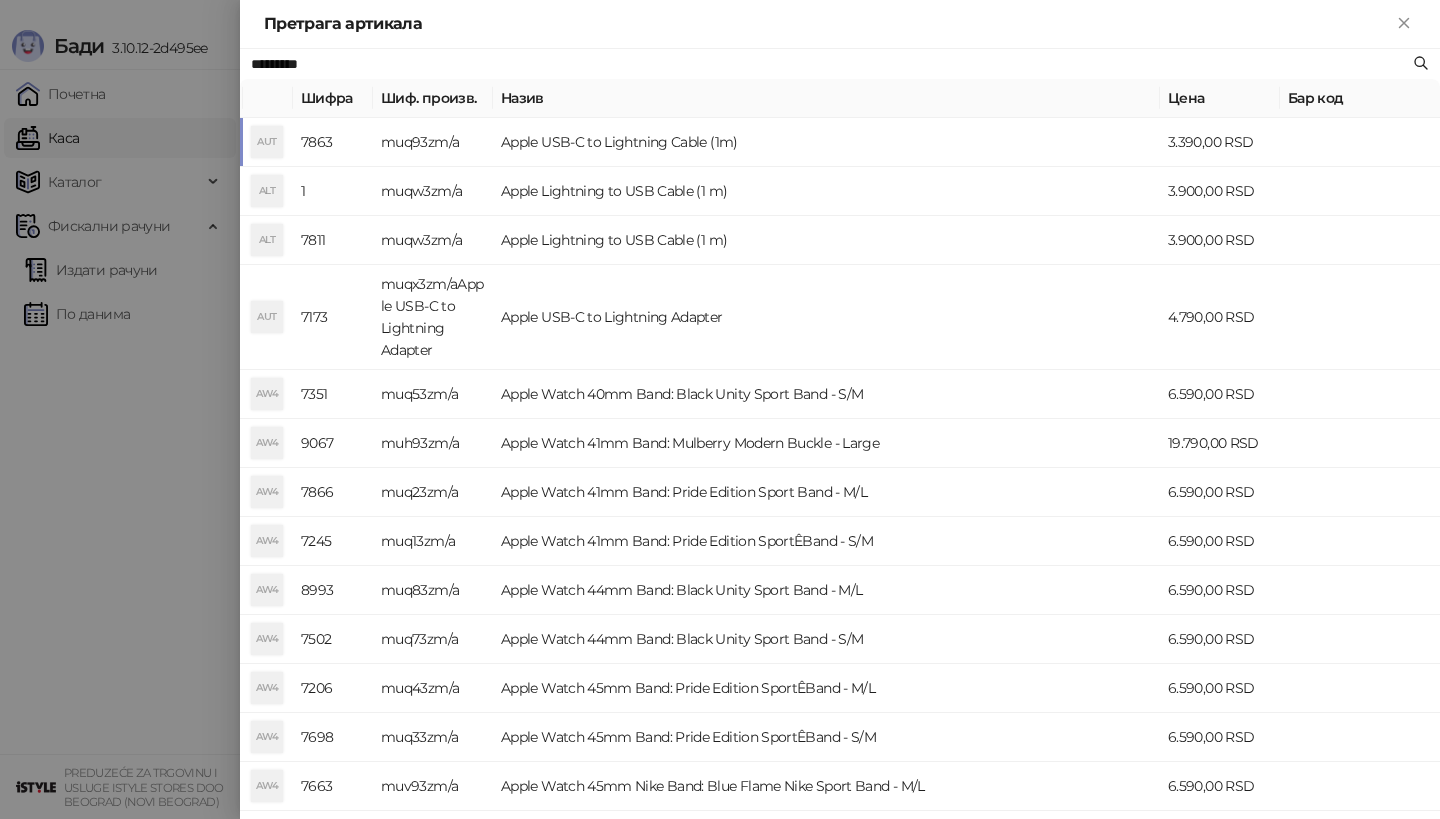 type on "*********" 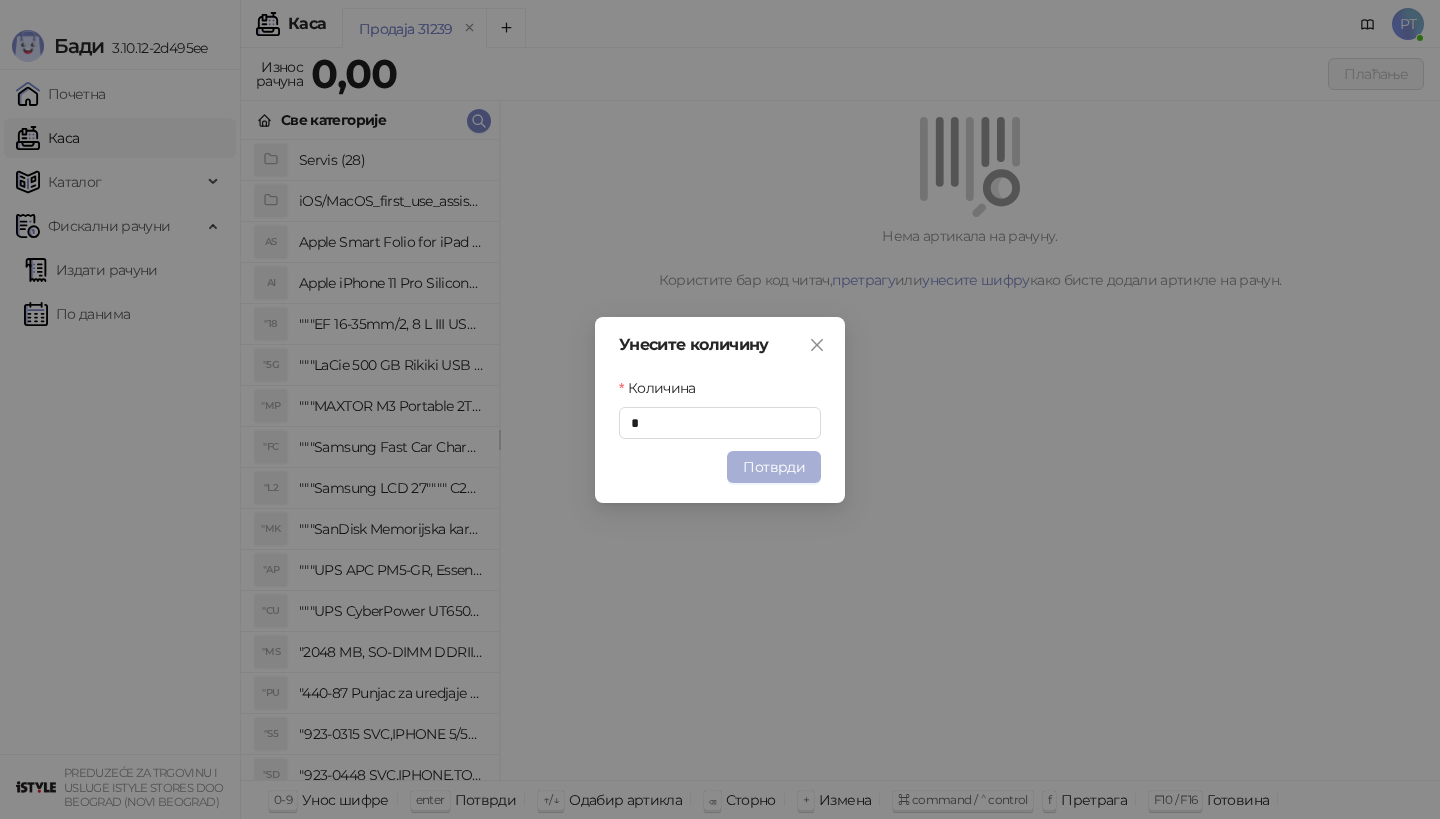 click on "Потврди" at bounding box center [774, 467] 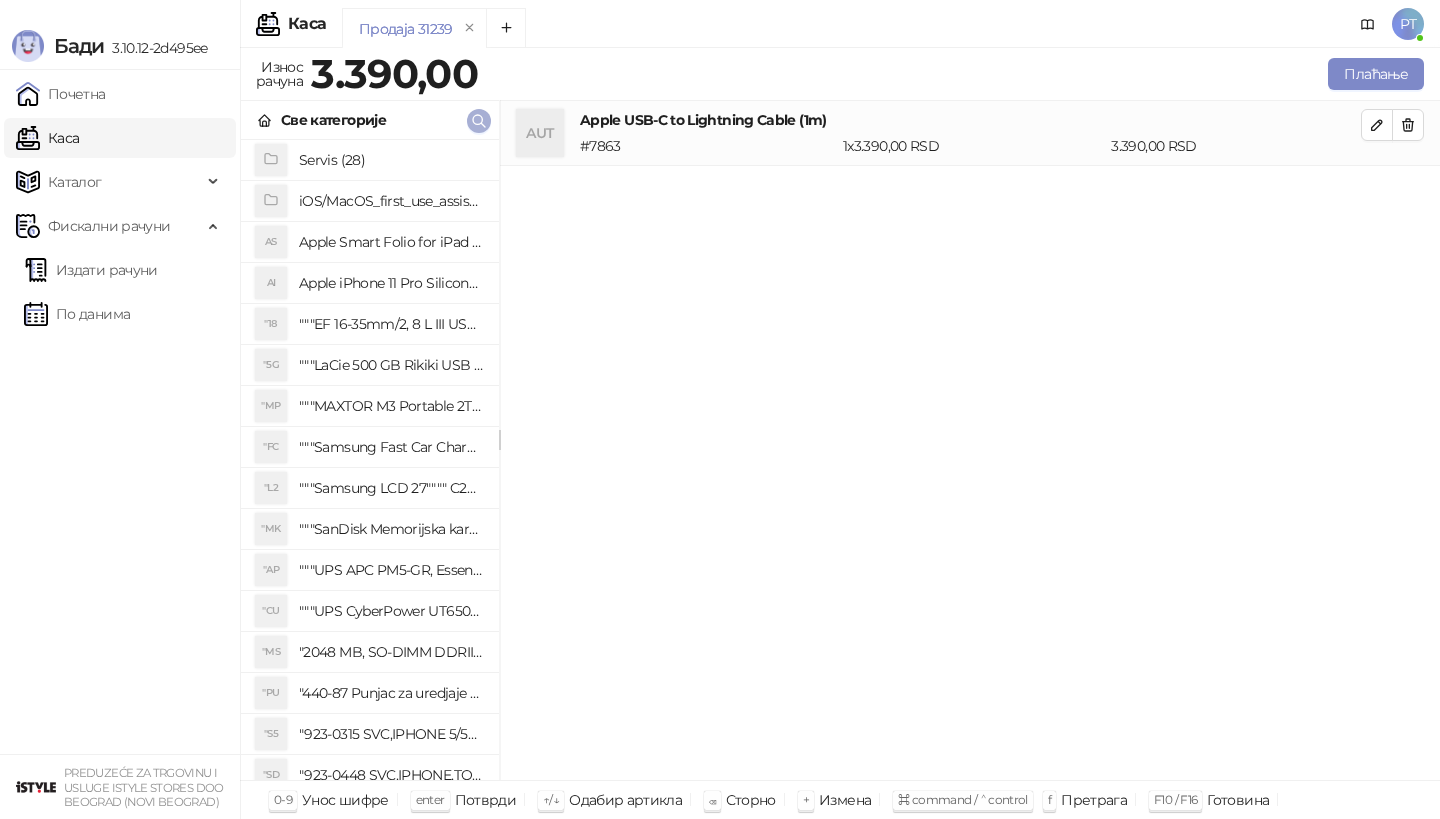 type 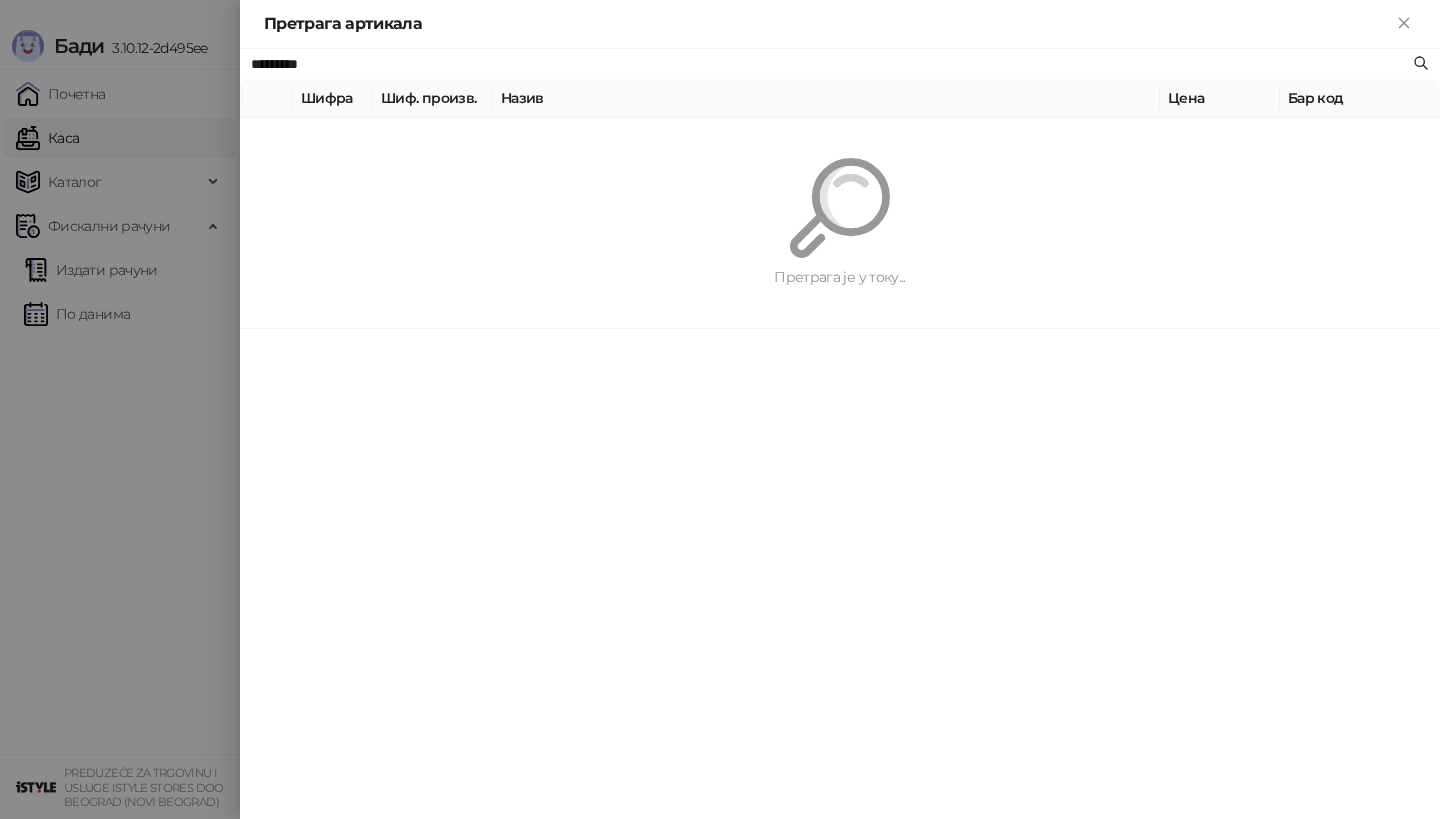 paste on "**********" 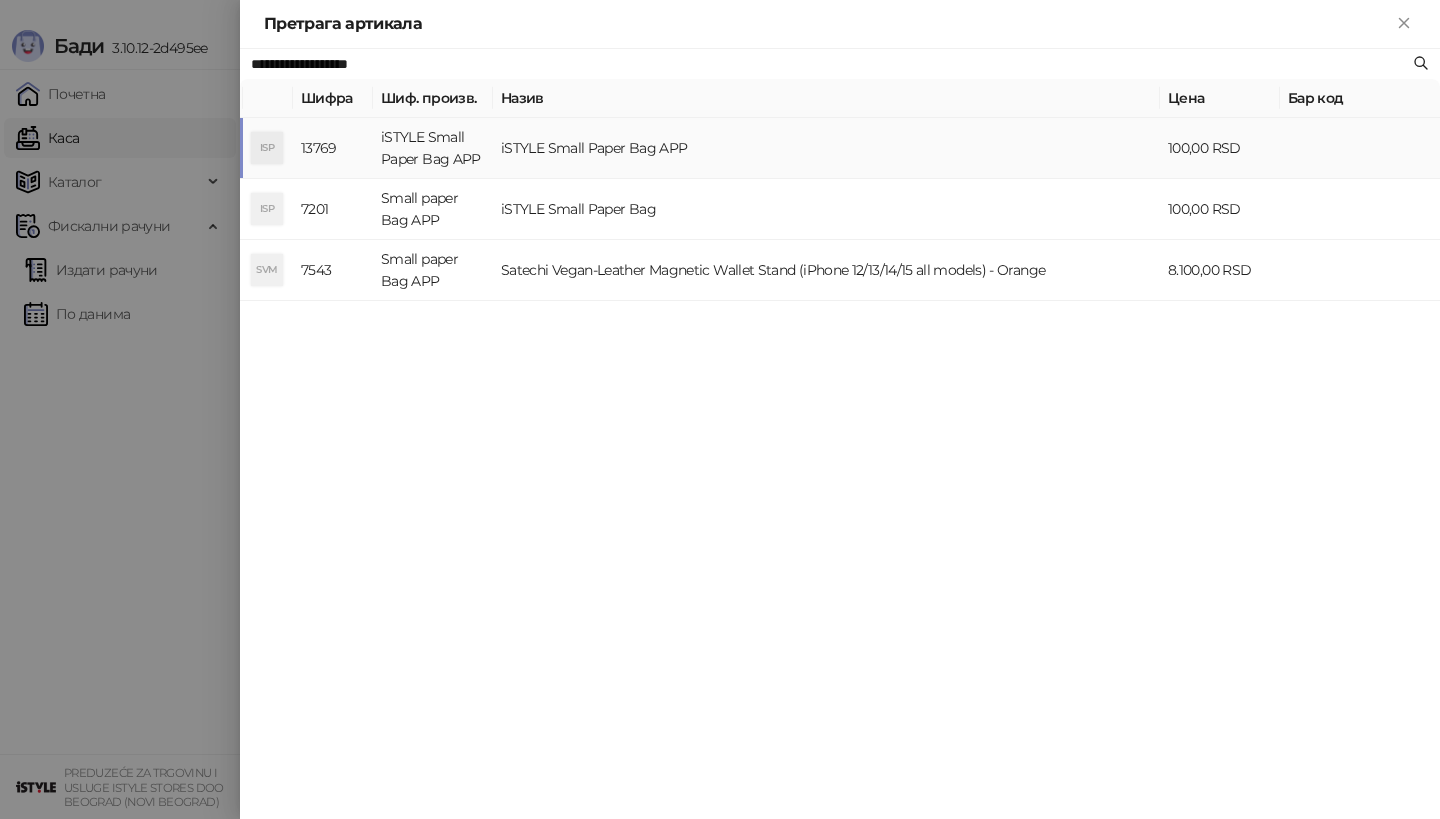 type on "**********" 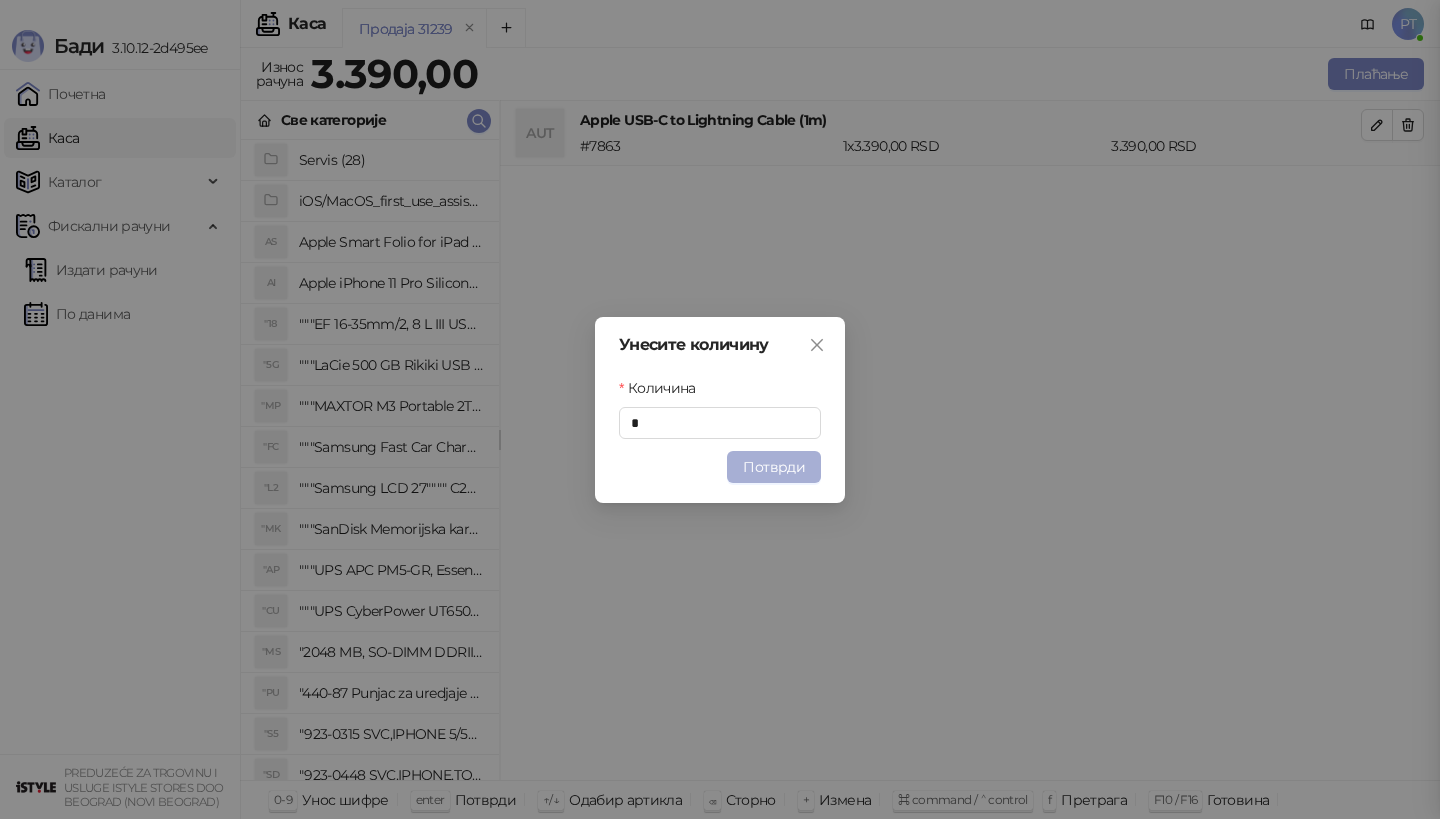 click on "Потврди" at bounding box center (774, 467) 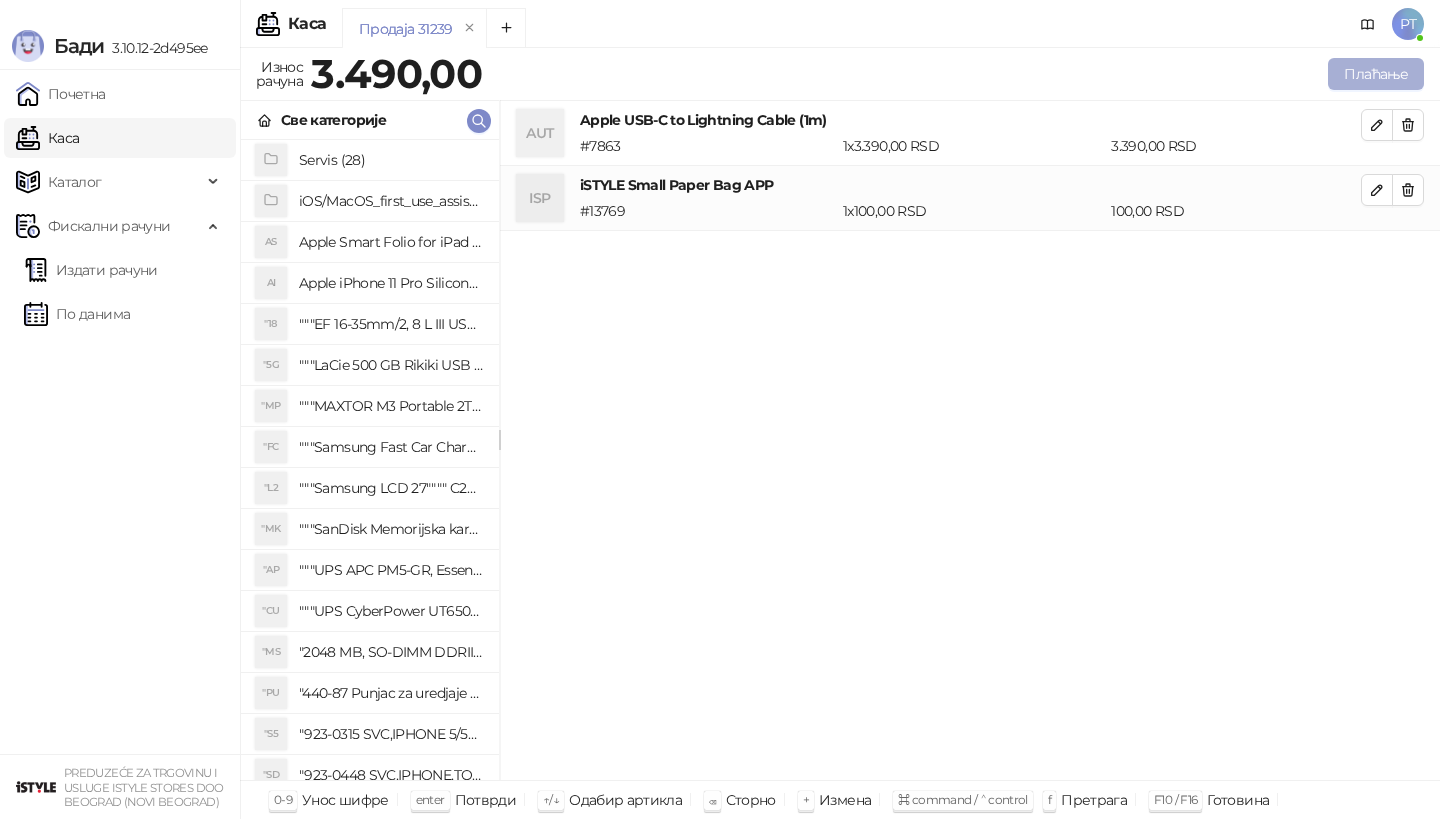 click on "Плаћање" at bounding box center (1376, 74) 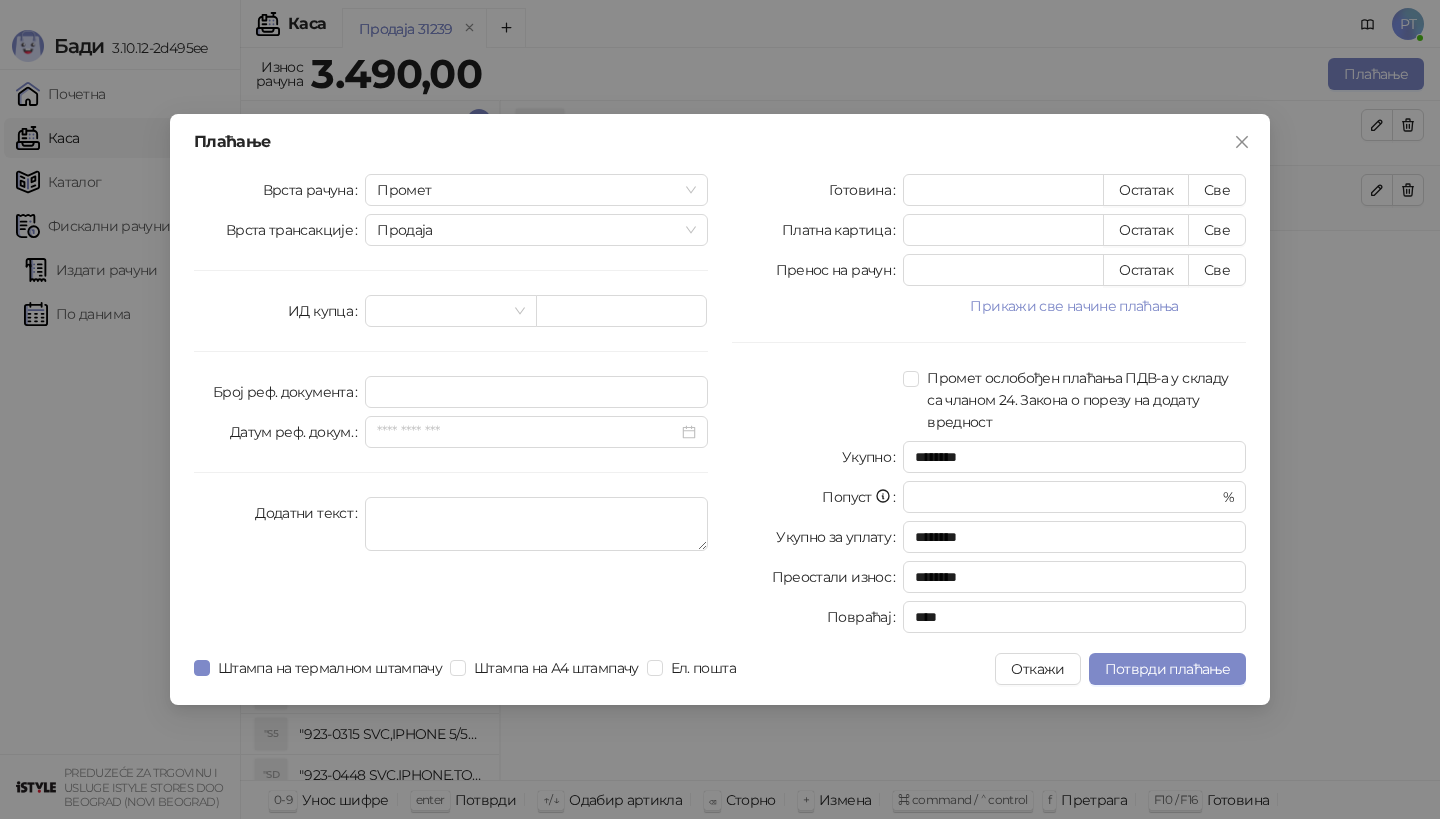 click on "Све" at bounding box center (1217, 230) 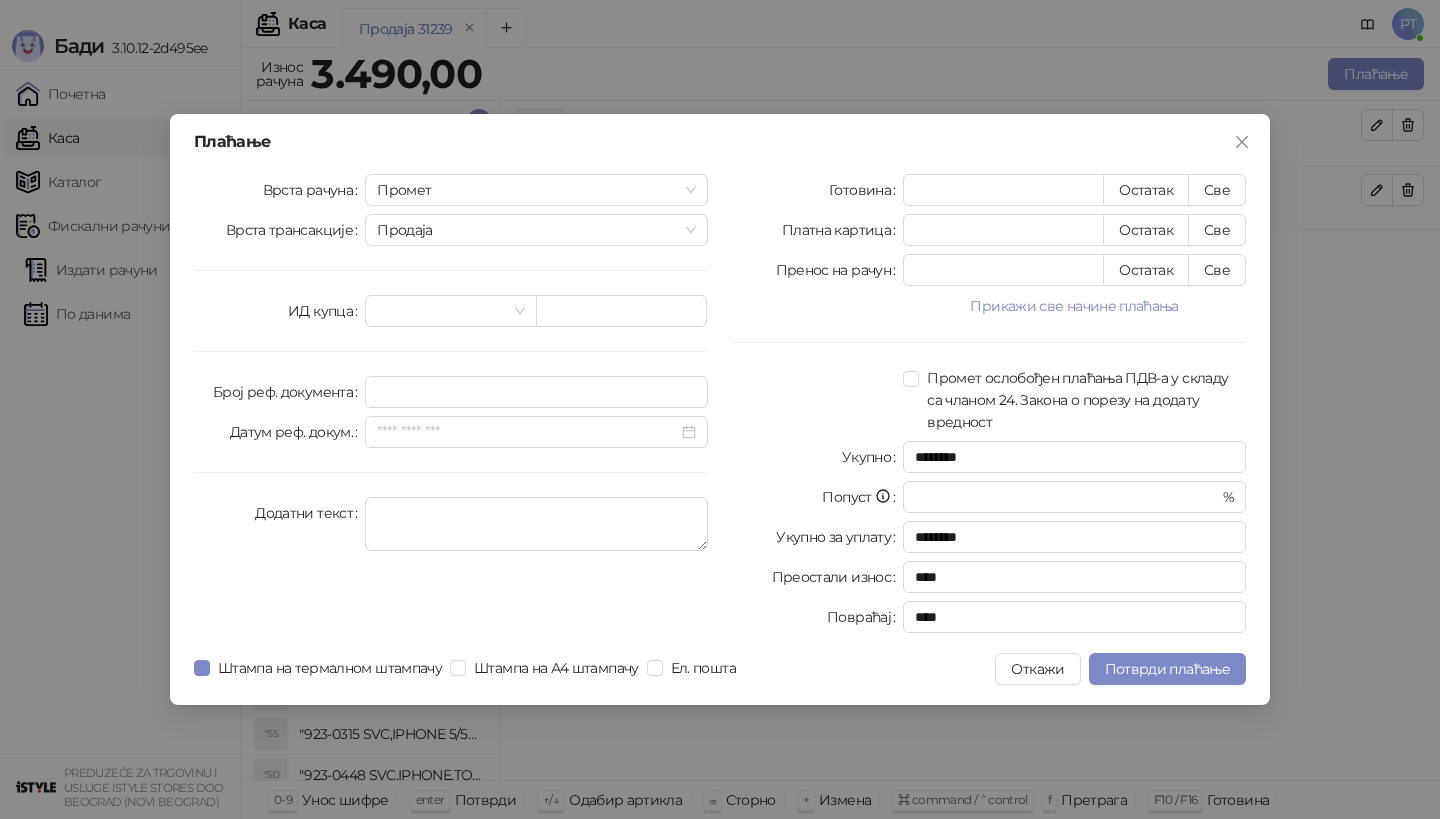 type on "****" 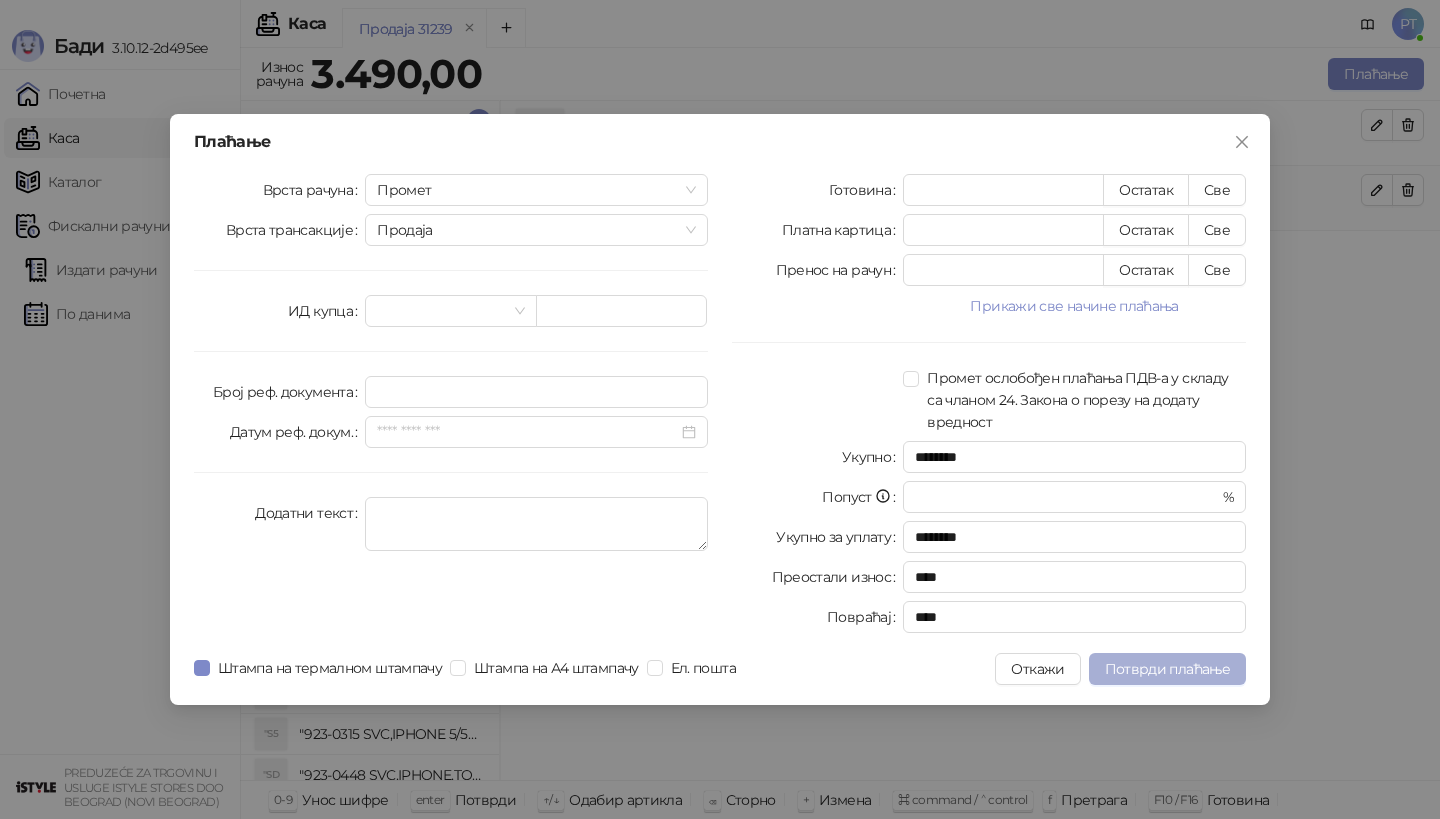 click on "Потврди плаћање" at bounding box center (1167, 669) 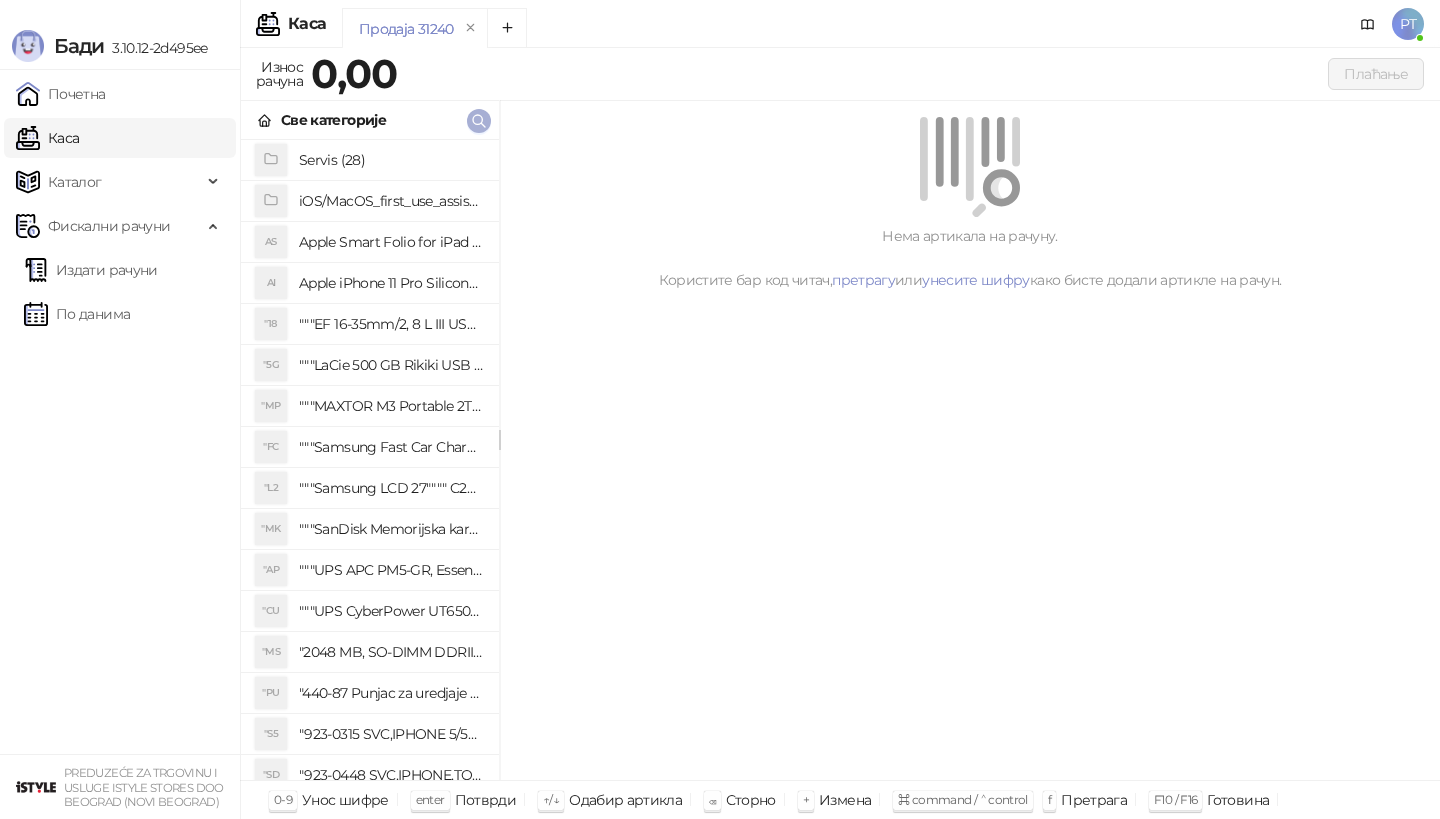 click at bounding box center [479, 120] 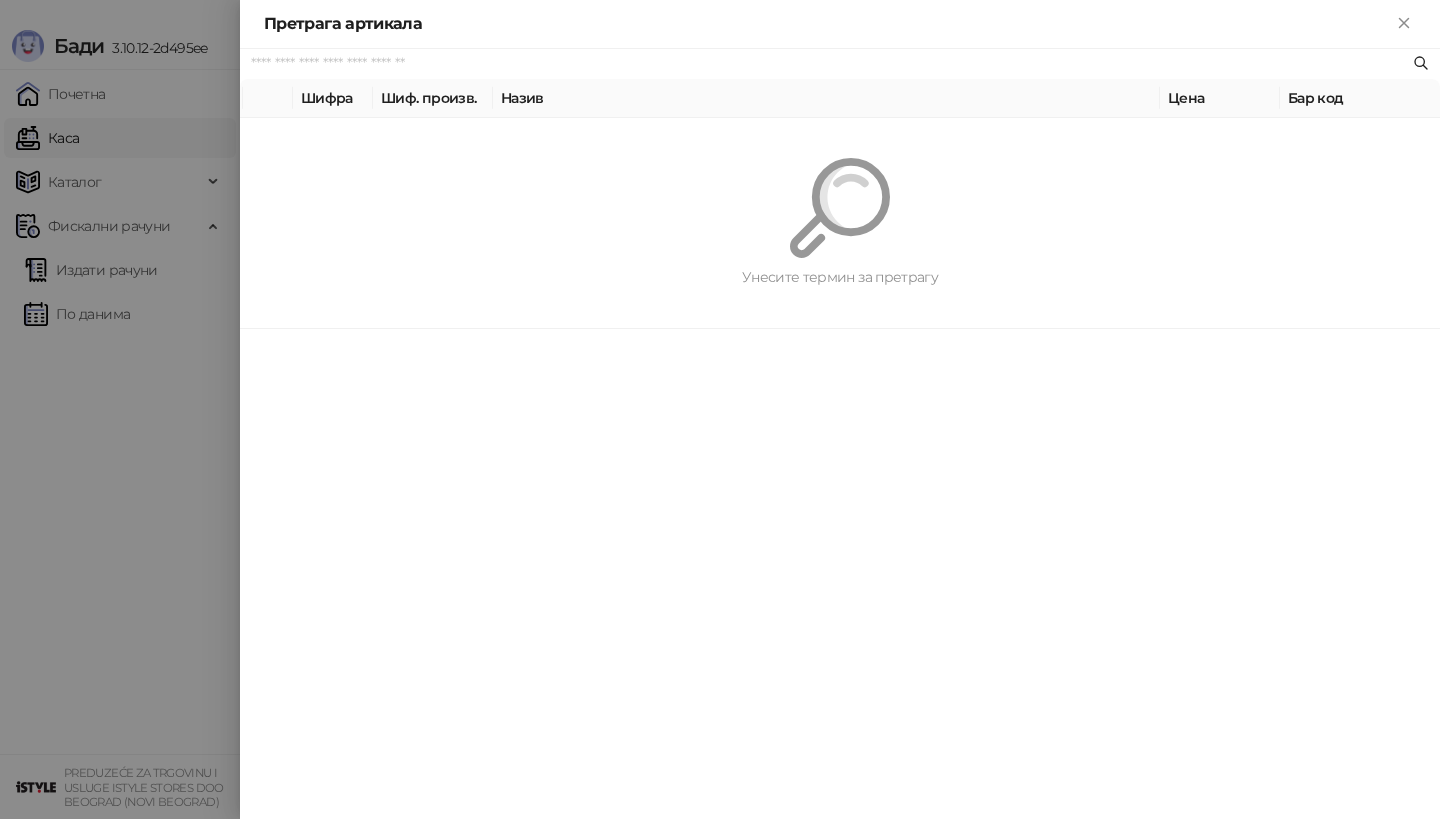 paste on "*********" 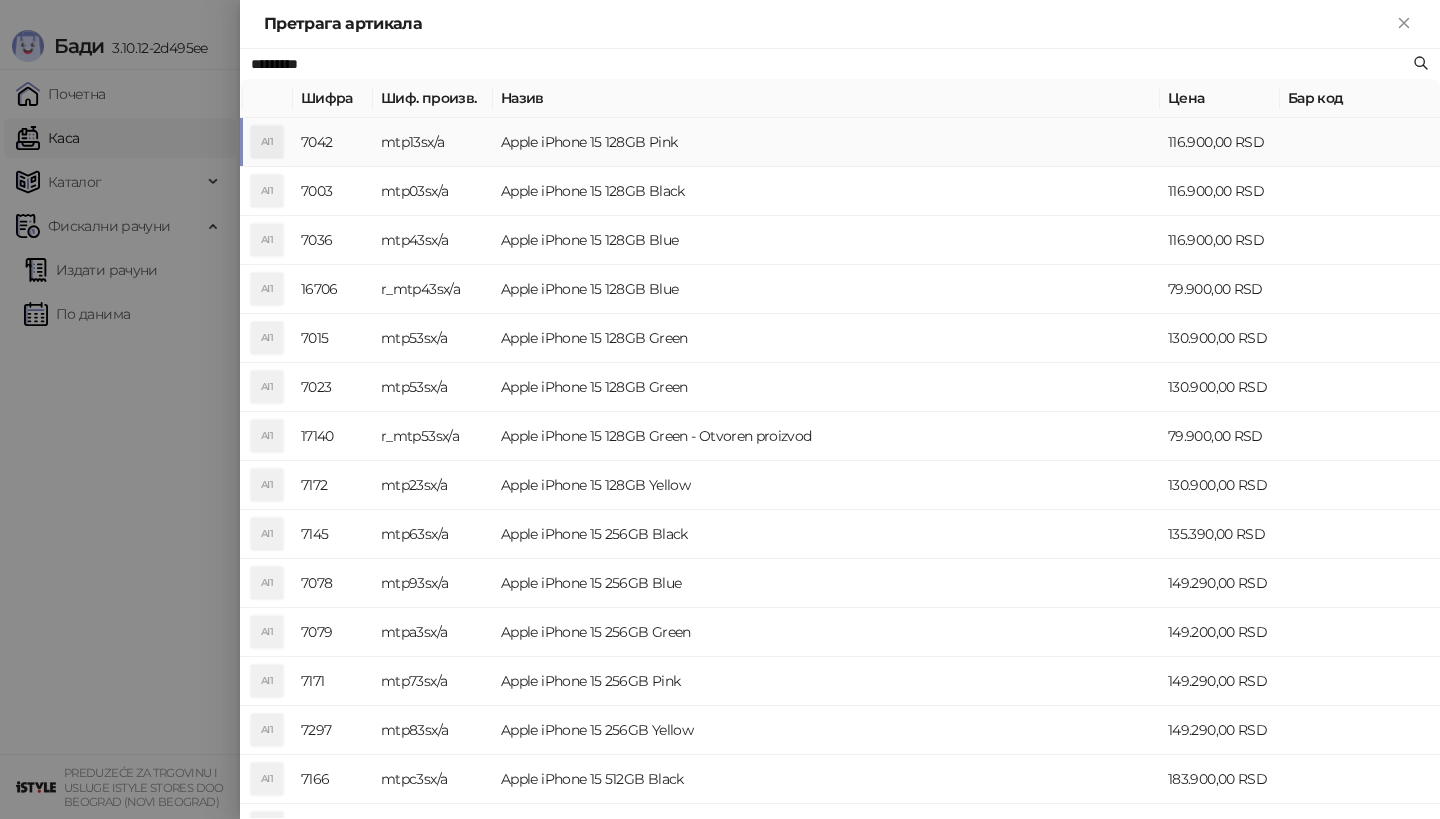 type on "*********" 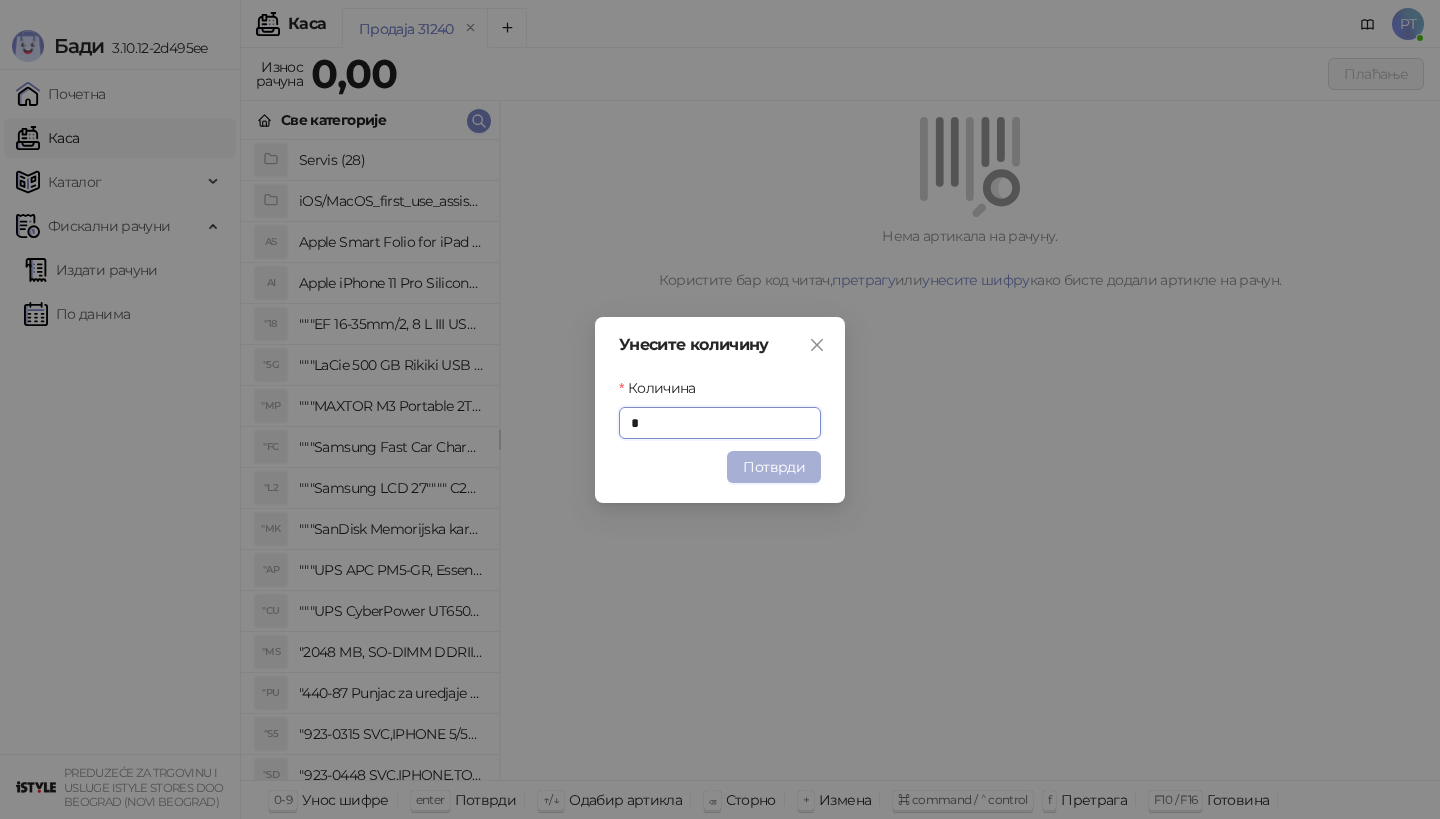 click on "Потврди" at bounding box center [774, 467] 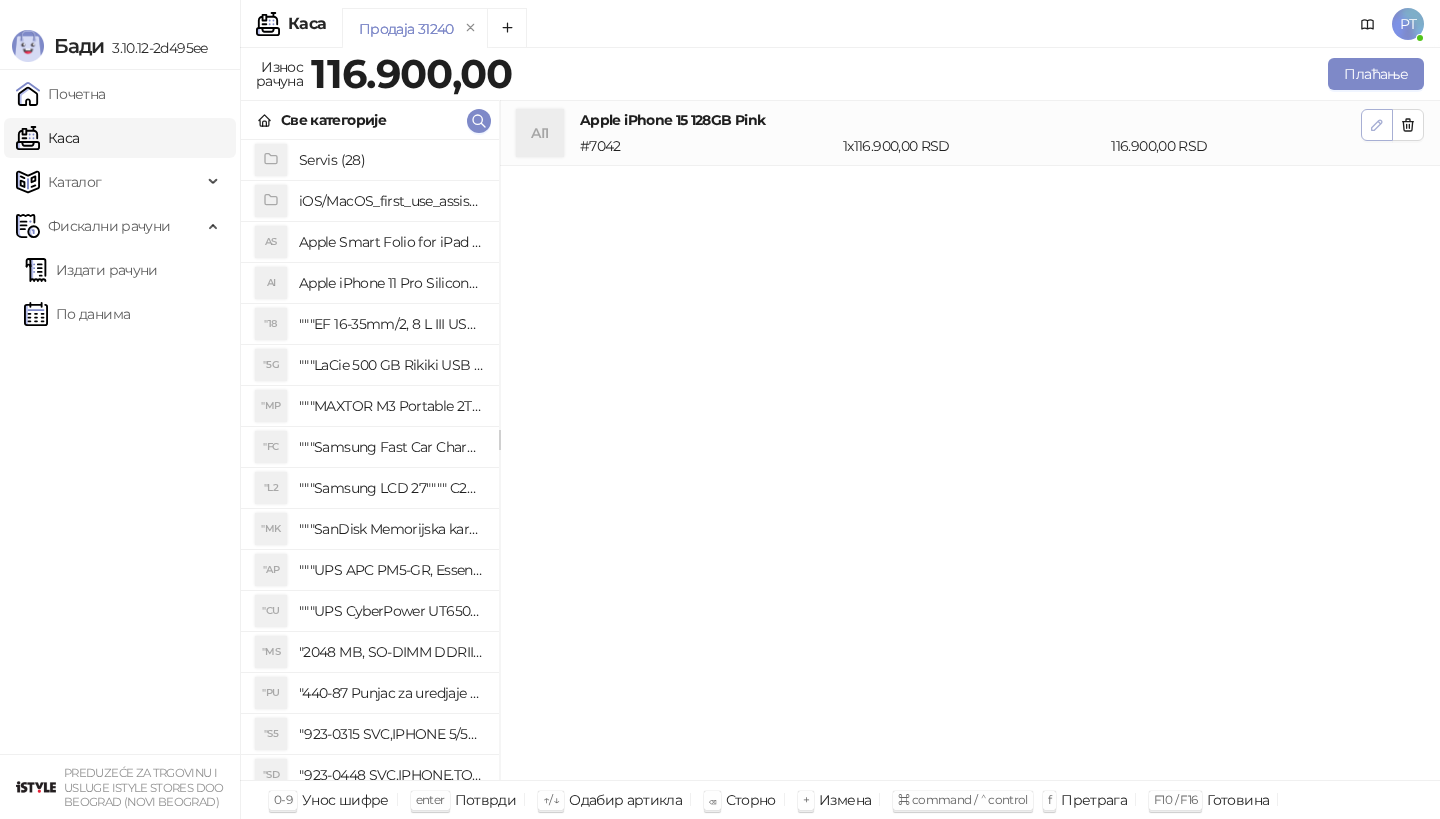 click 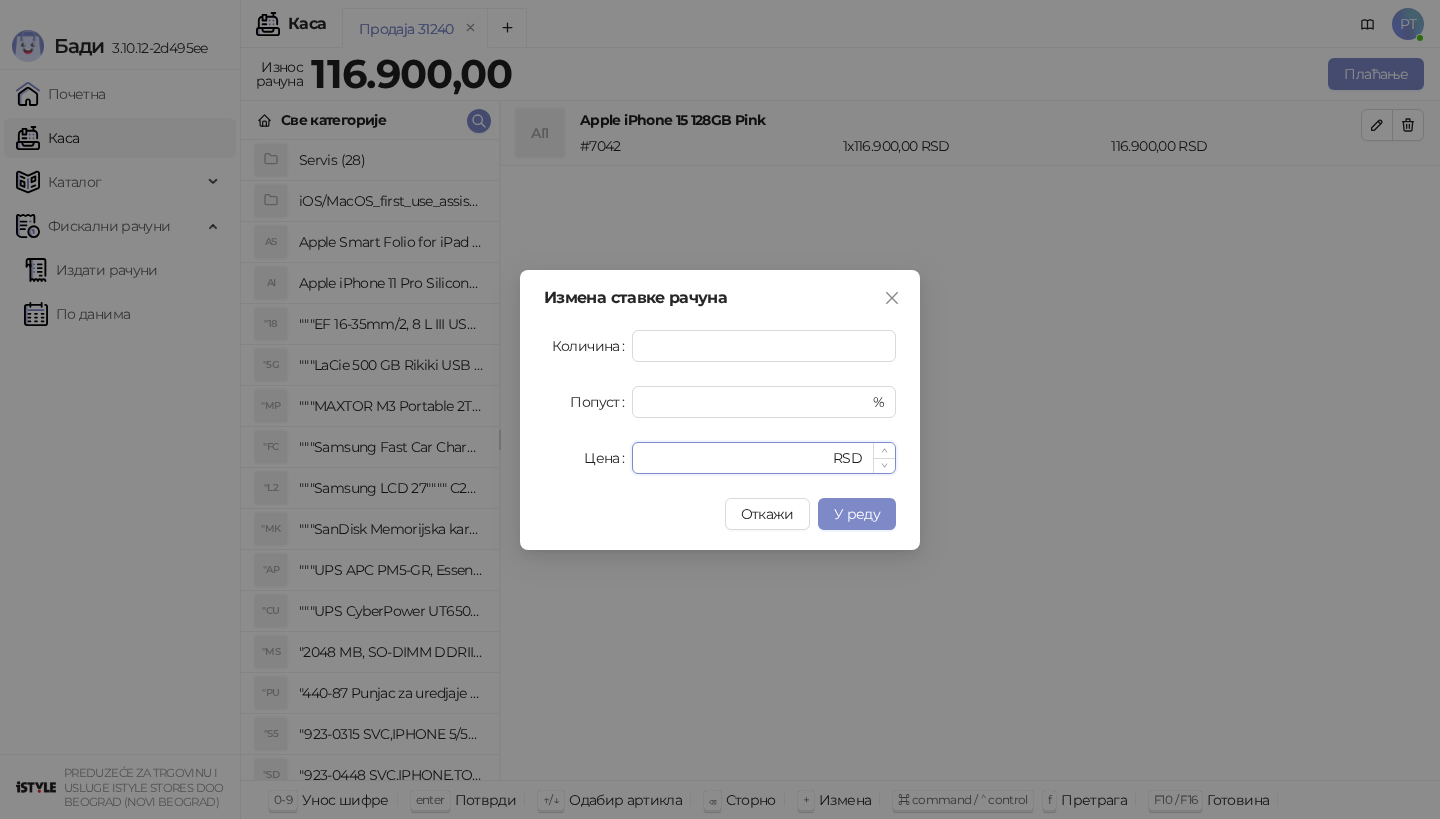 click on "******" at bounding box center [736, 458] 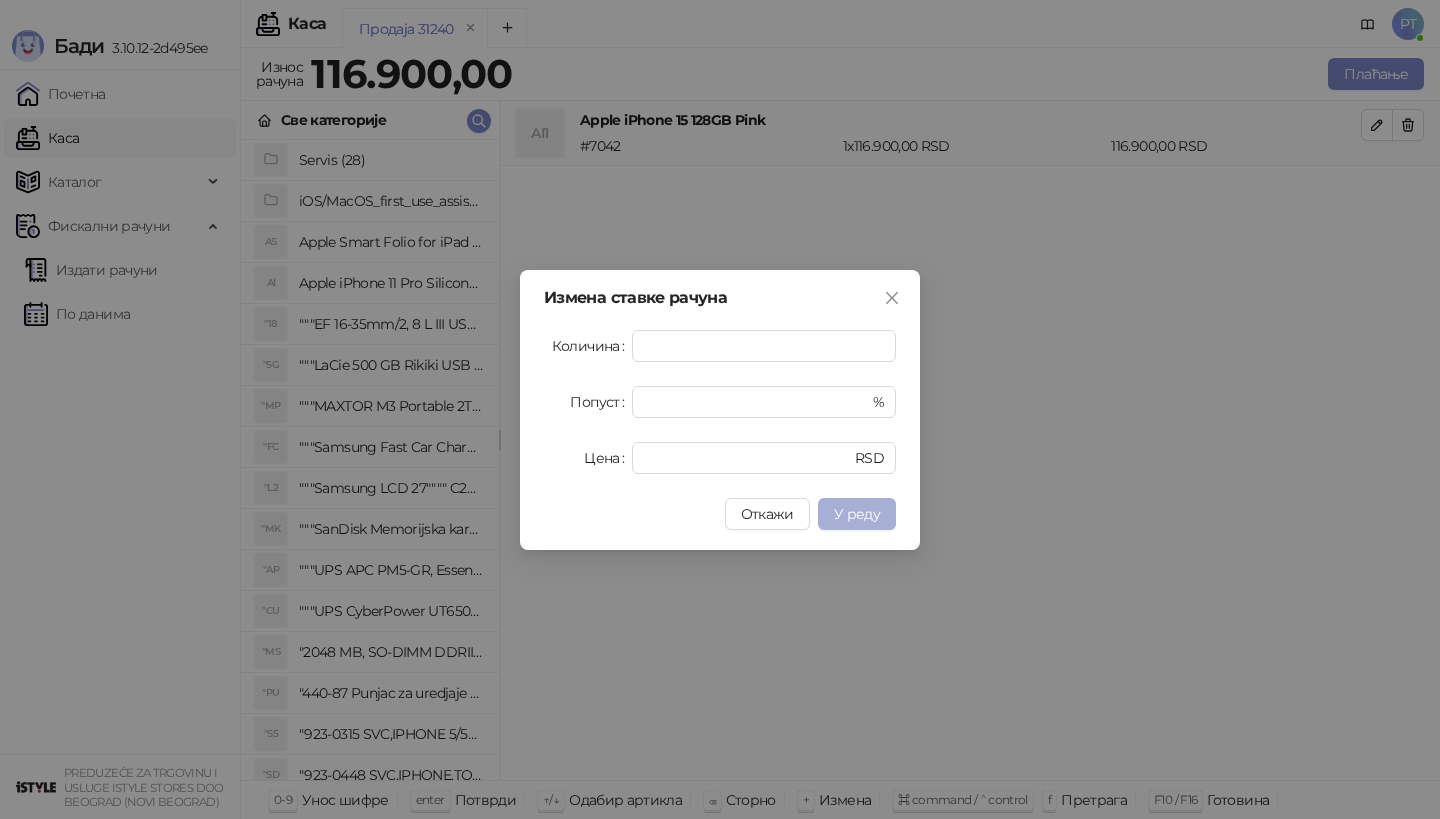 type on "*****" 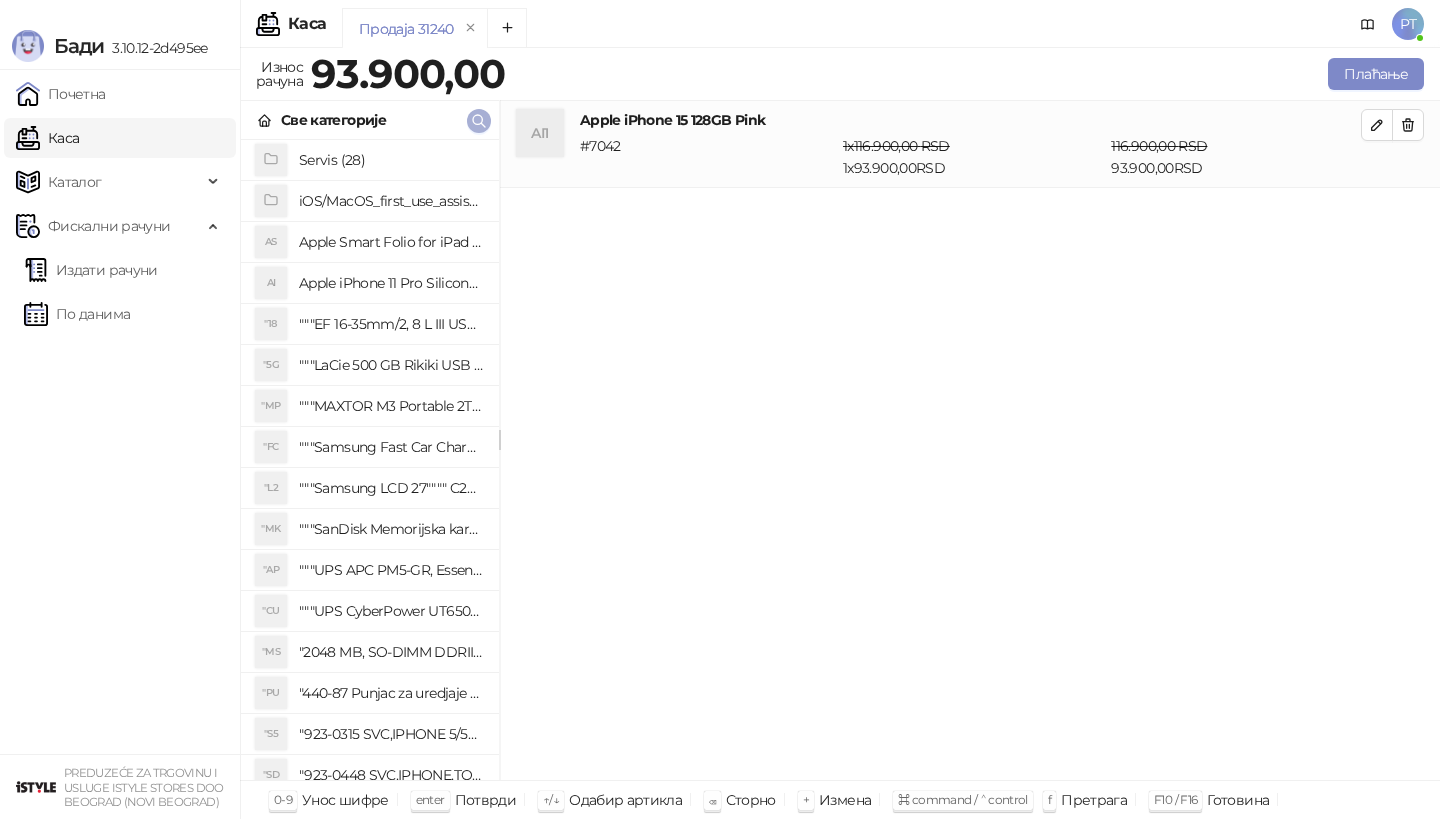 type 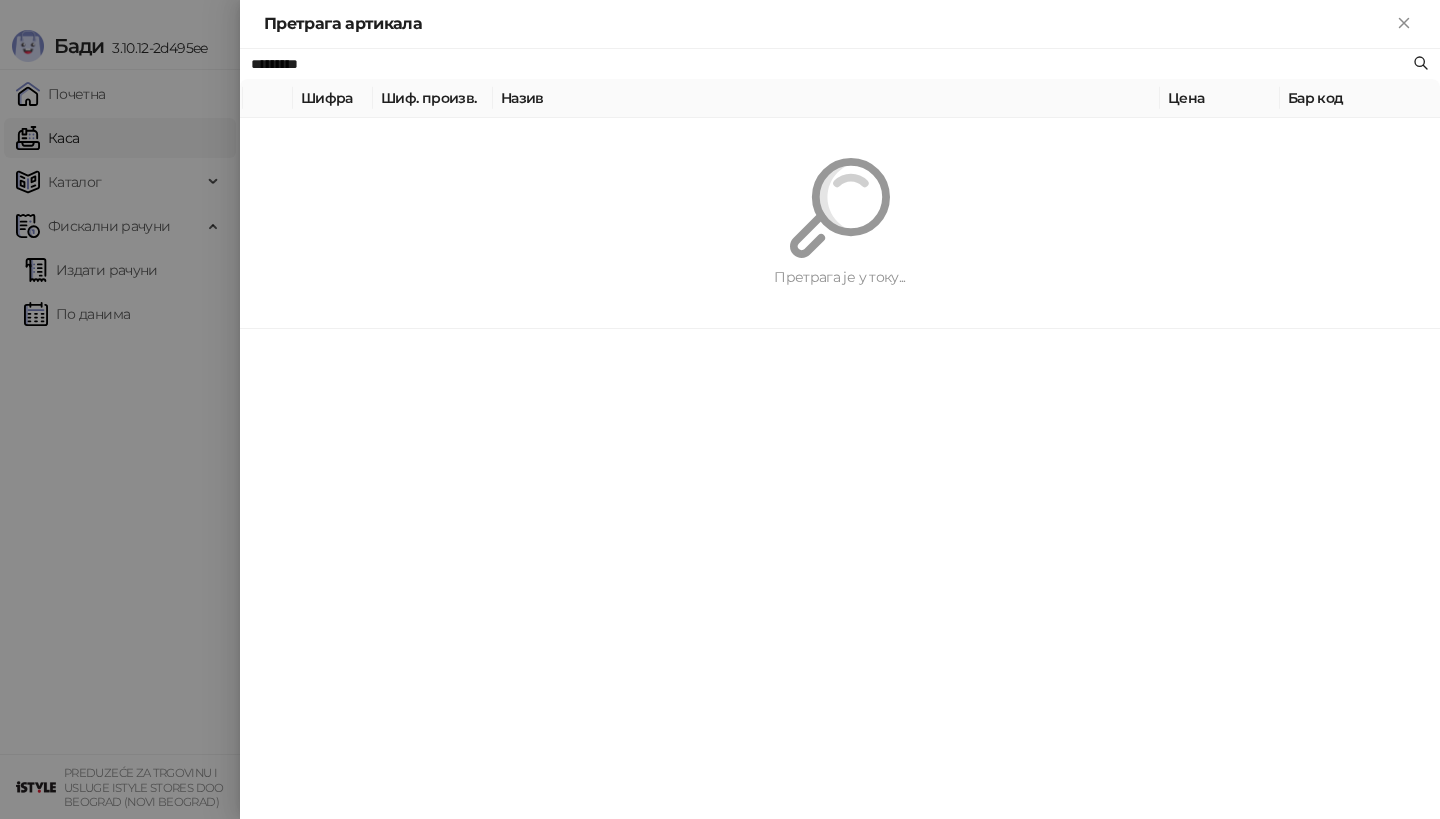 paste on "**********" 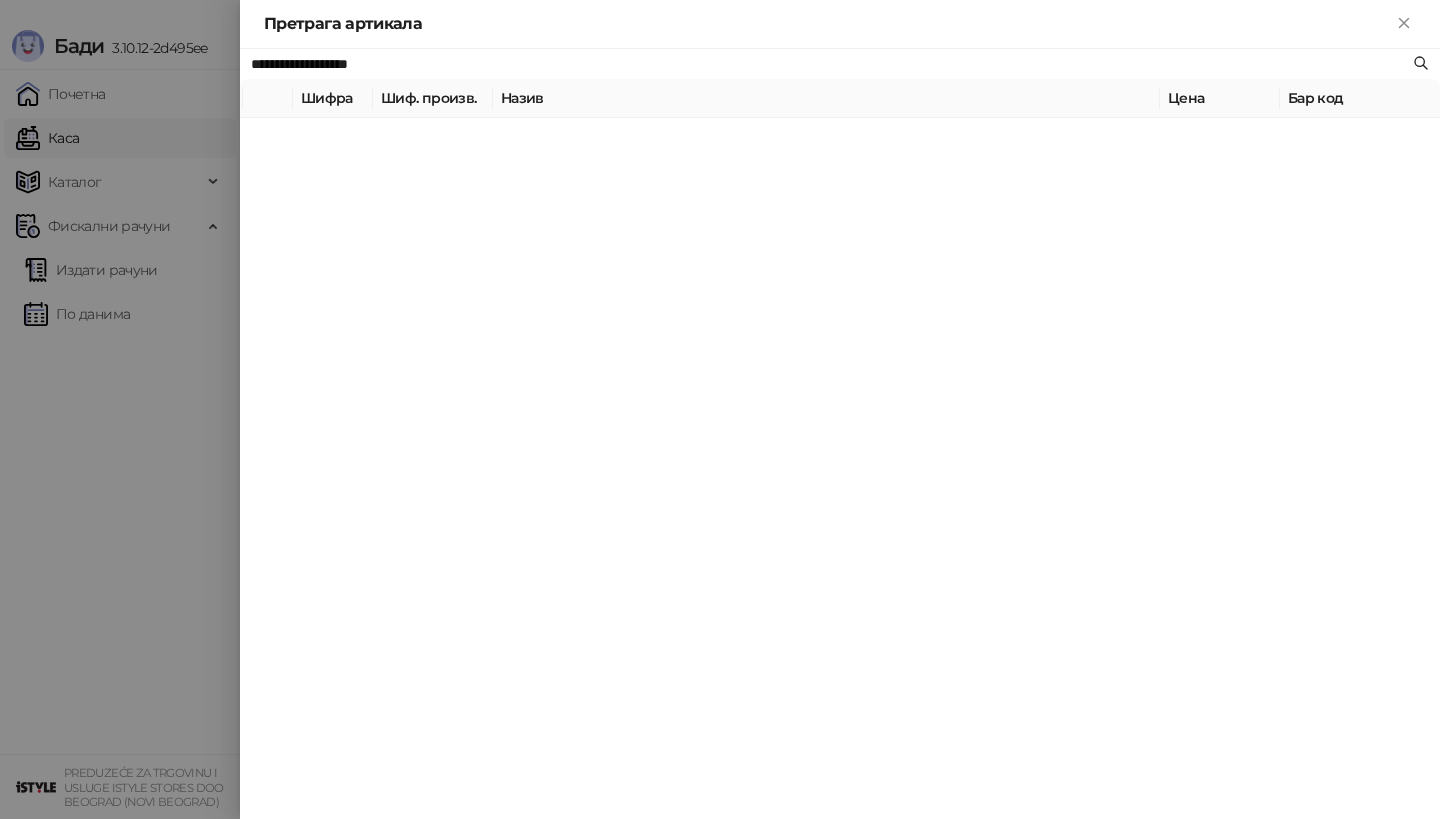 type on "**********" 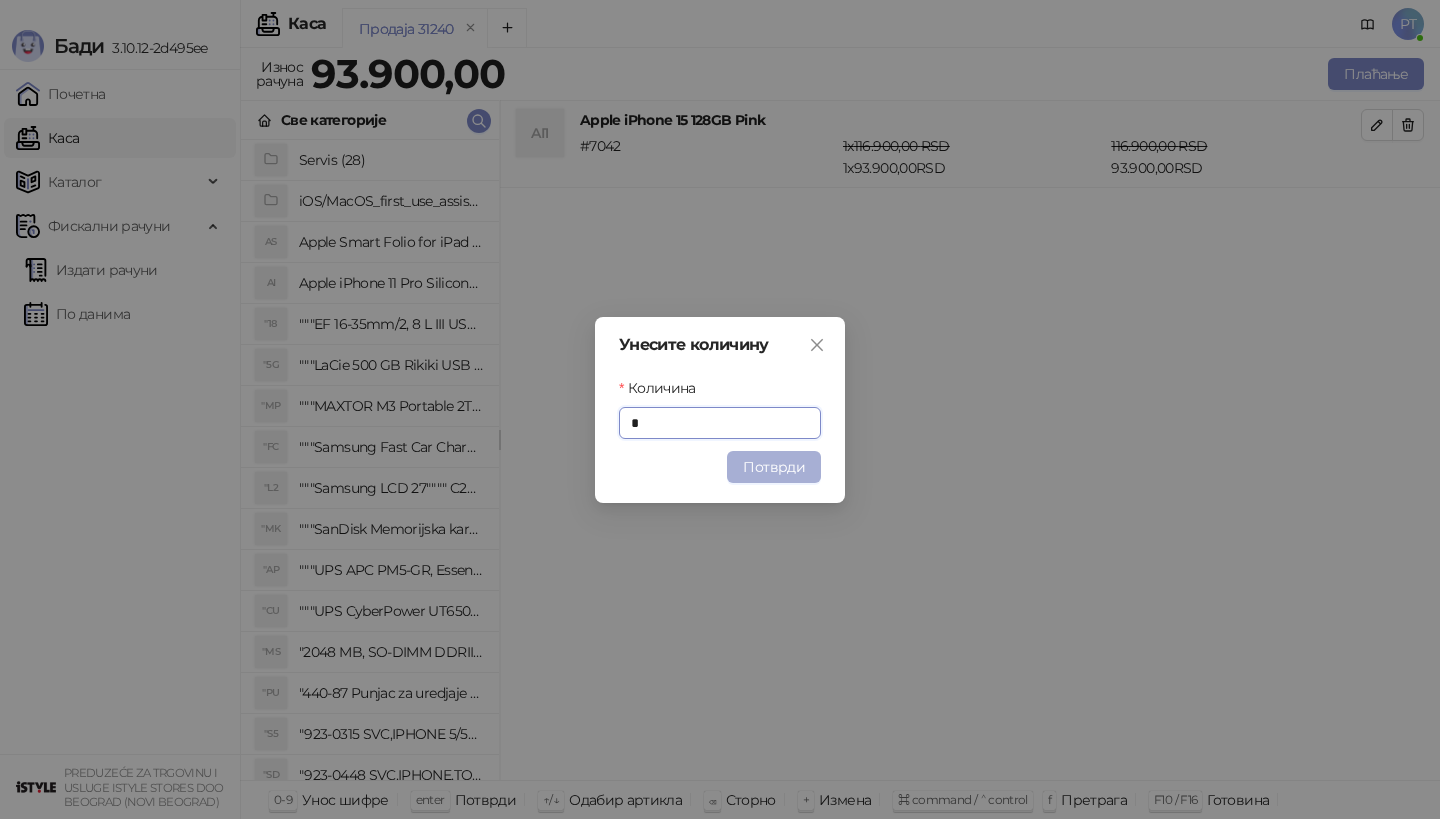 click on "Потврди" at bounding box center (774, 467) 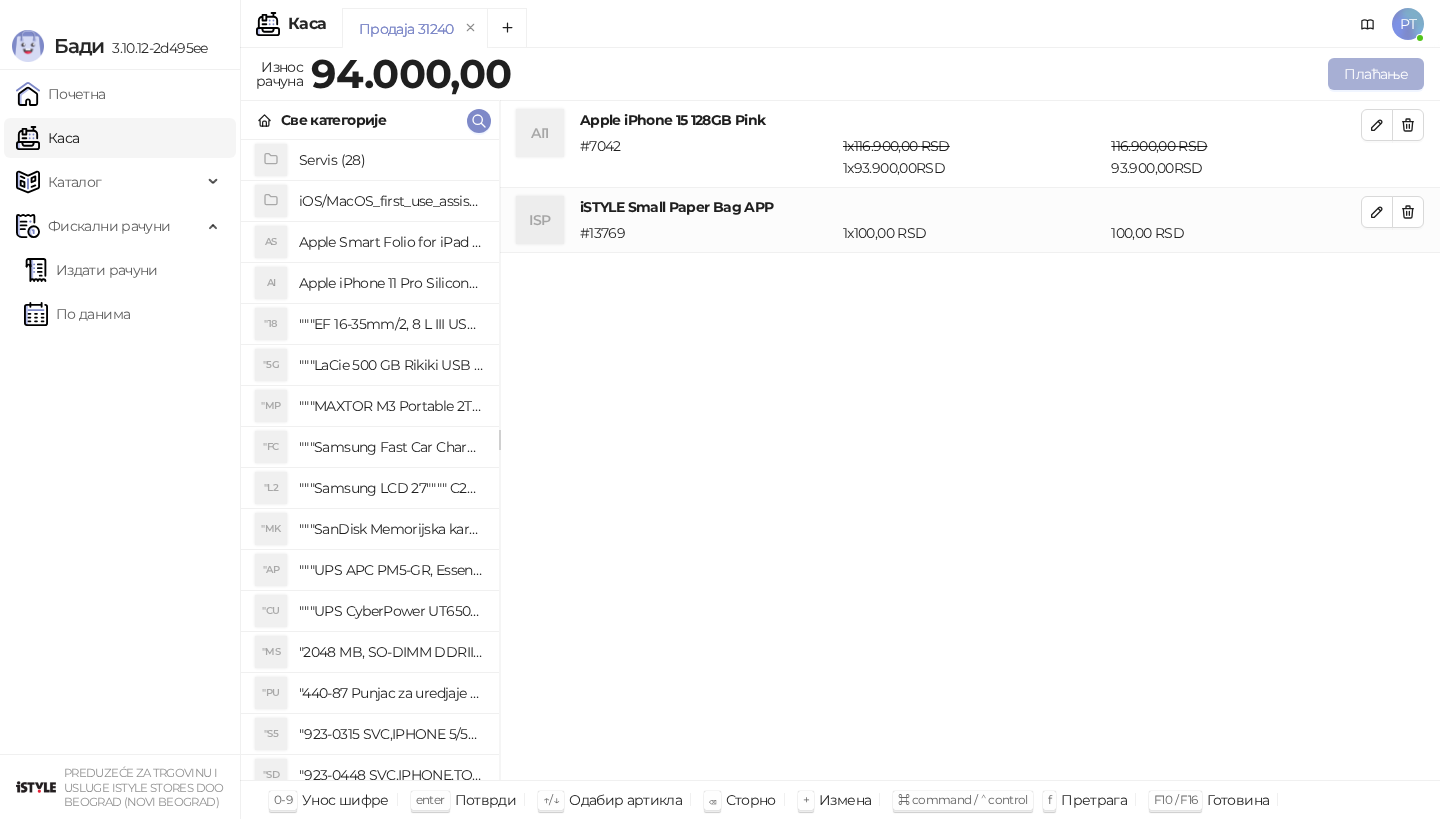 click on "Плаћање" at bounding box center (1376, 74) 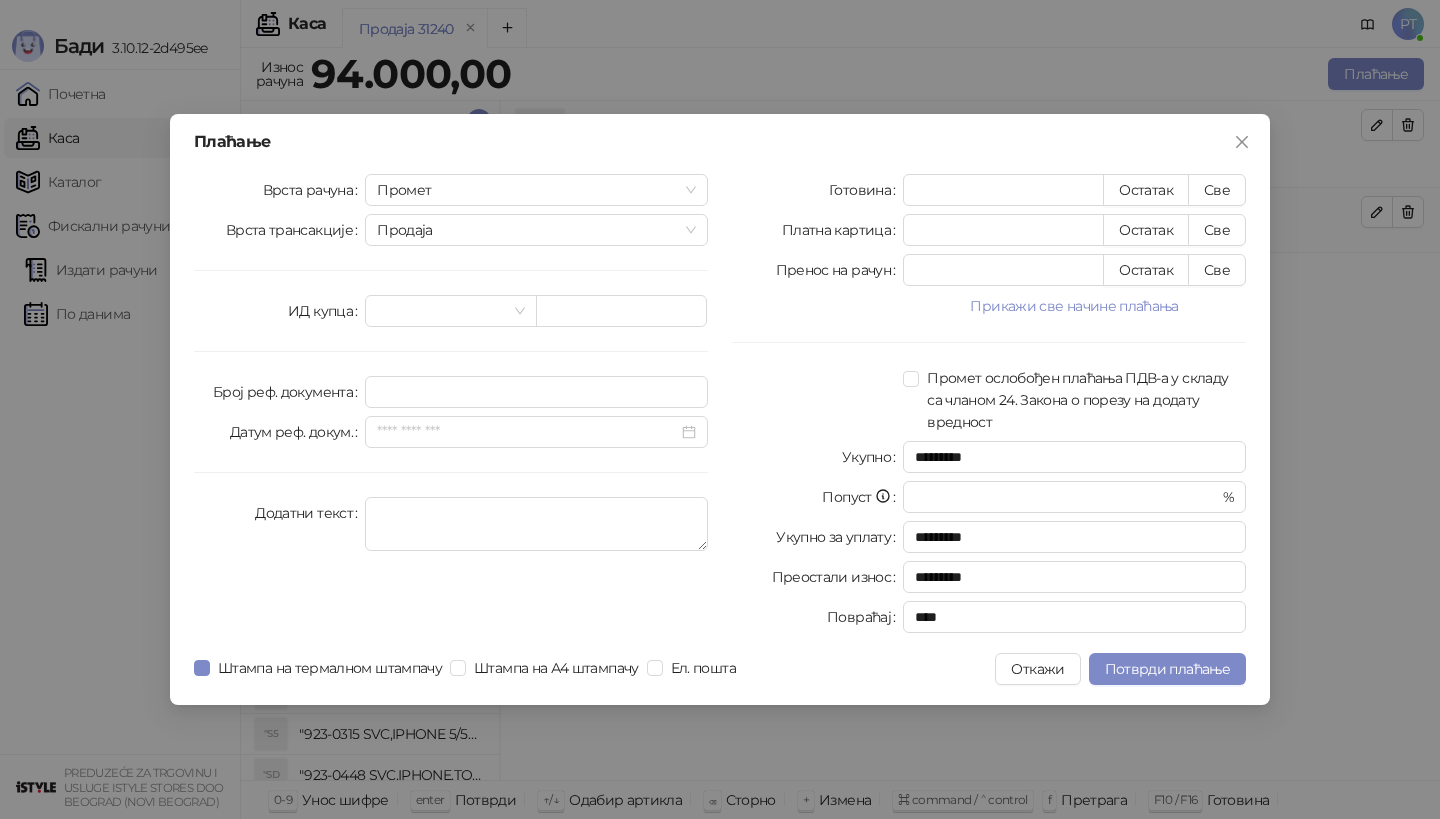 click on "Готовина * Остатак Све Платна картица * Остатак Све Пренос на рачун * Остатак Све Прикажи све начине плаћања Ваучер * Остатак Све Чек * Остатак Све Инстант плаћање * Остатак Све Друго безготовинско * Остатак Све   Промет ослобођен плаћања ПДВ-а у складу са чланом 24. Закона о порезу на додату вредност Укупно ********* Попуст   * % Укупно за уплату ********* Преостали износ ********* Повраћај ****" at bounding box center [989, 407] 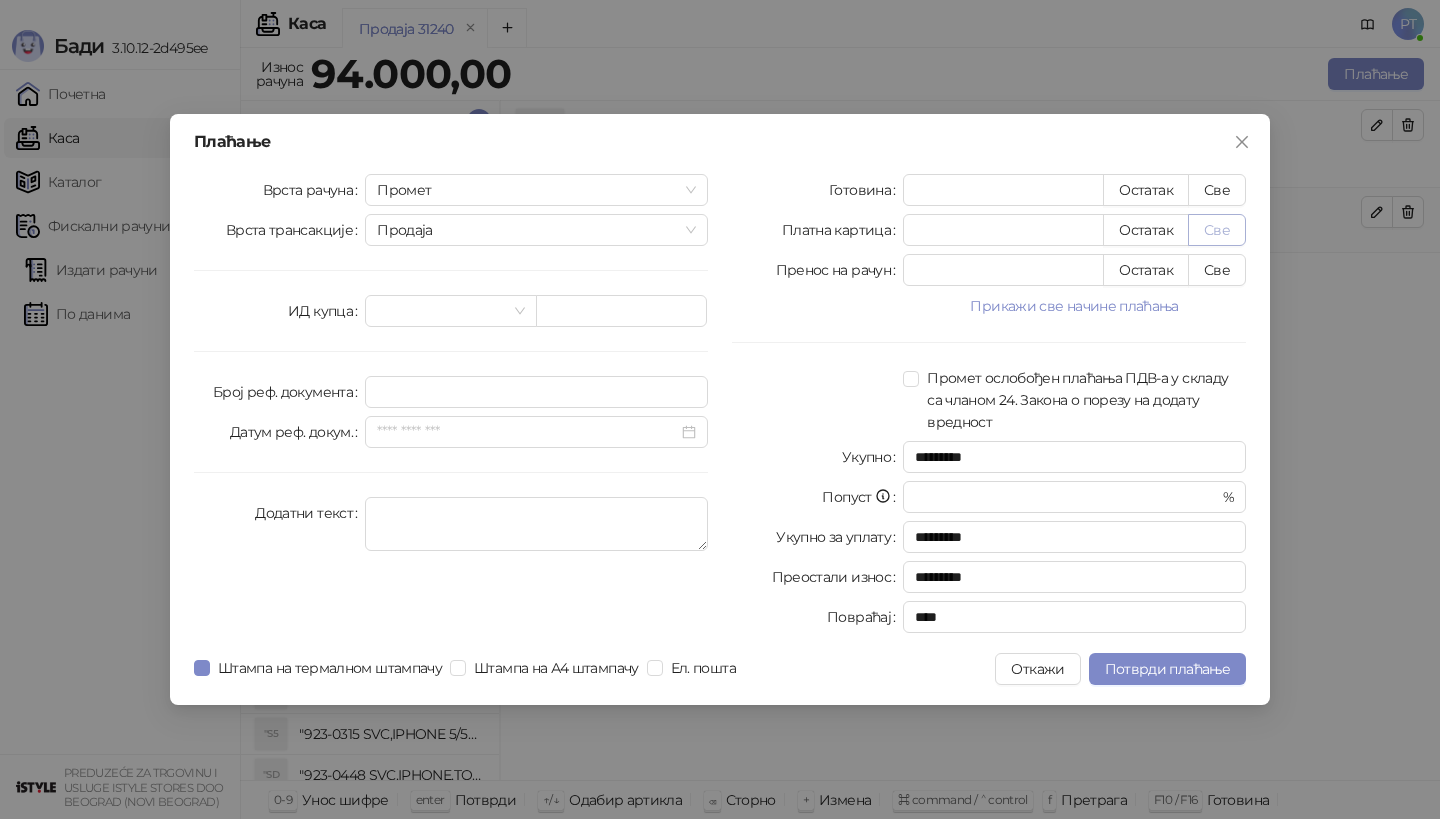 click on "Све" at bounding box center [1217, 230] 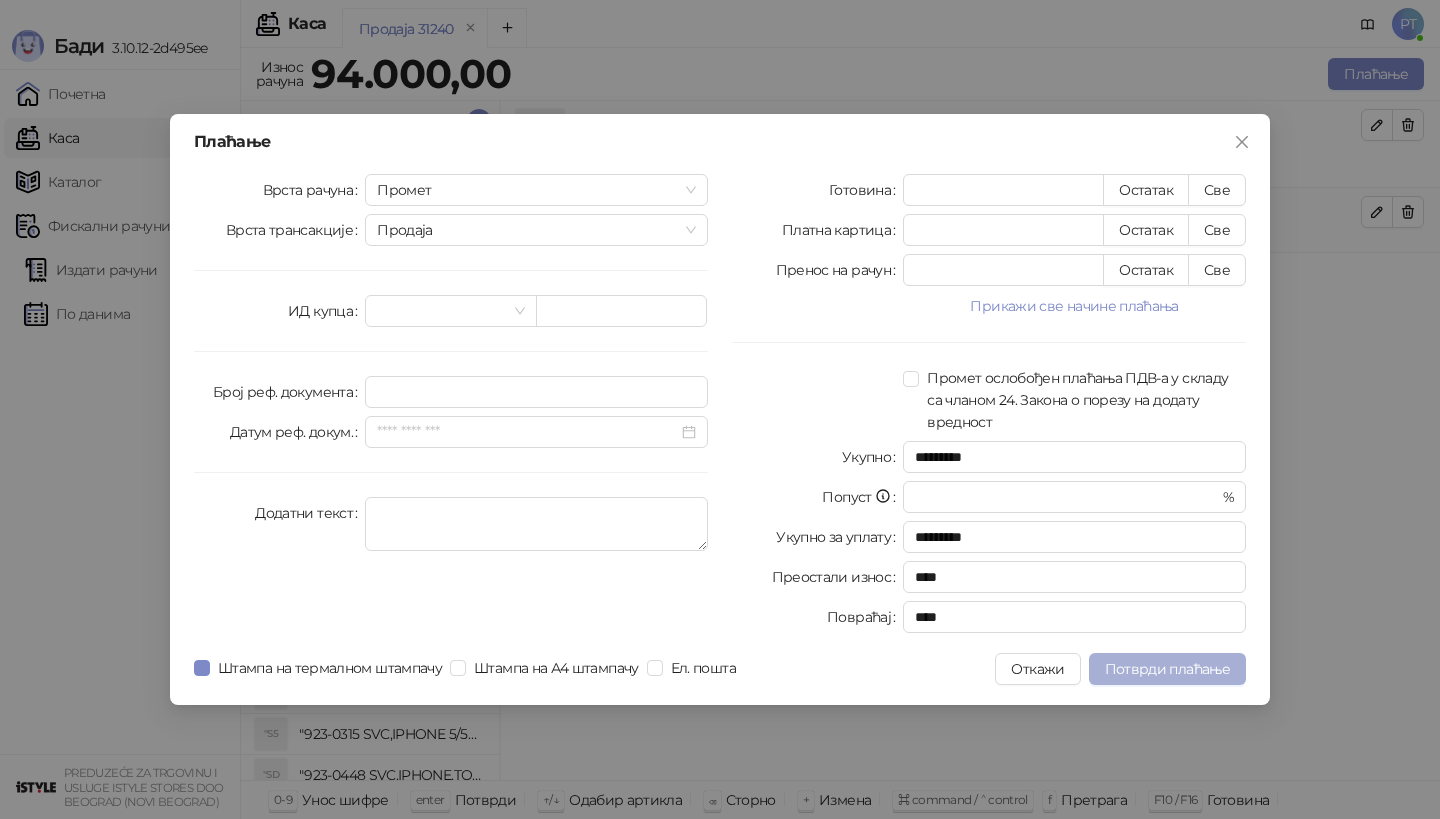 click on "Потврди плаћање" at bounding box center (1167, 669) 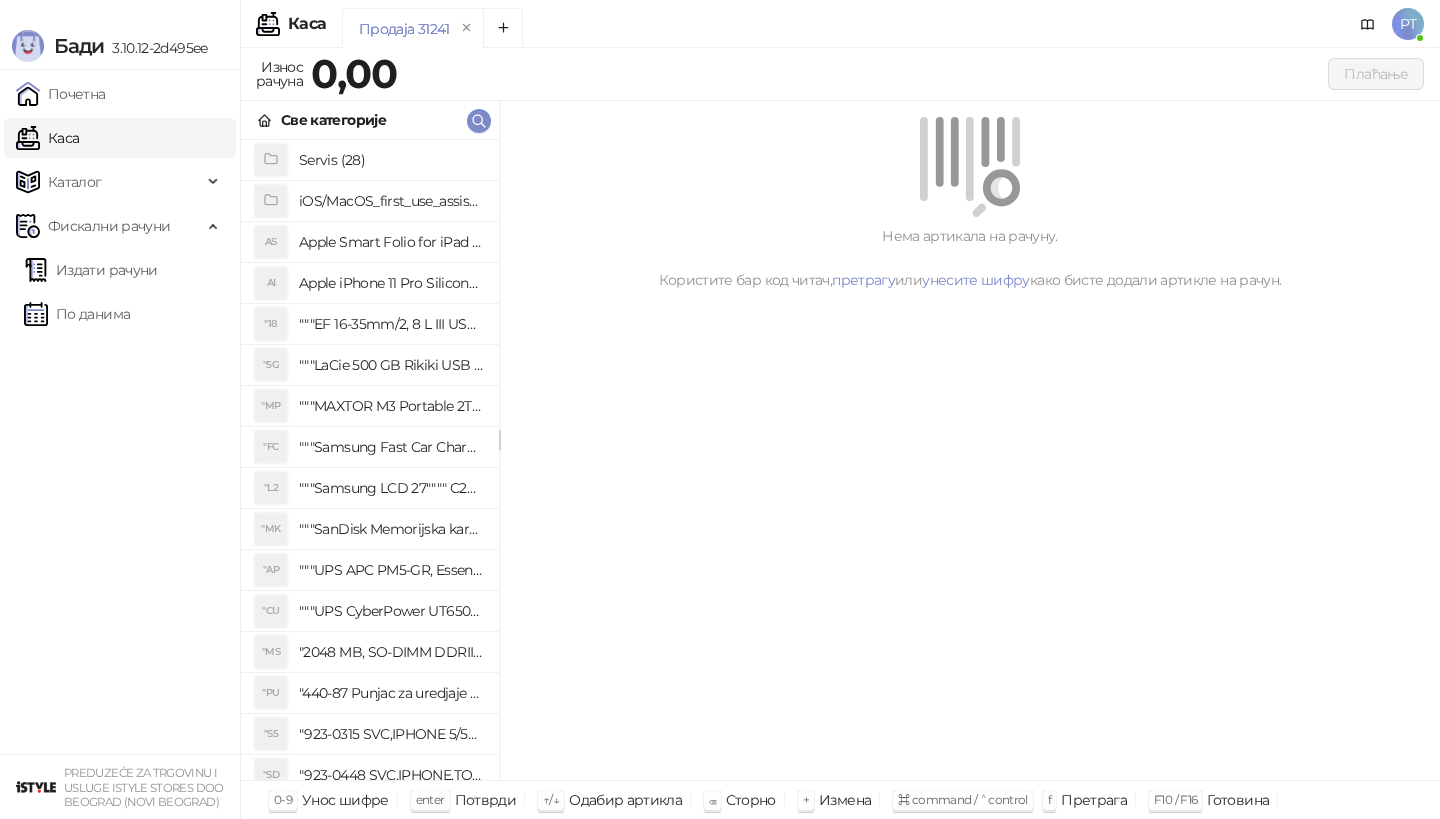 click on "Све категорије" at bounding box center [370, 120] 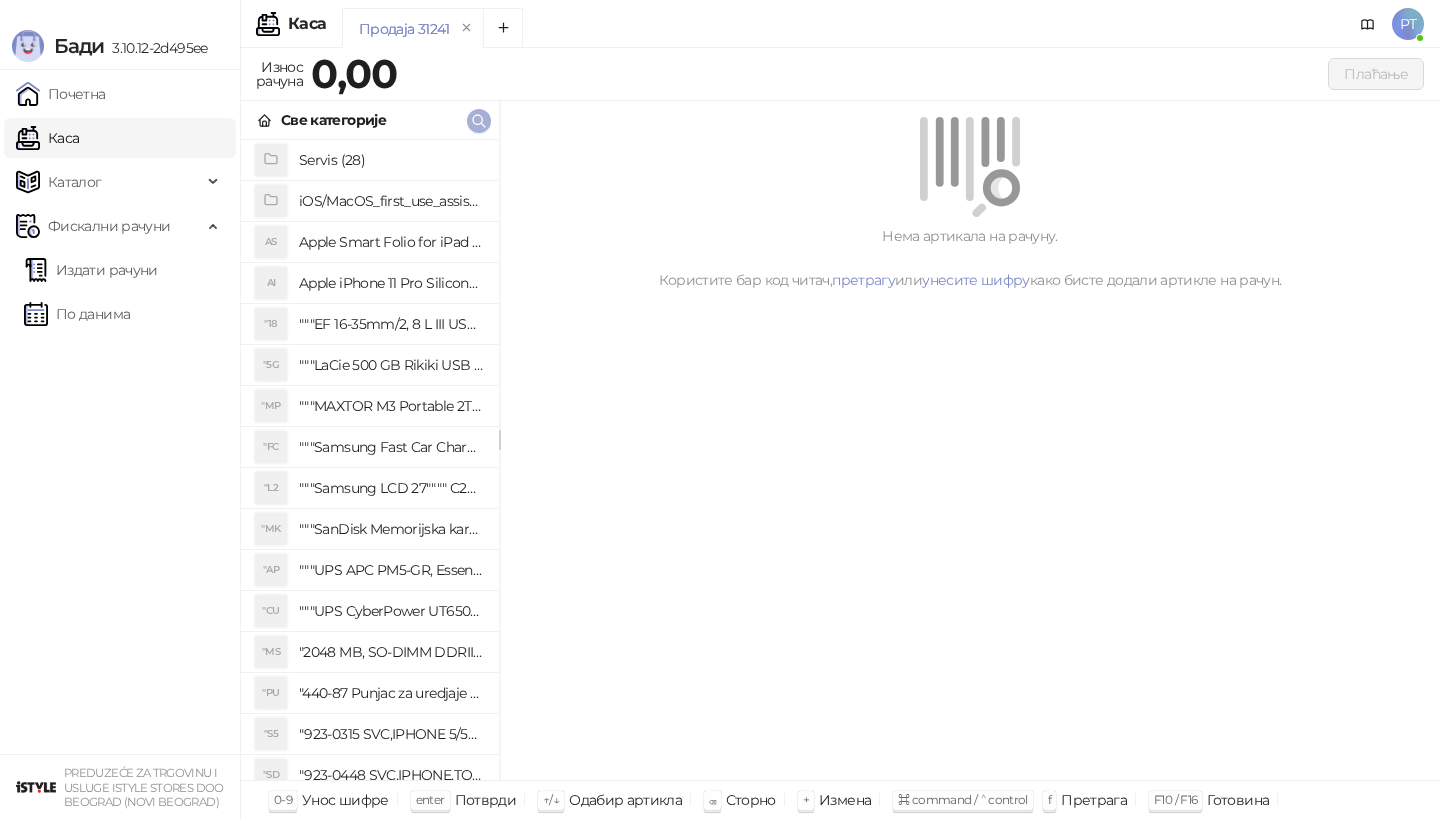 click 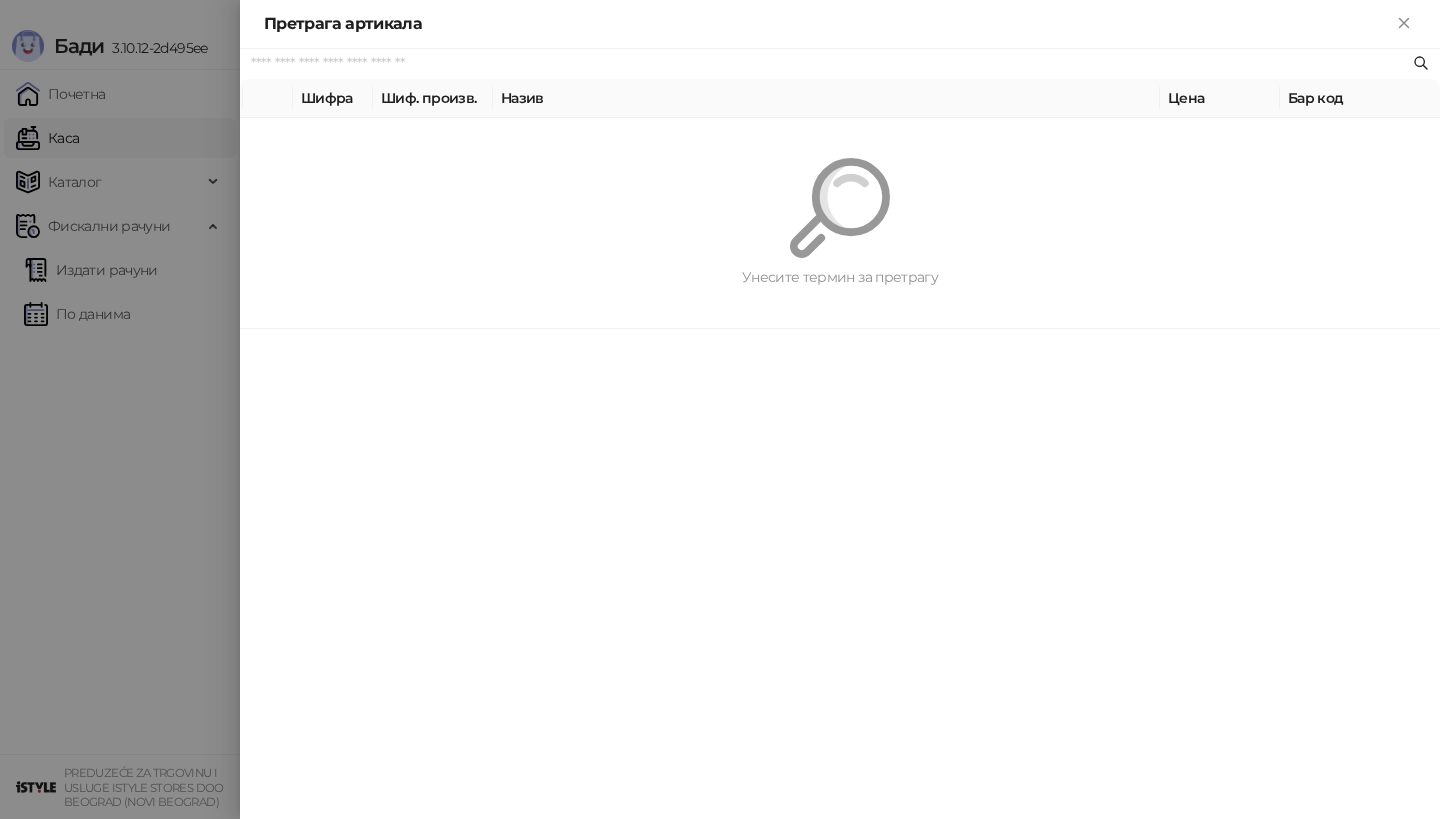 paste on "*********" 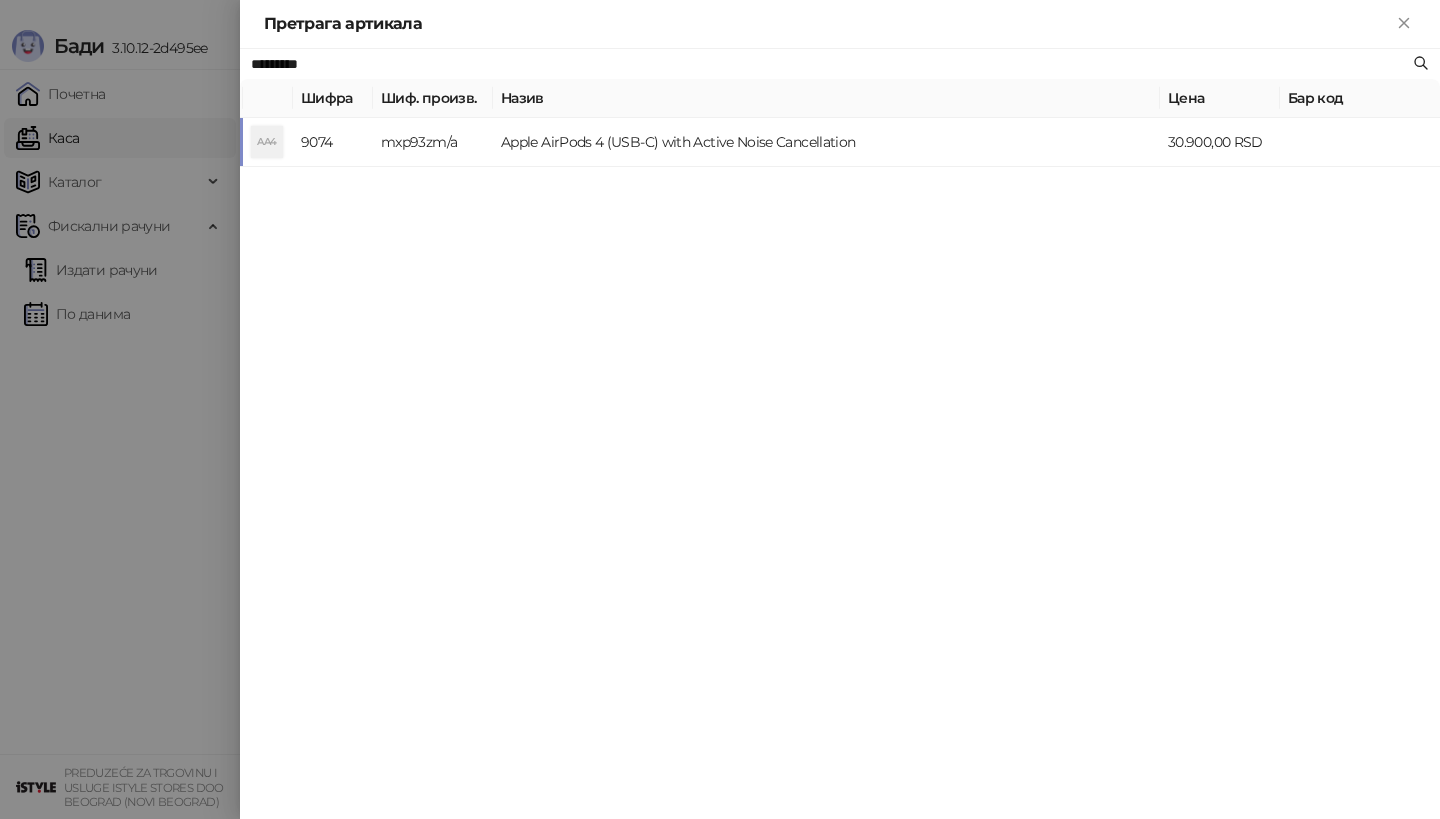 type on "*********" 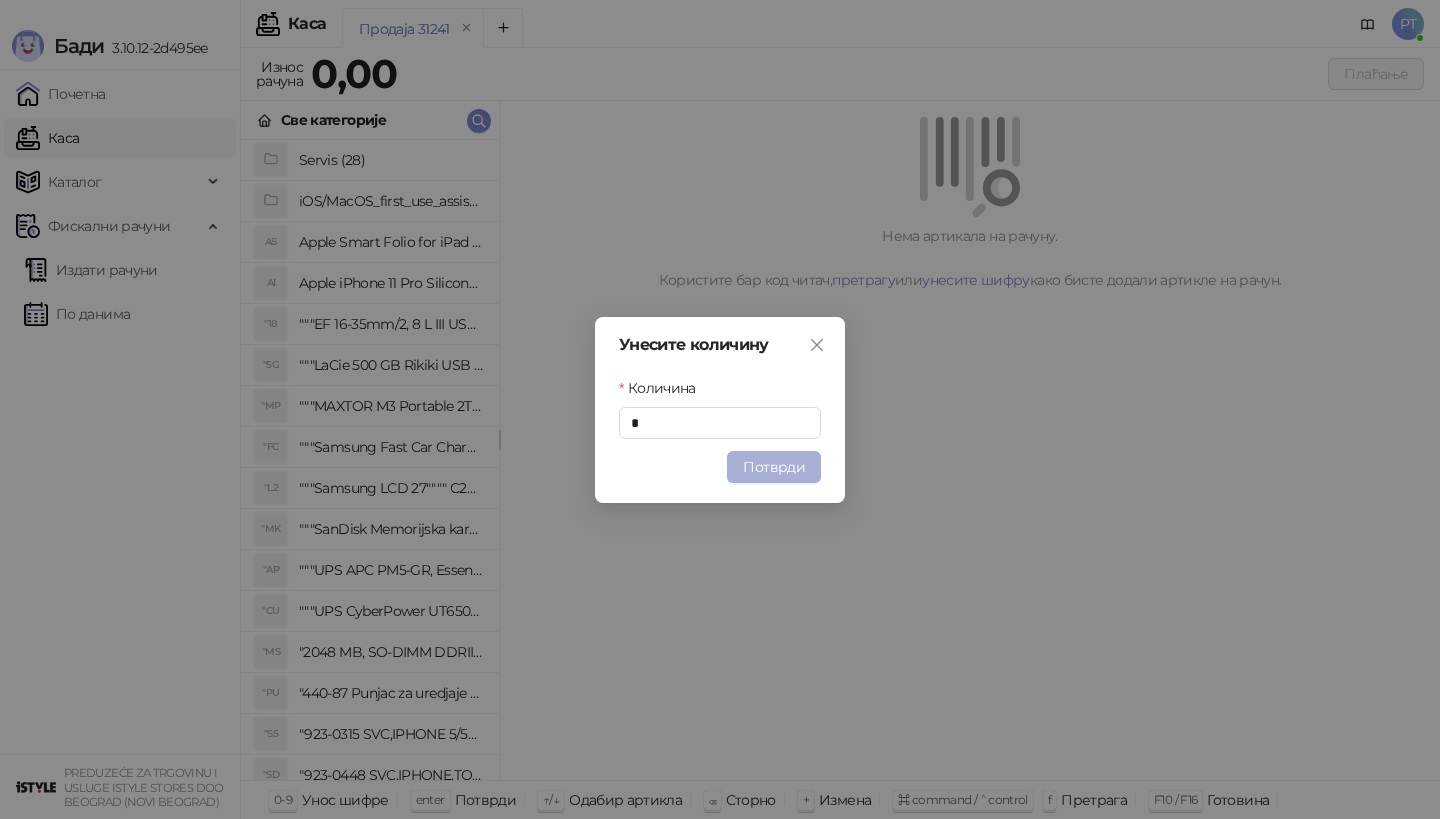 click on "Потврди" at bounding box center [774, 467] 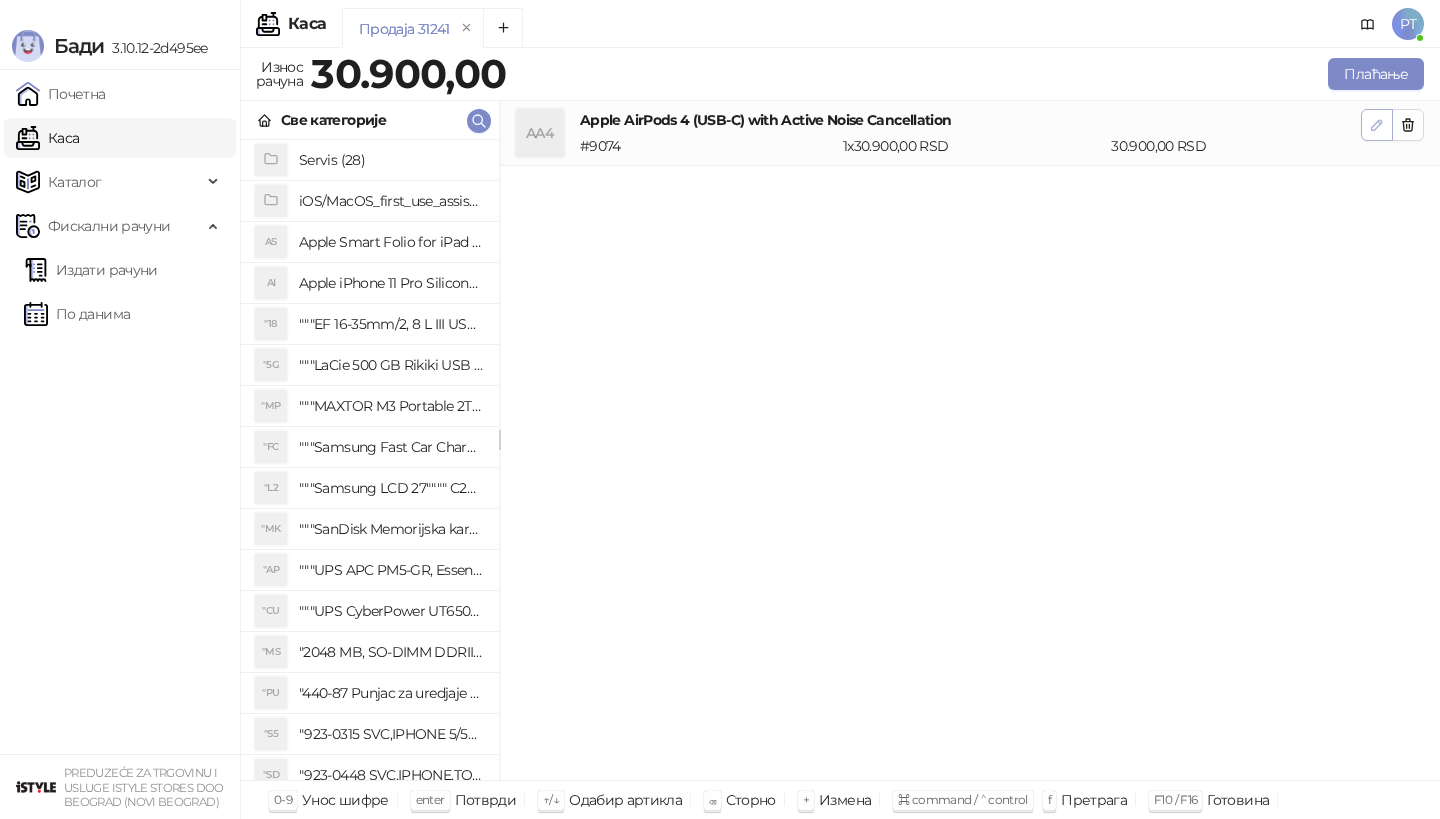 click 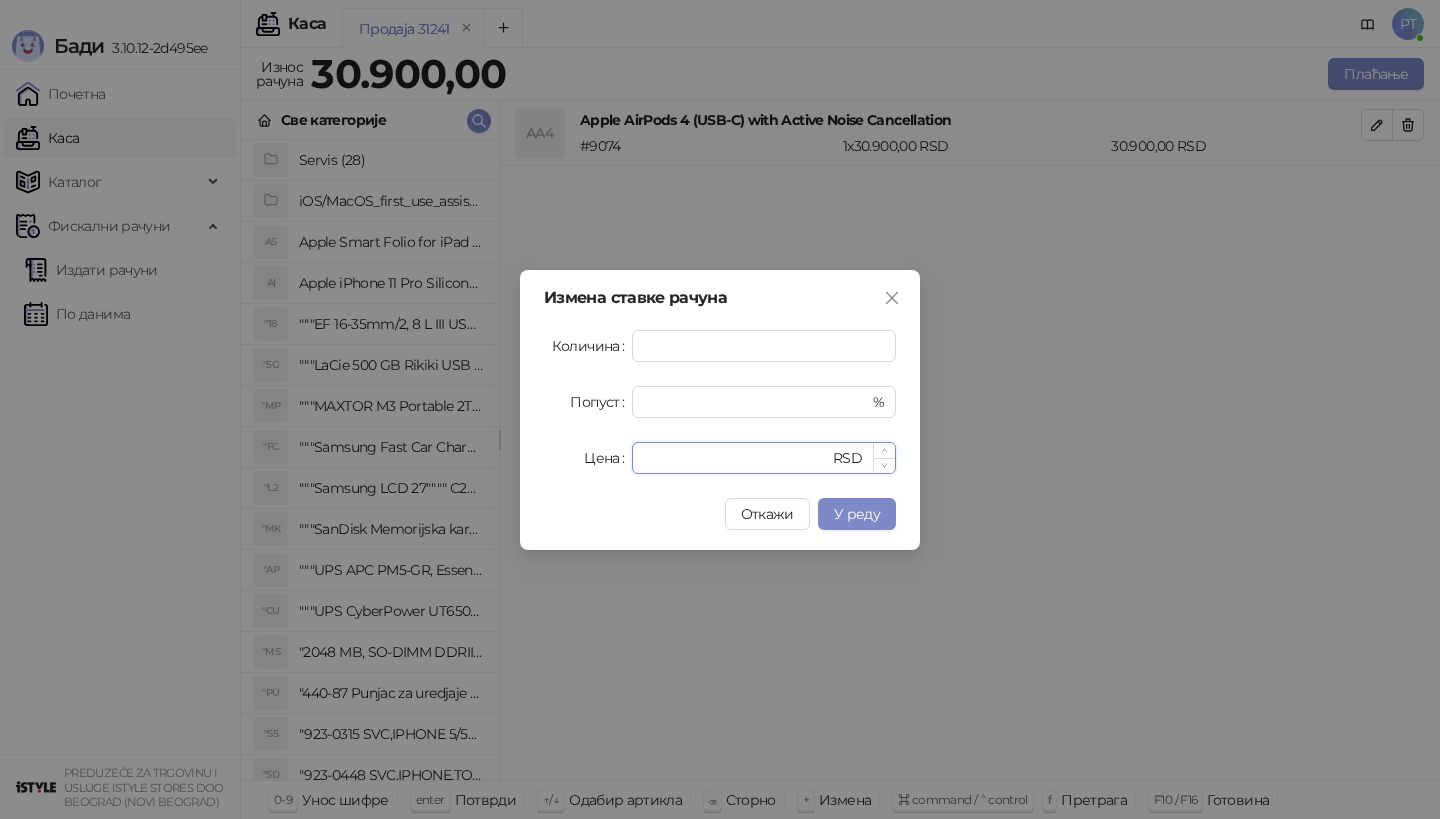 click on "*****" at bounding box center [736, 458] 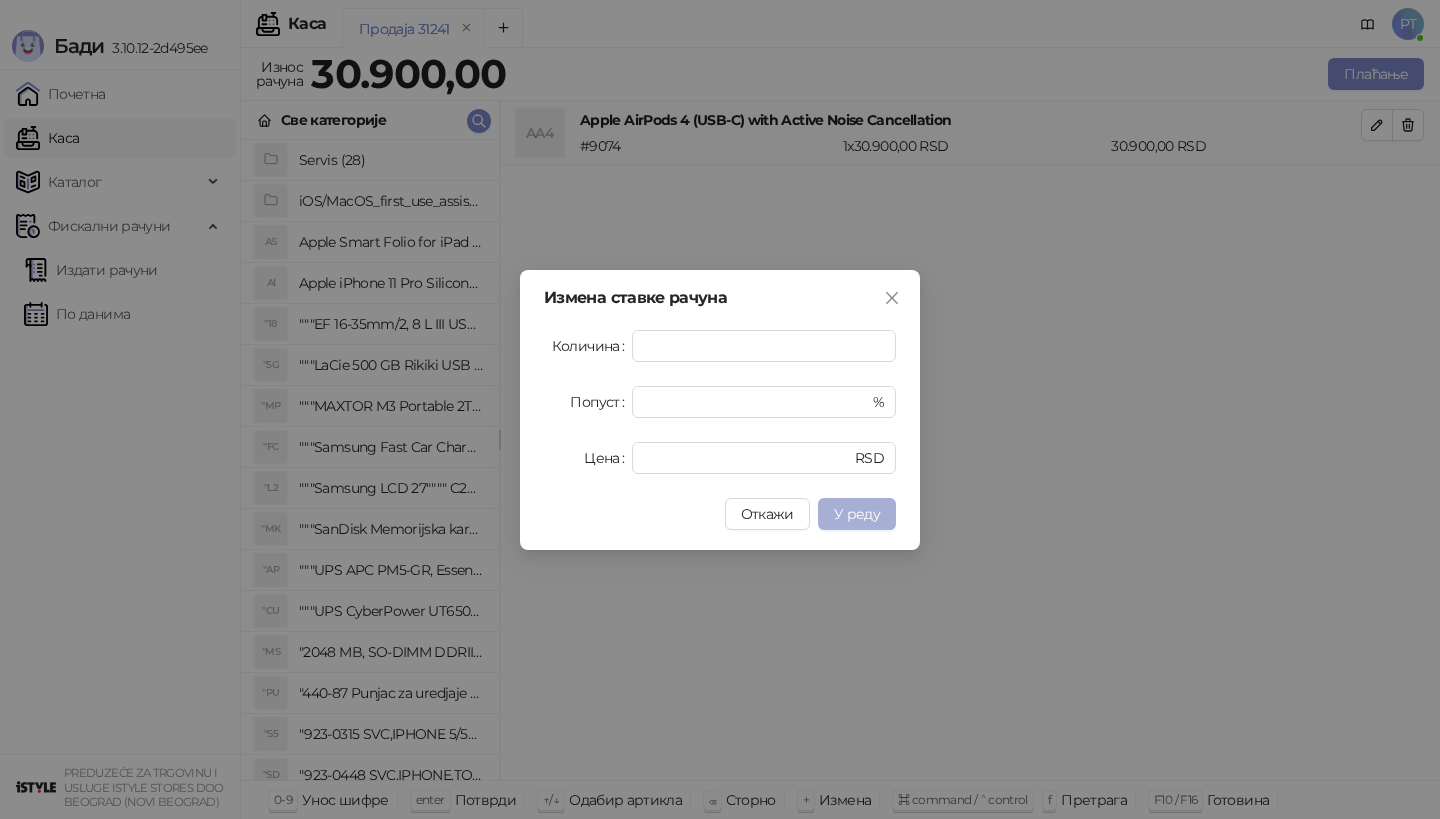 type on "*****" 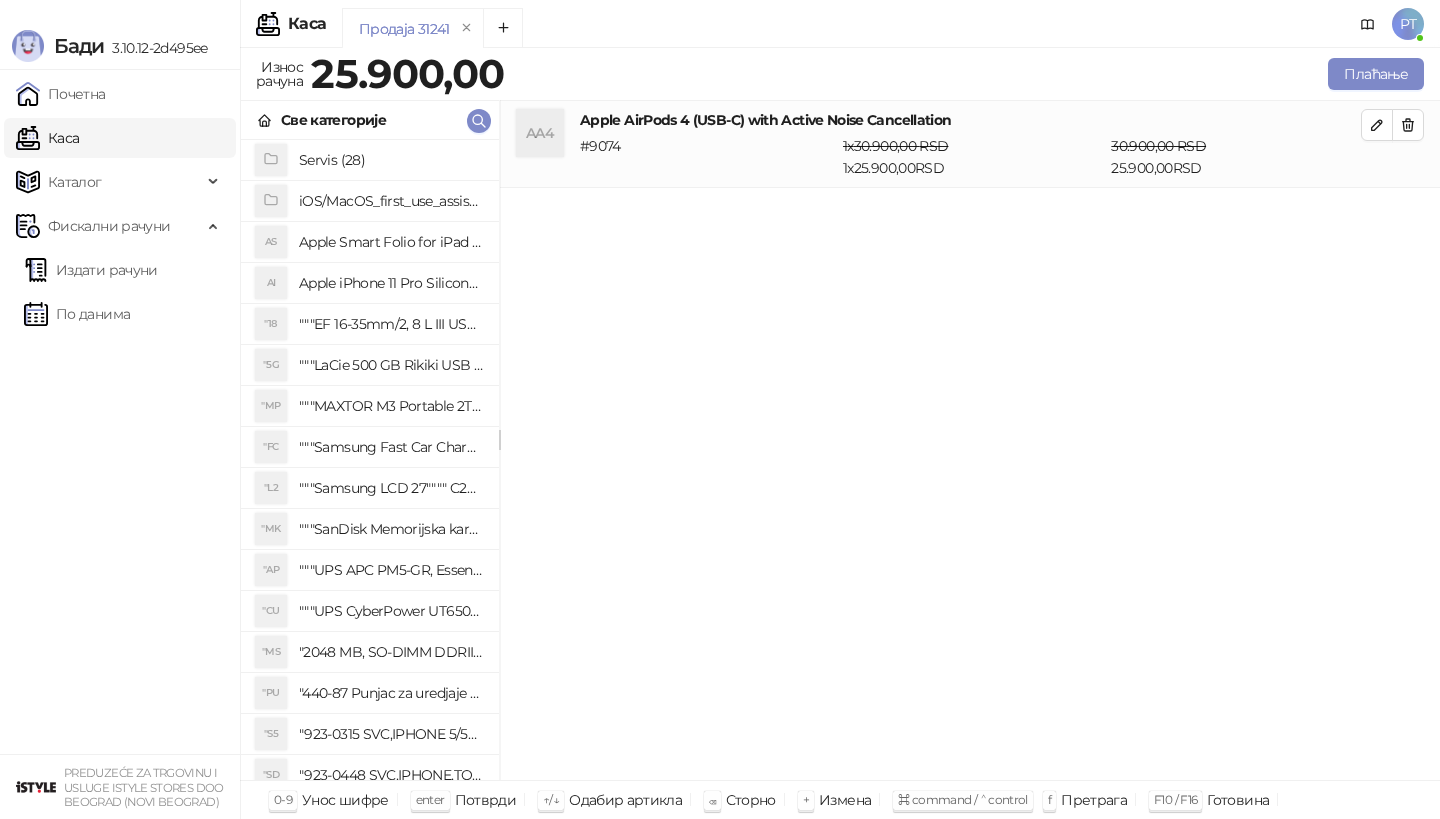 type 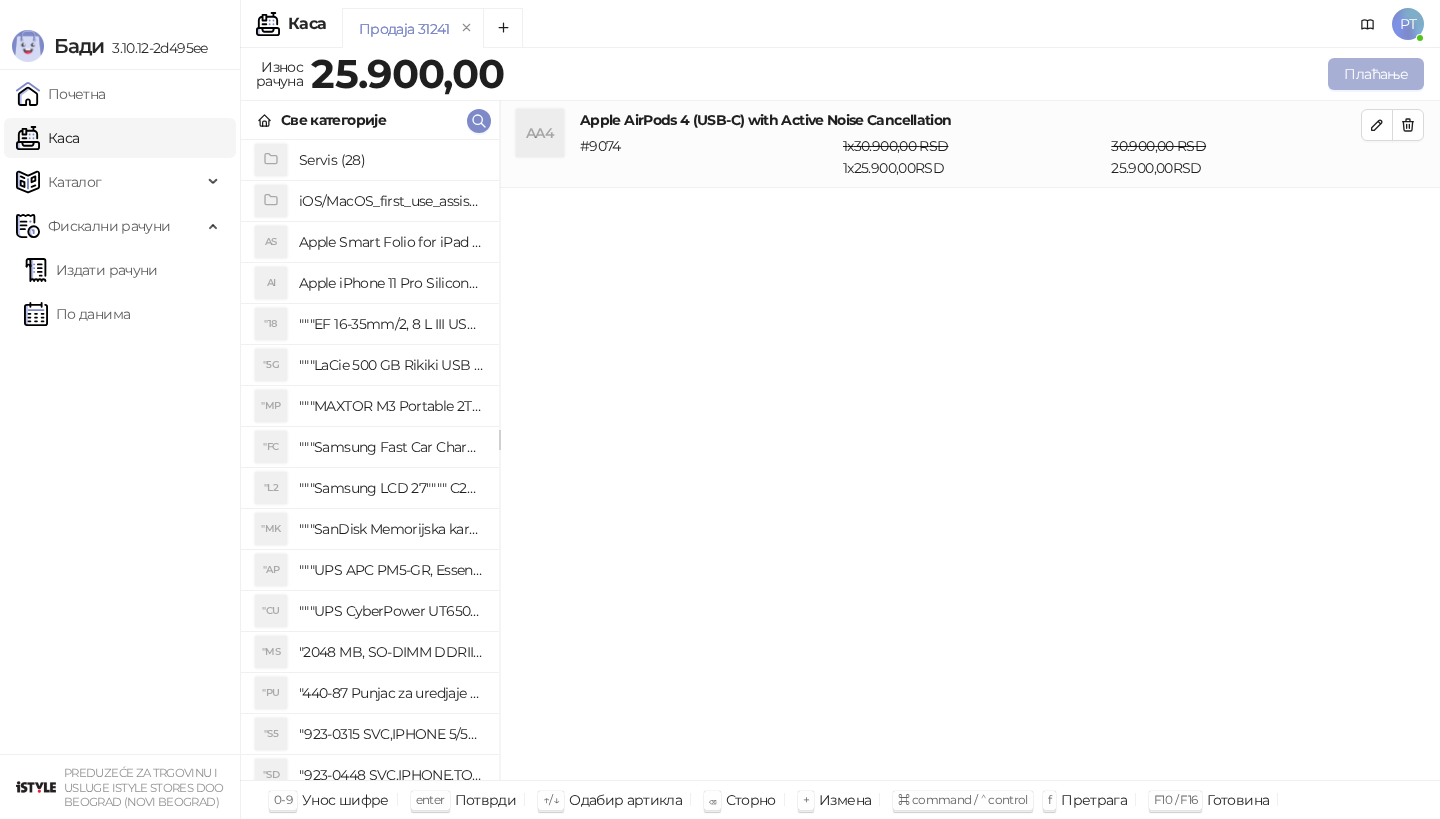 click on "Плаћање" at bounding box center (1376, 74) 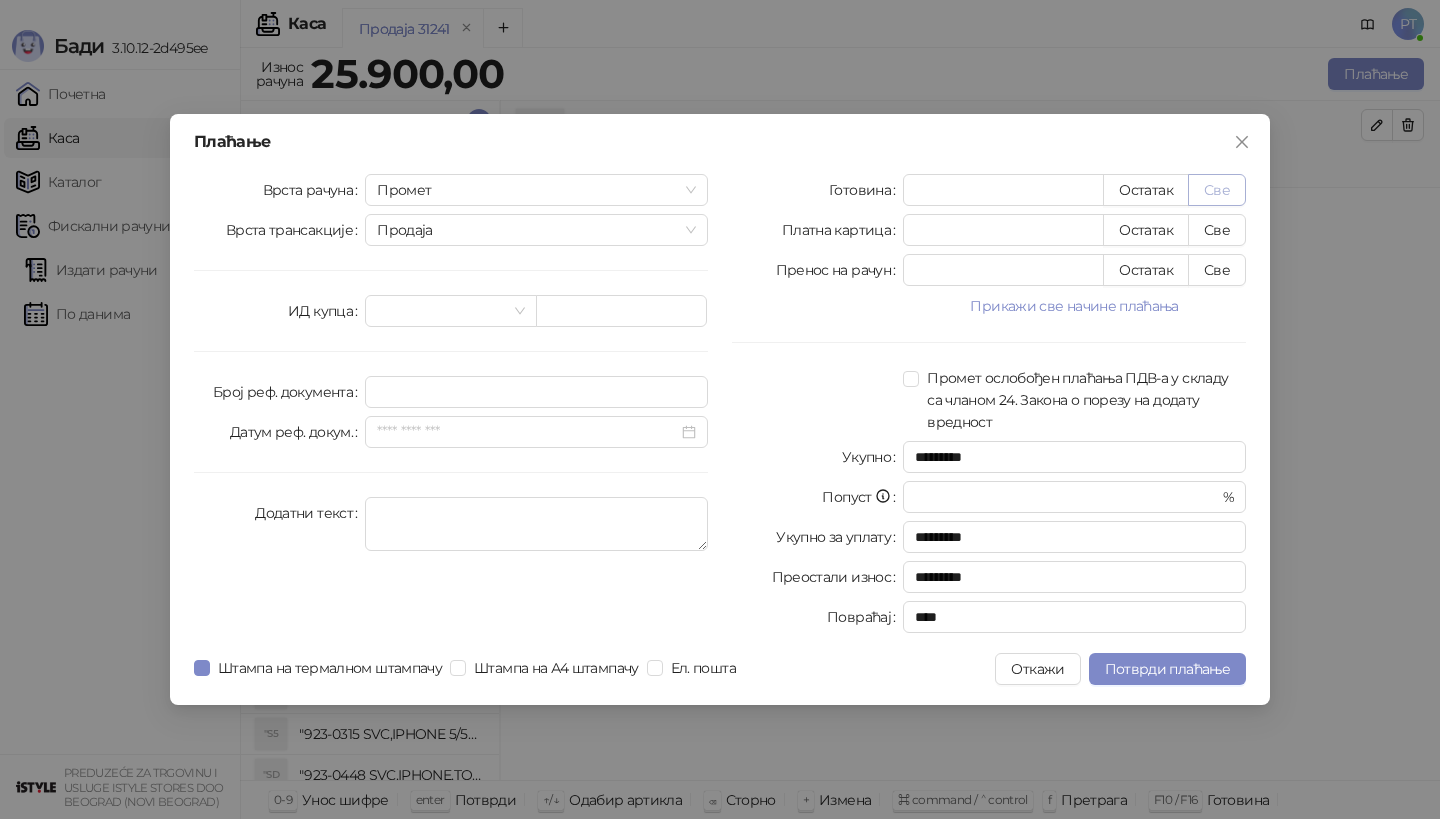 click on "Све" at bounding box center [1217, 190] 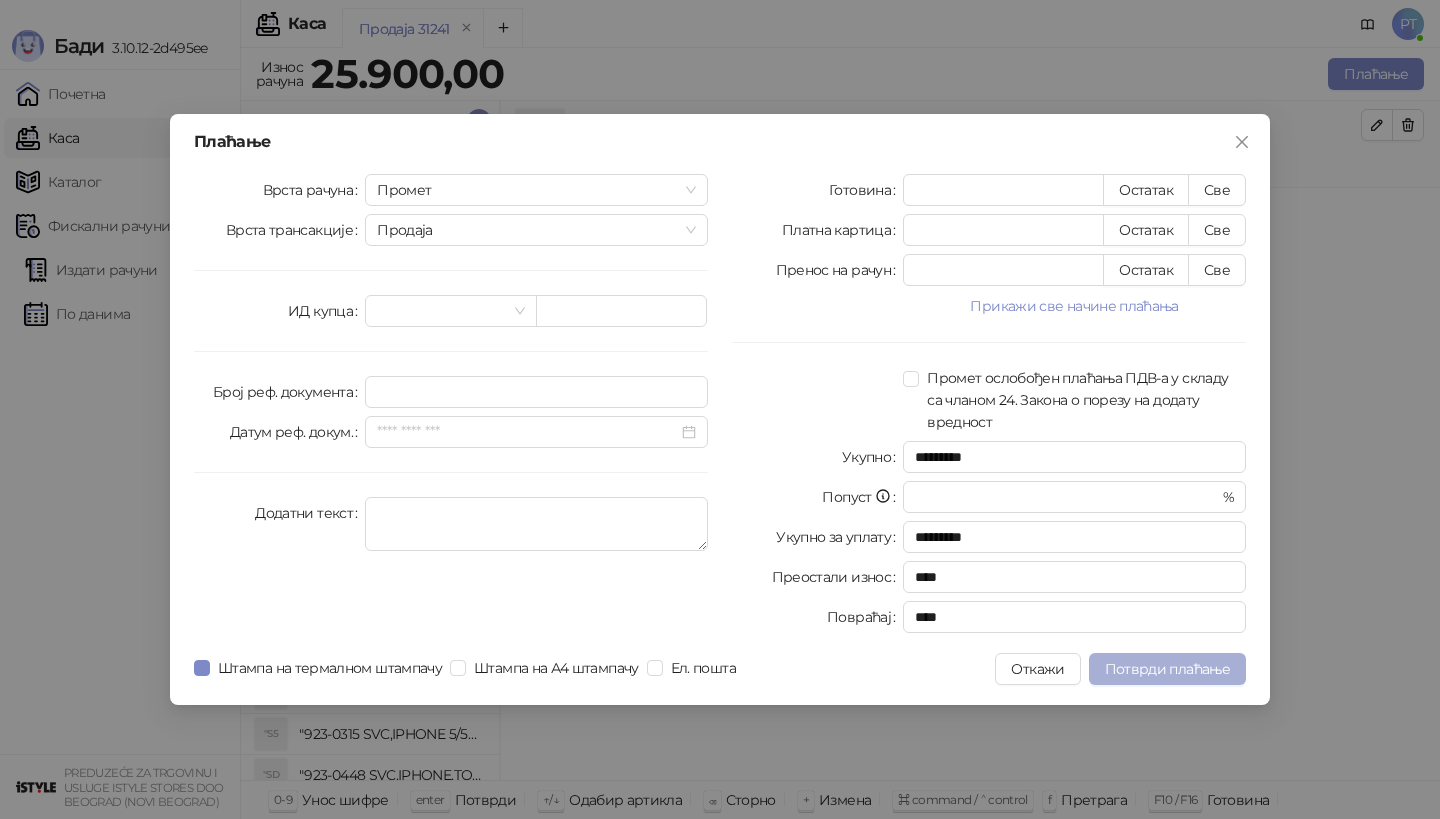 click on "Потврди плаћање" at bounding box center [1167, 669] 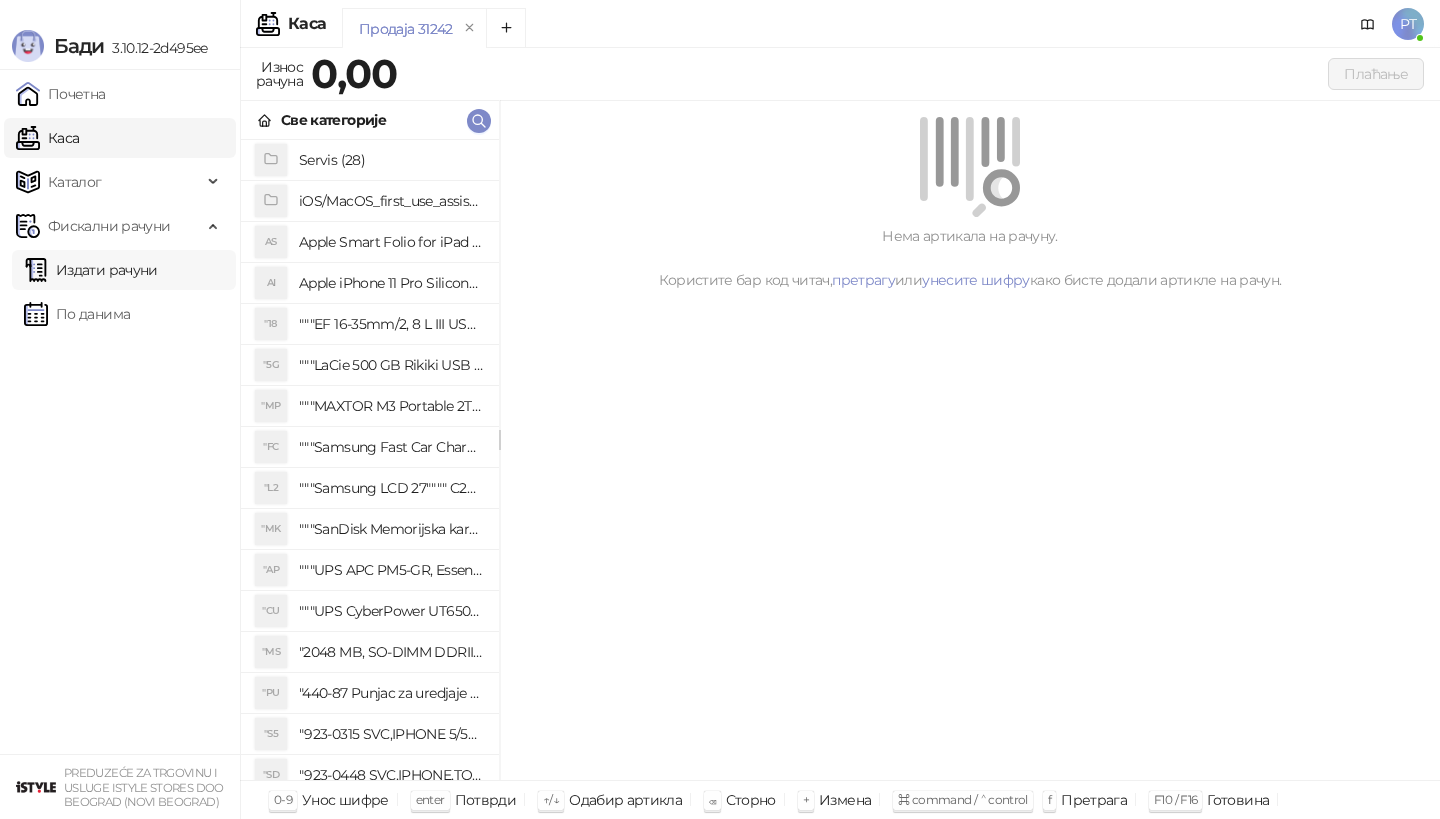 click on "Издати рачуни" at bounding box center [91, 270] 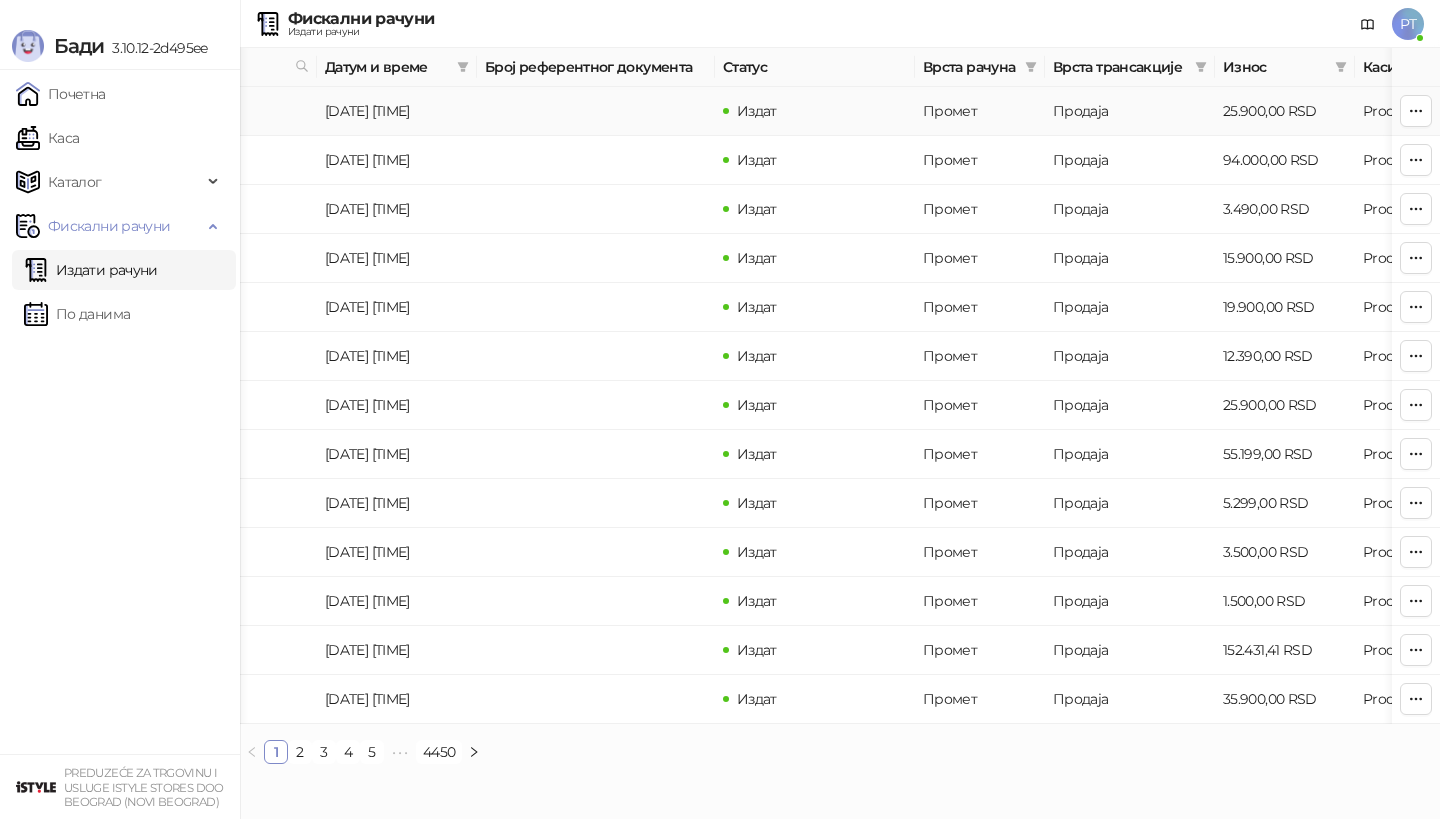 scroll, scrollTop: 0, scrollLeft: 0, axis: both 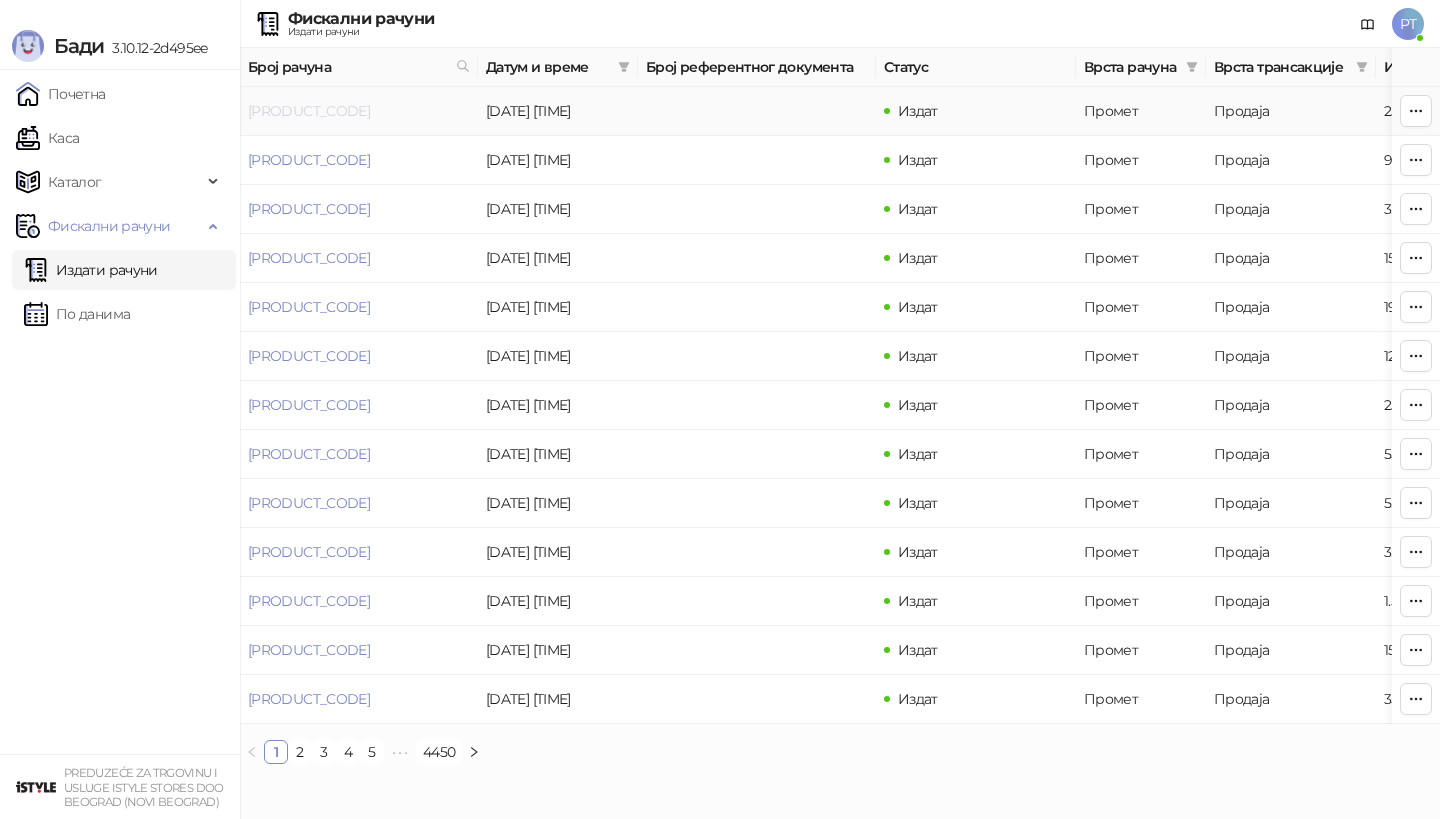 click on "[PRODUCT_CODE]" at bounding box center (309, 111) 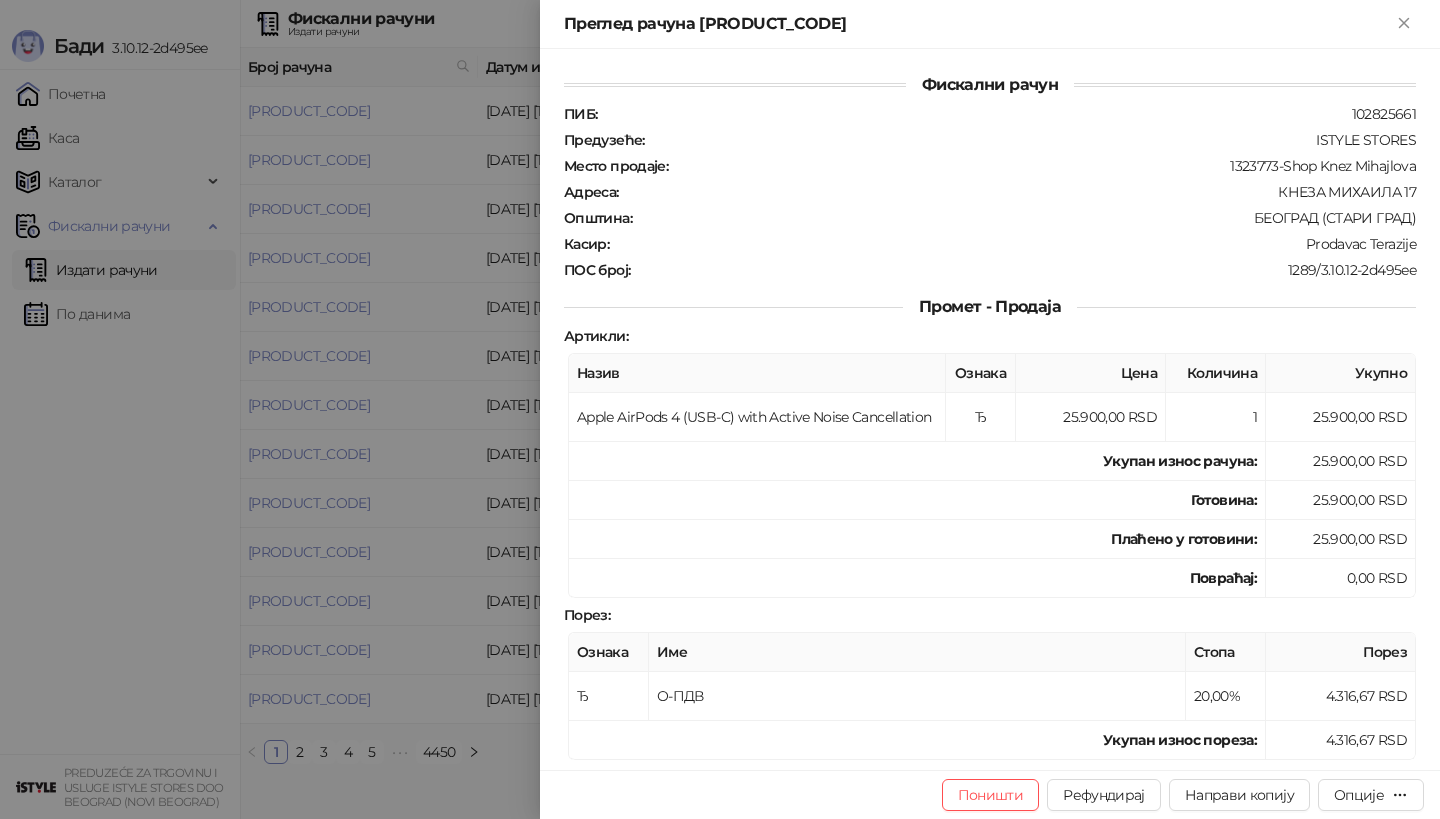click at bounding box center [720, 409] 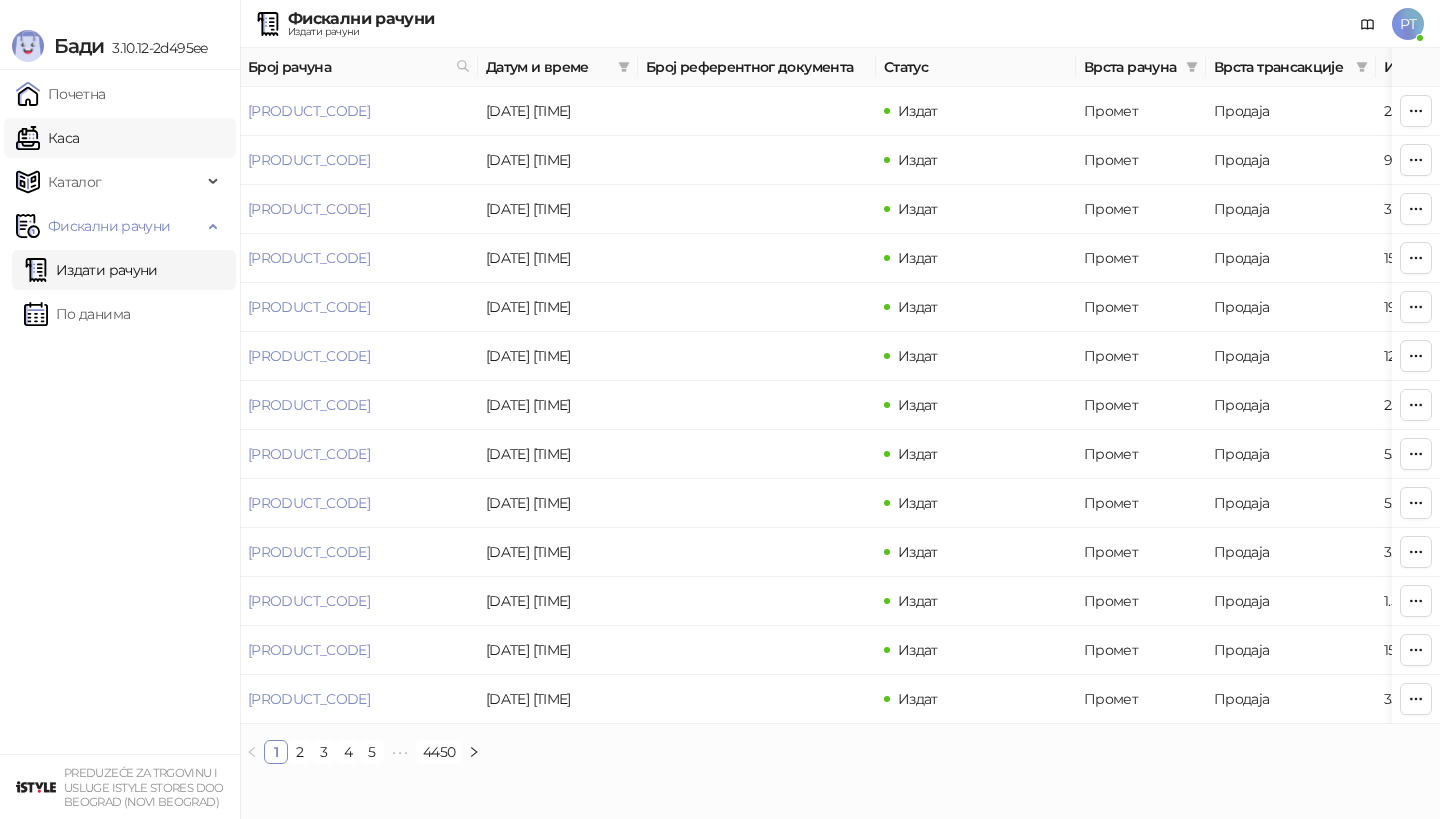 click on "Каса" at bounding box center [47, 138] 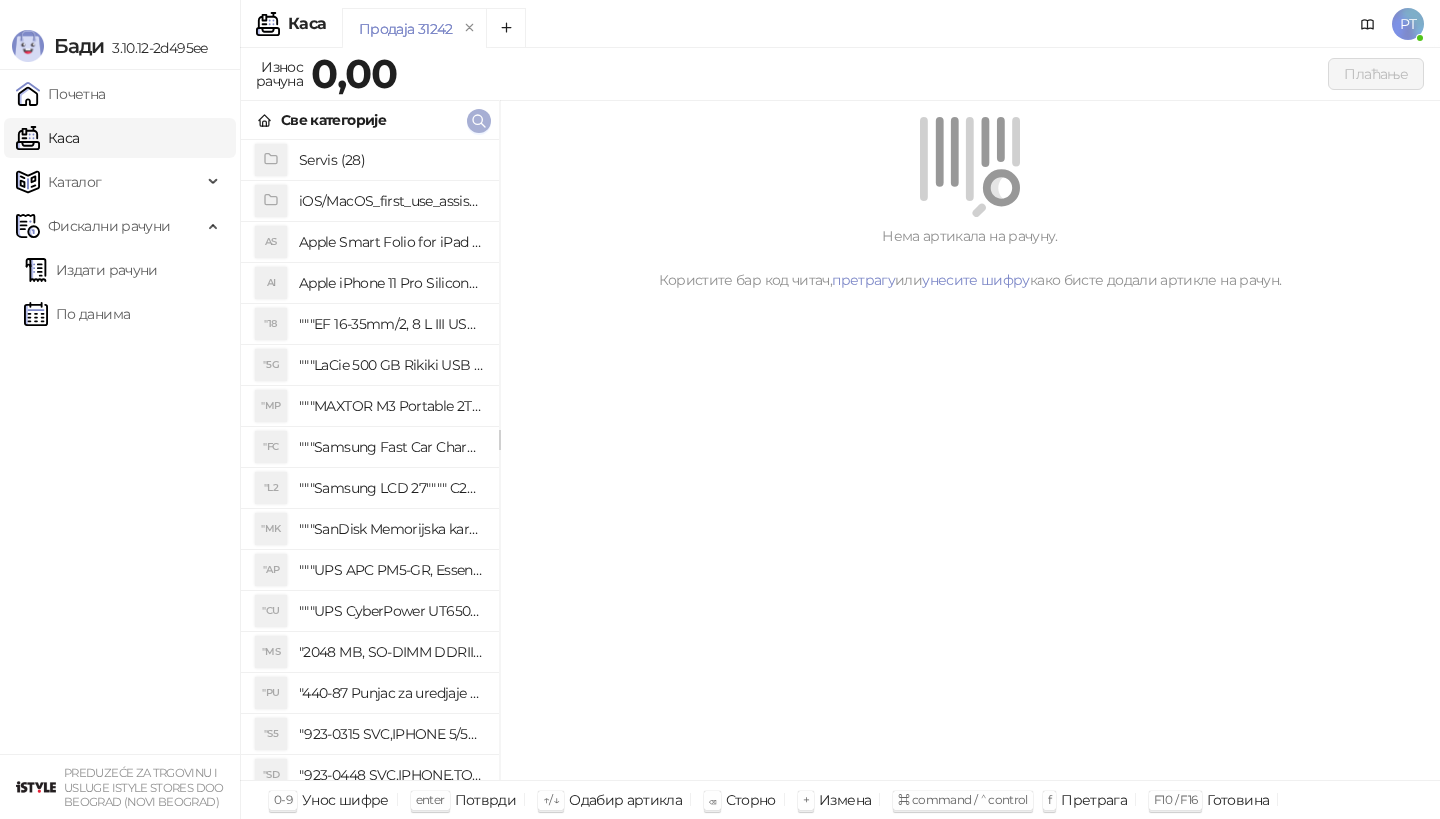 click 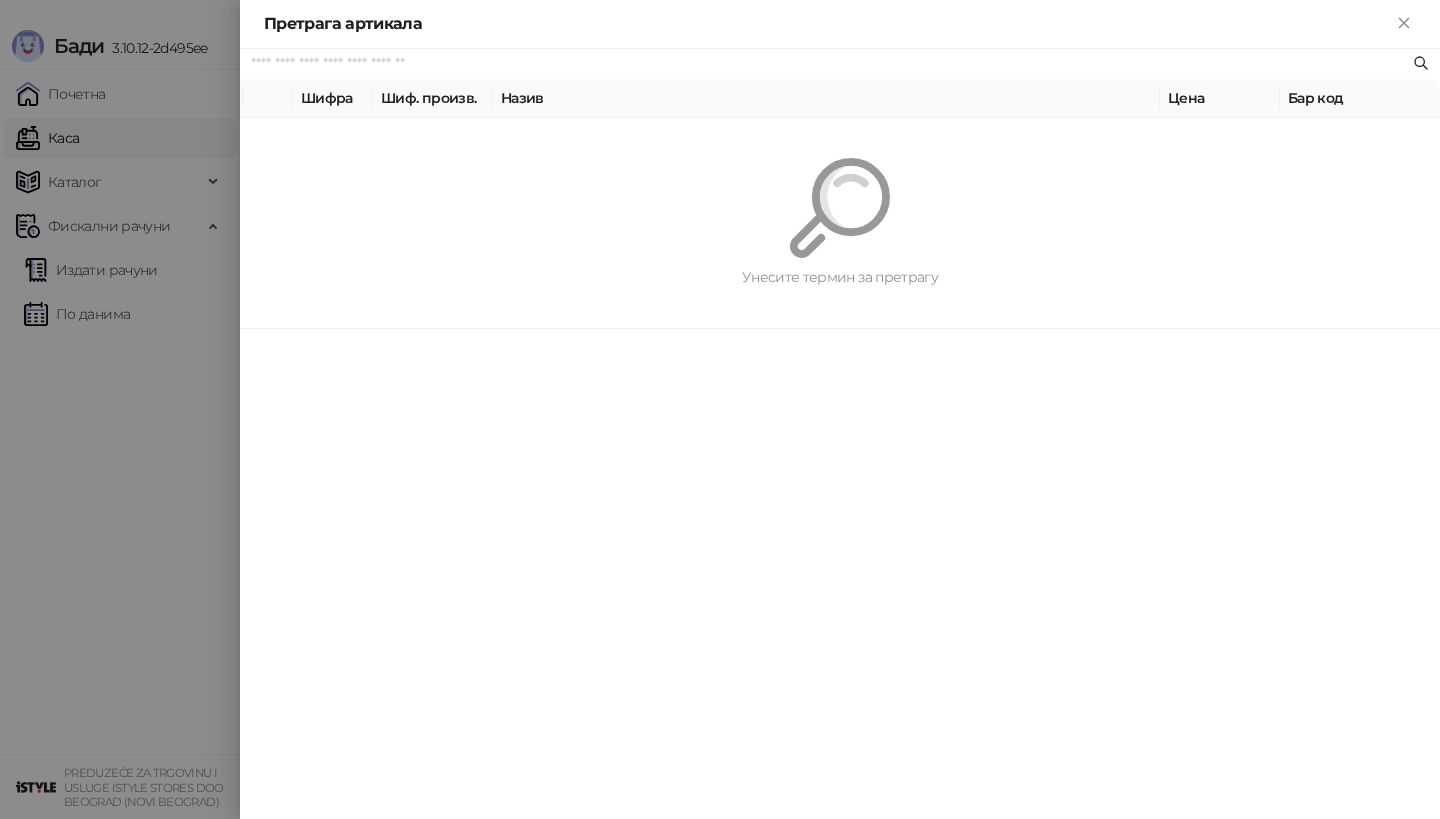 paste on "*********" 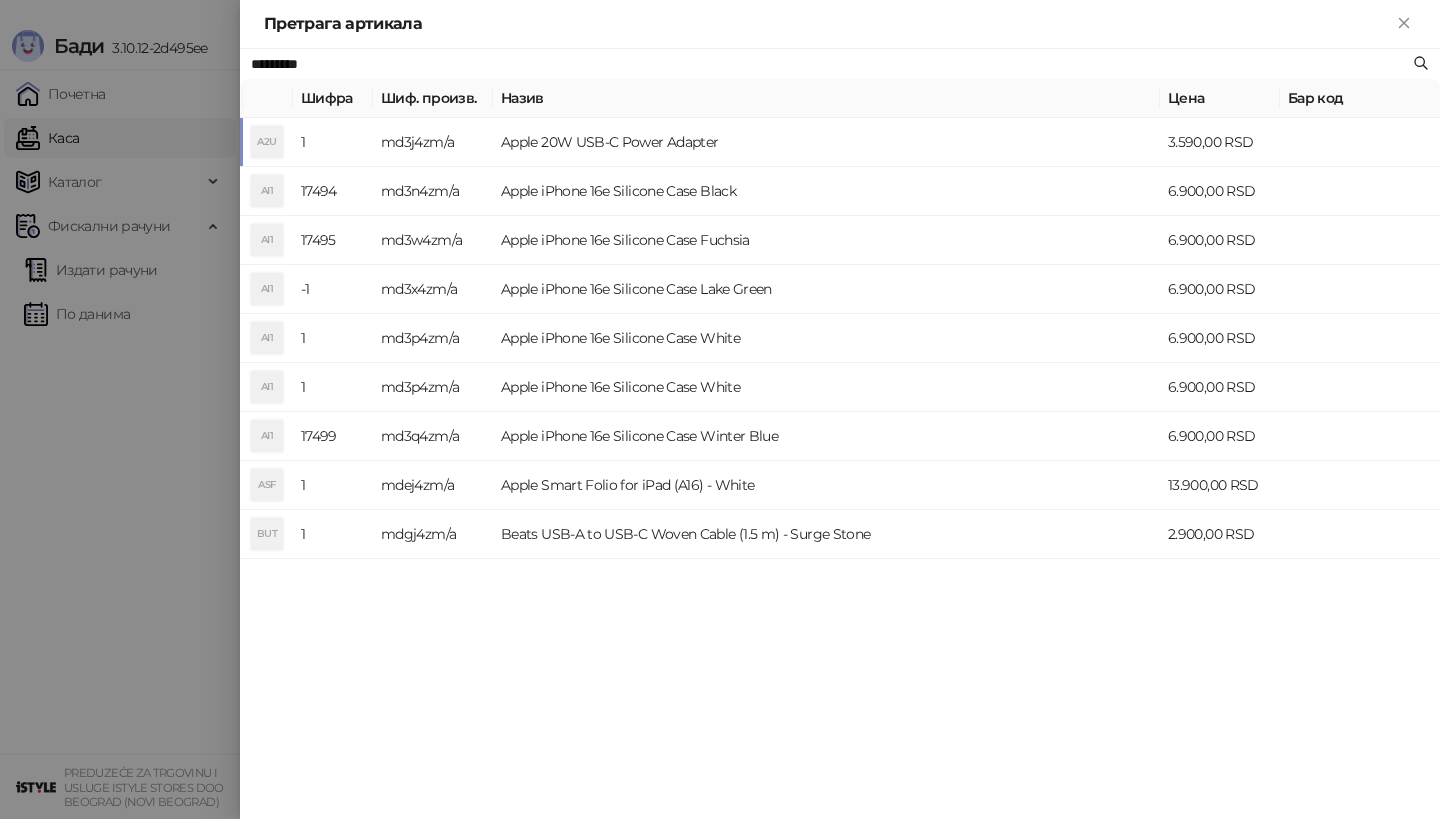 type on "*********" 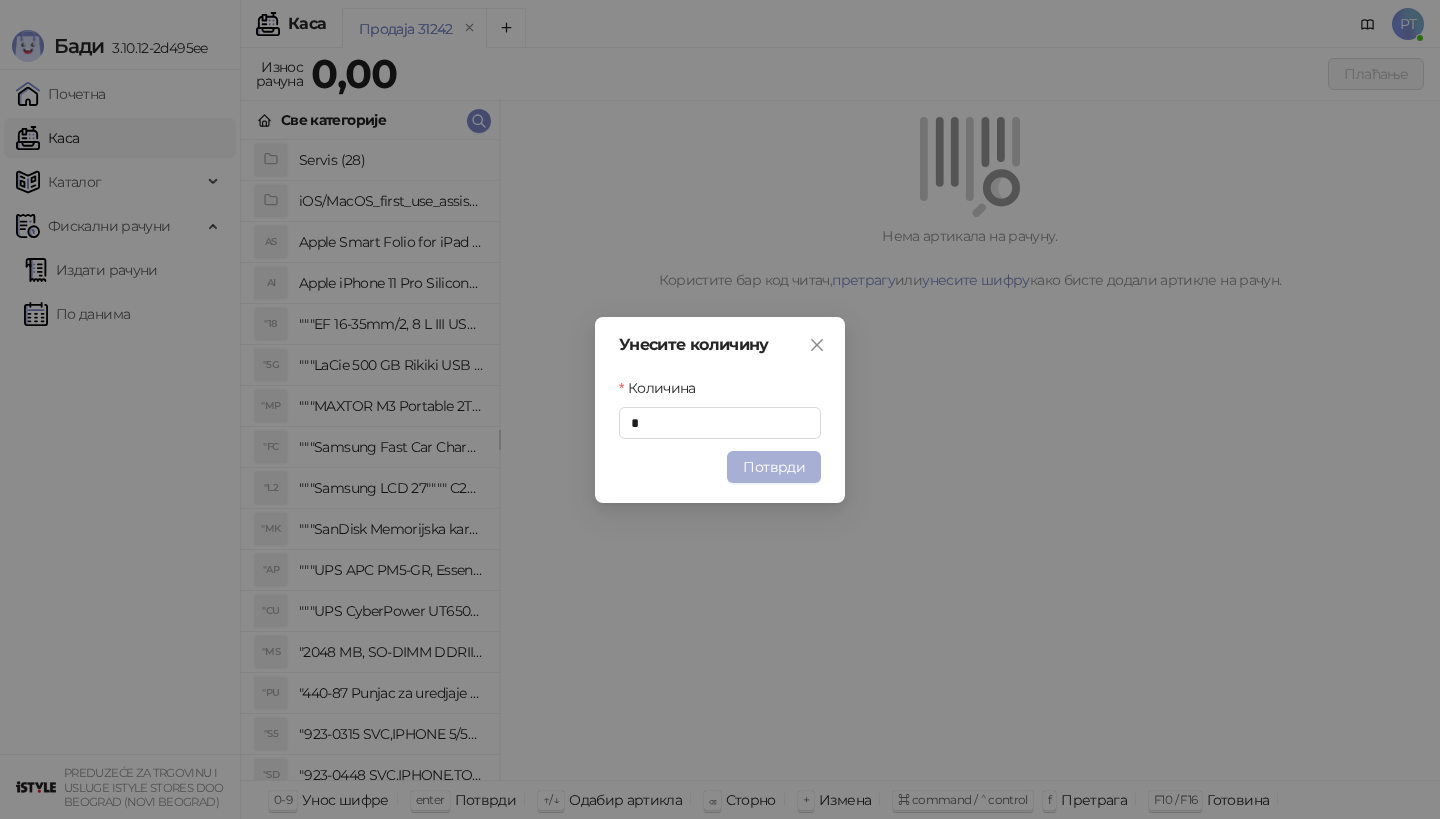 type 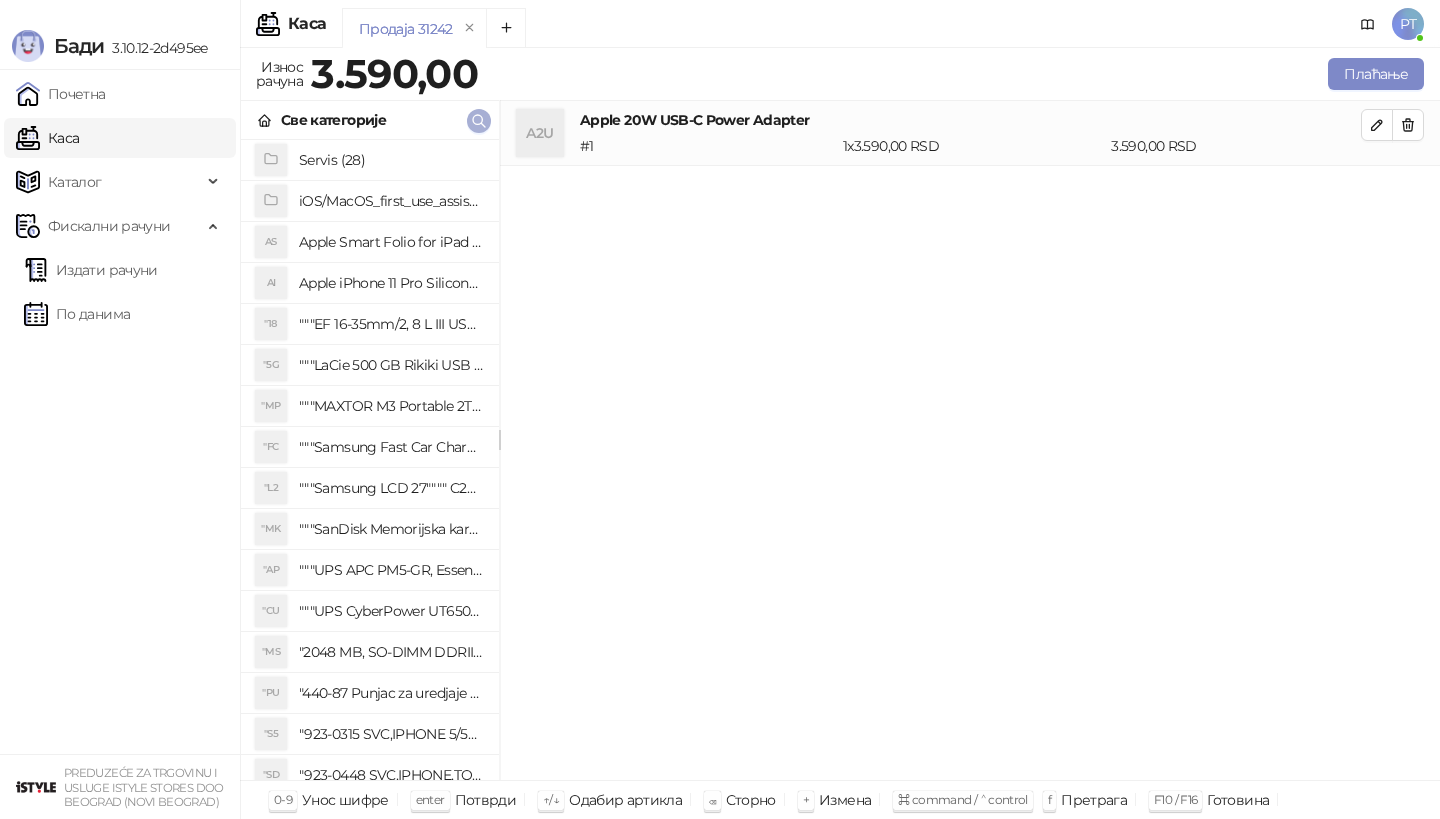 type 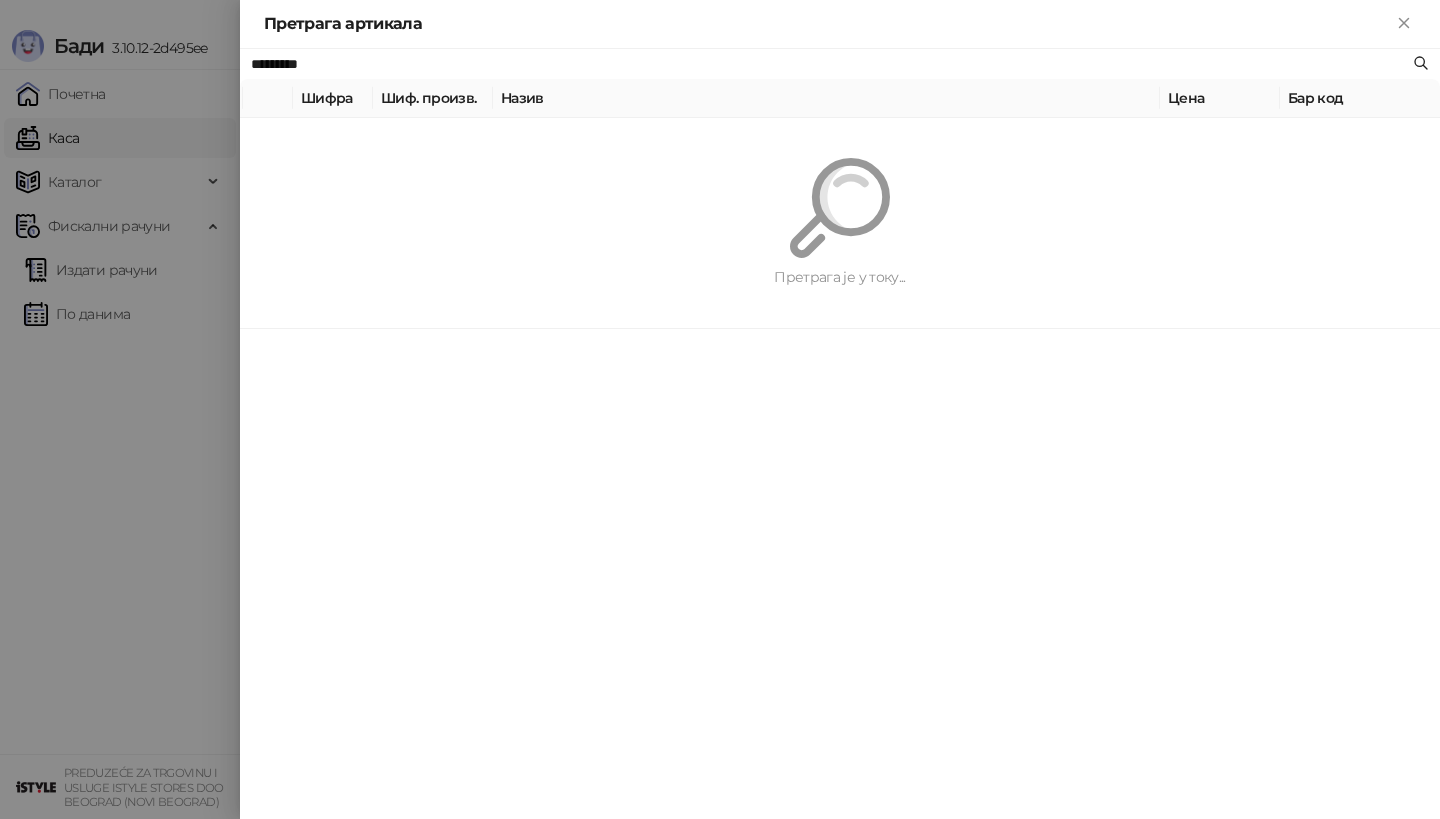 paste 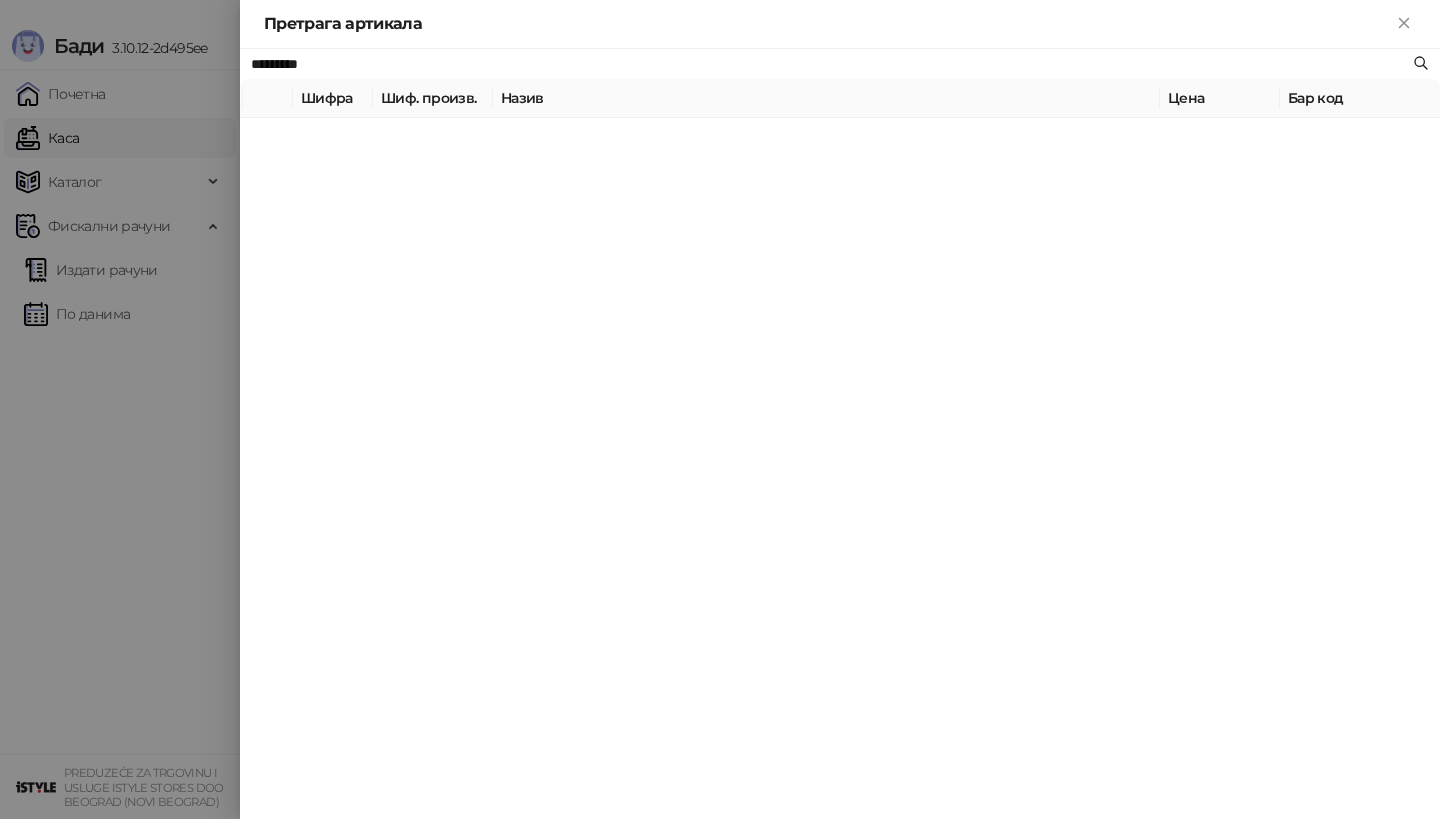 type on "*********" 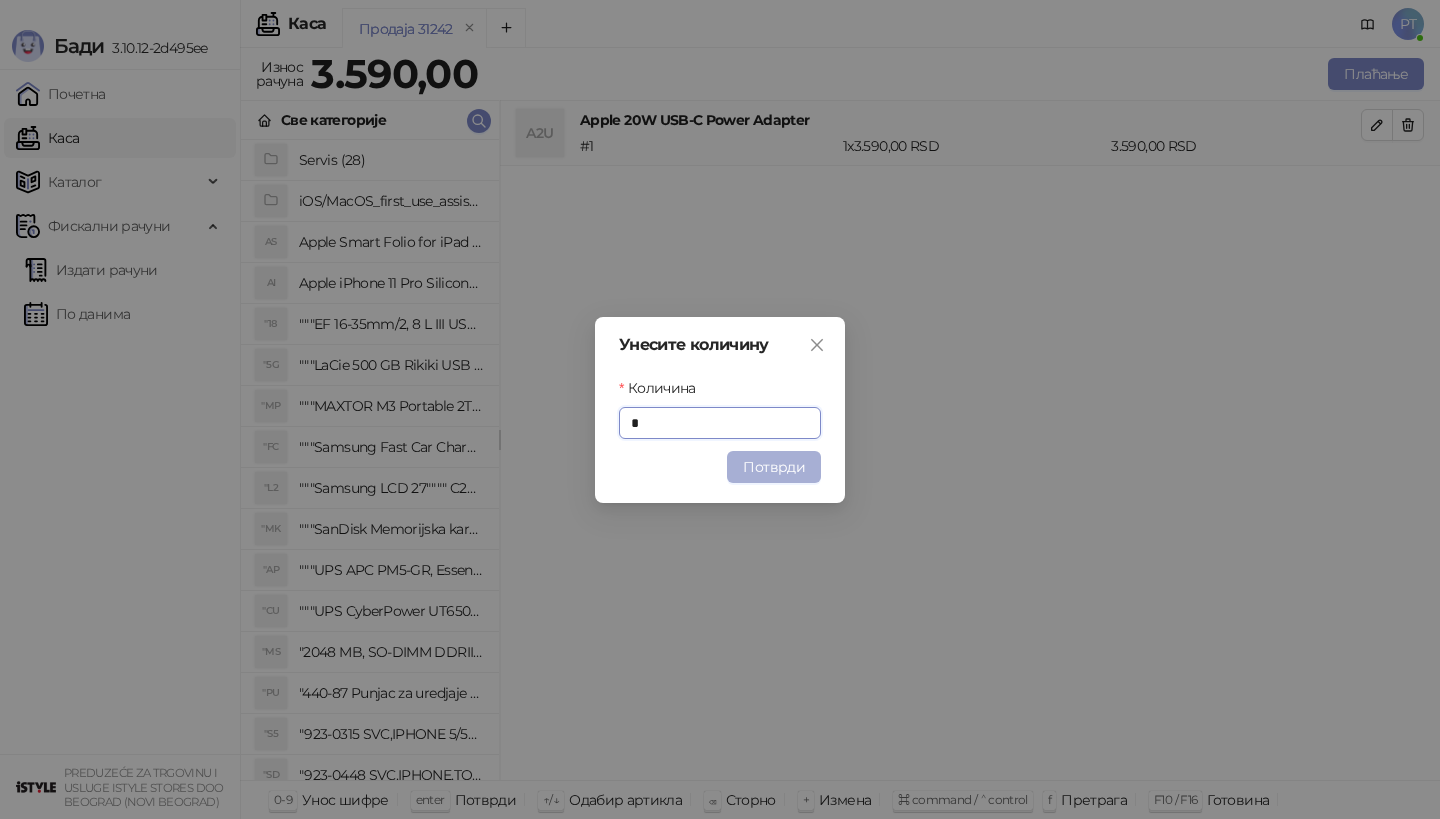 click on "Потврди" at bounding box center [774, 467] 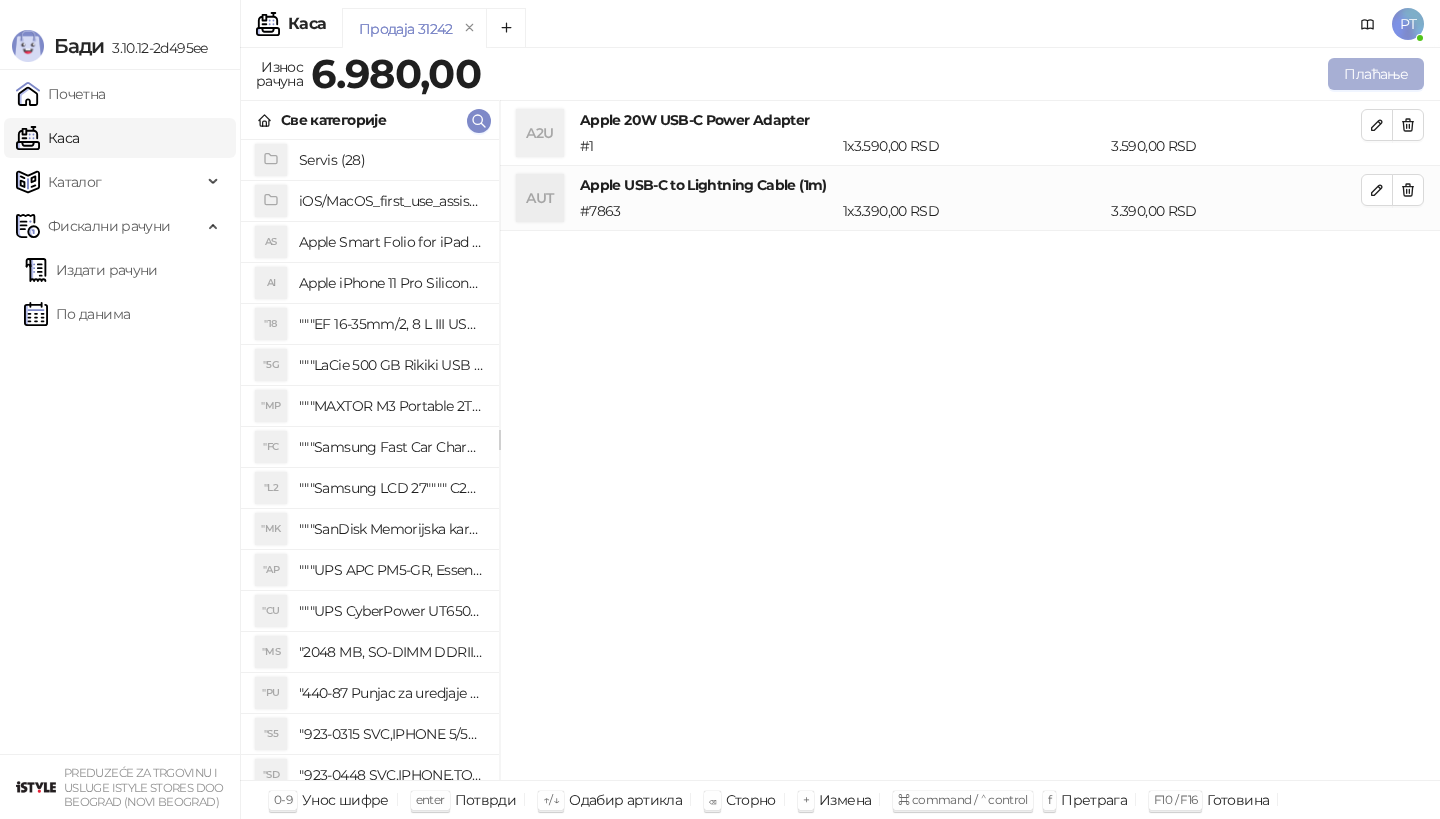 click on "Плаћање" at bounding box center (1376, 74) 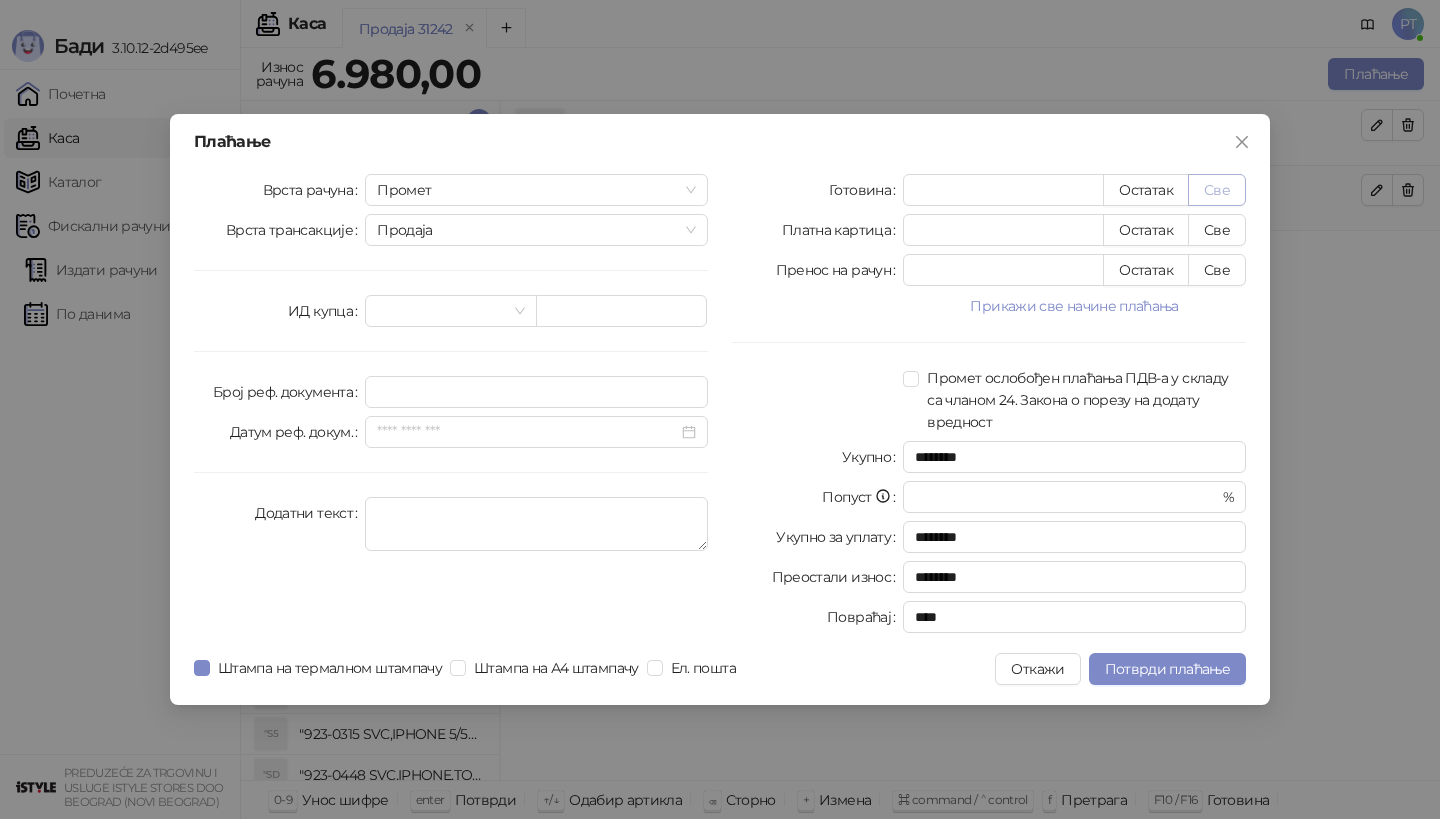 click on "Све" at bounding box center (1217, 190) 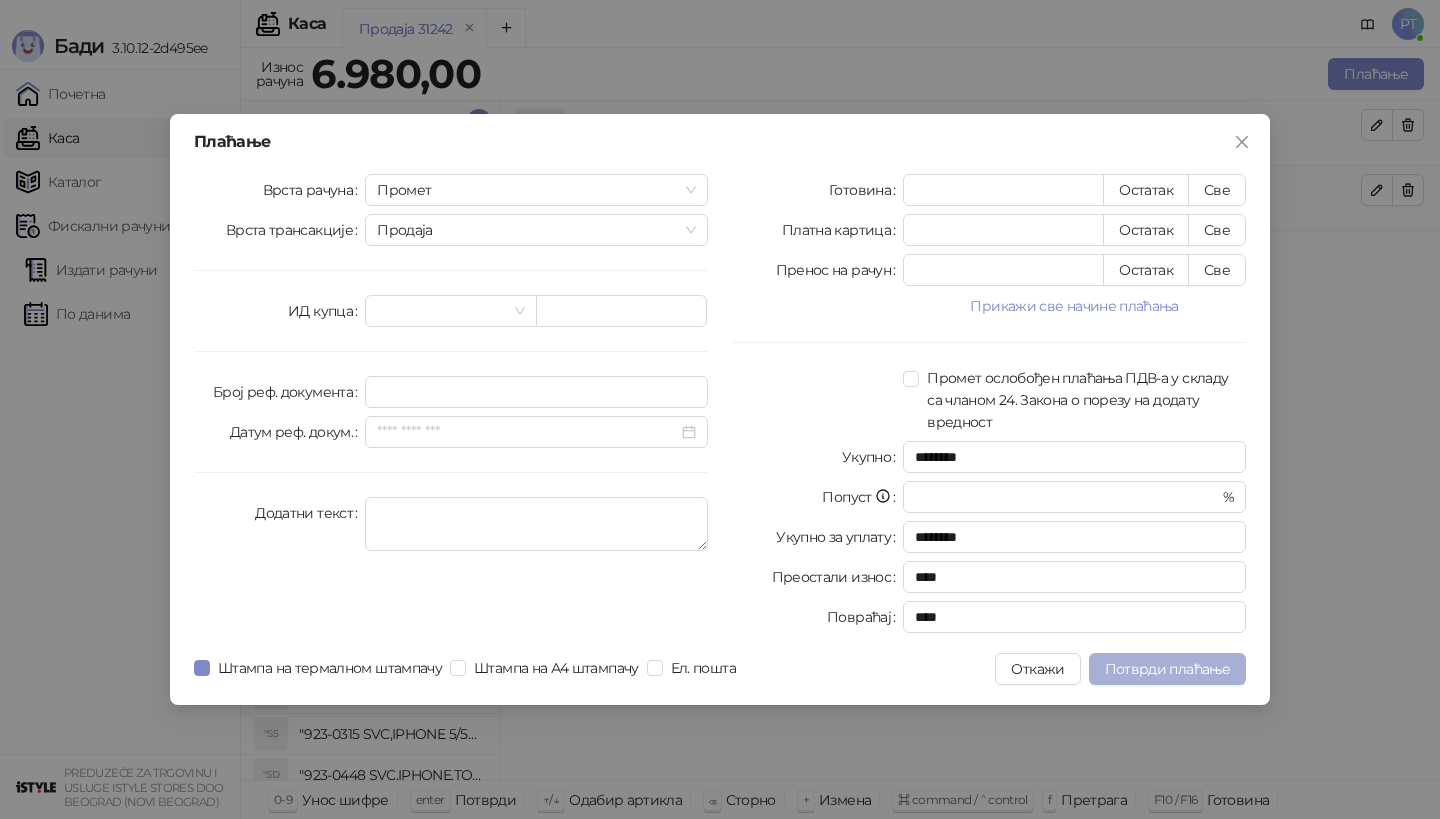 click on "Потврди плаћање" at bounding box center (1167, 669) 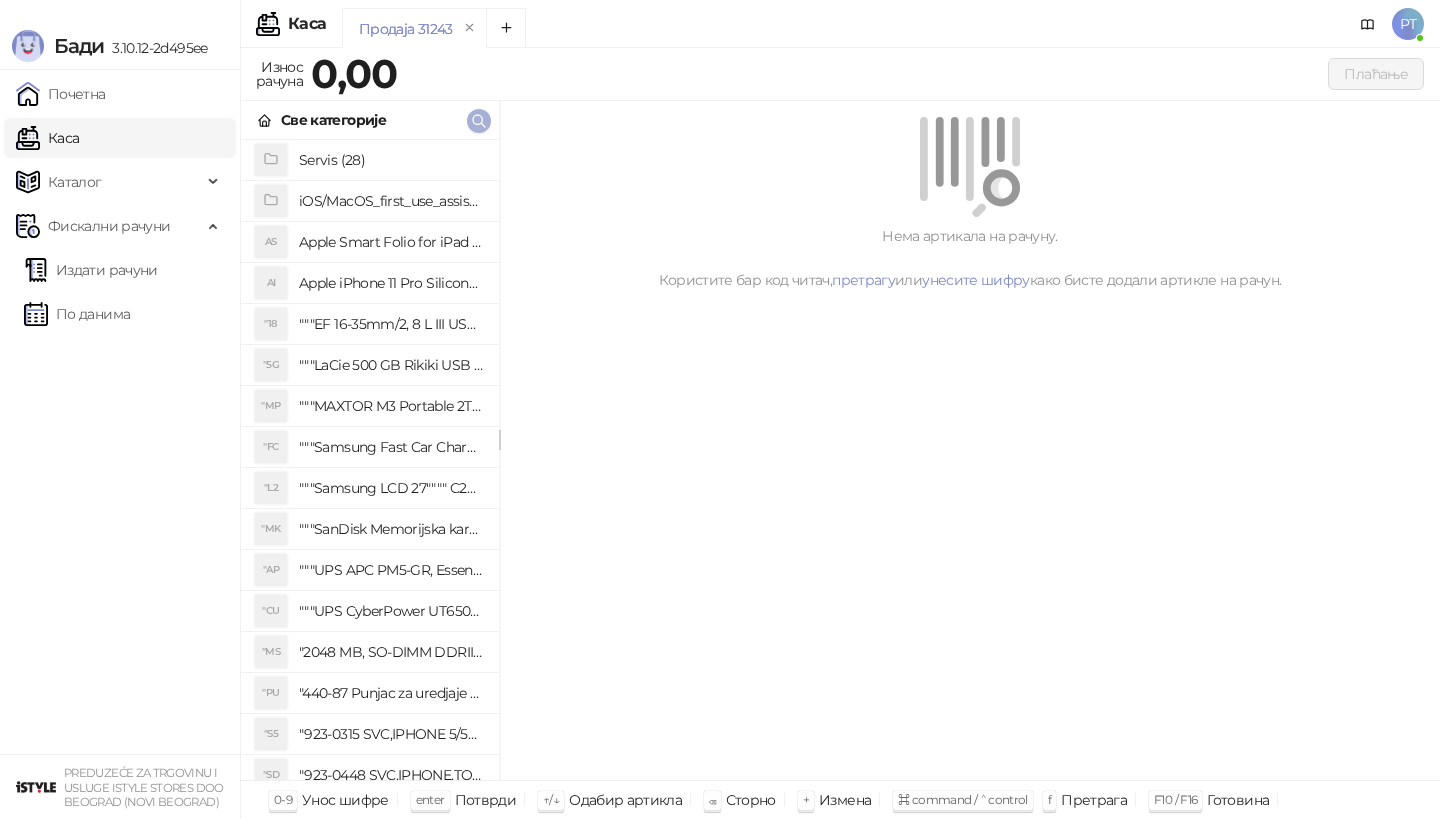 click 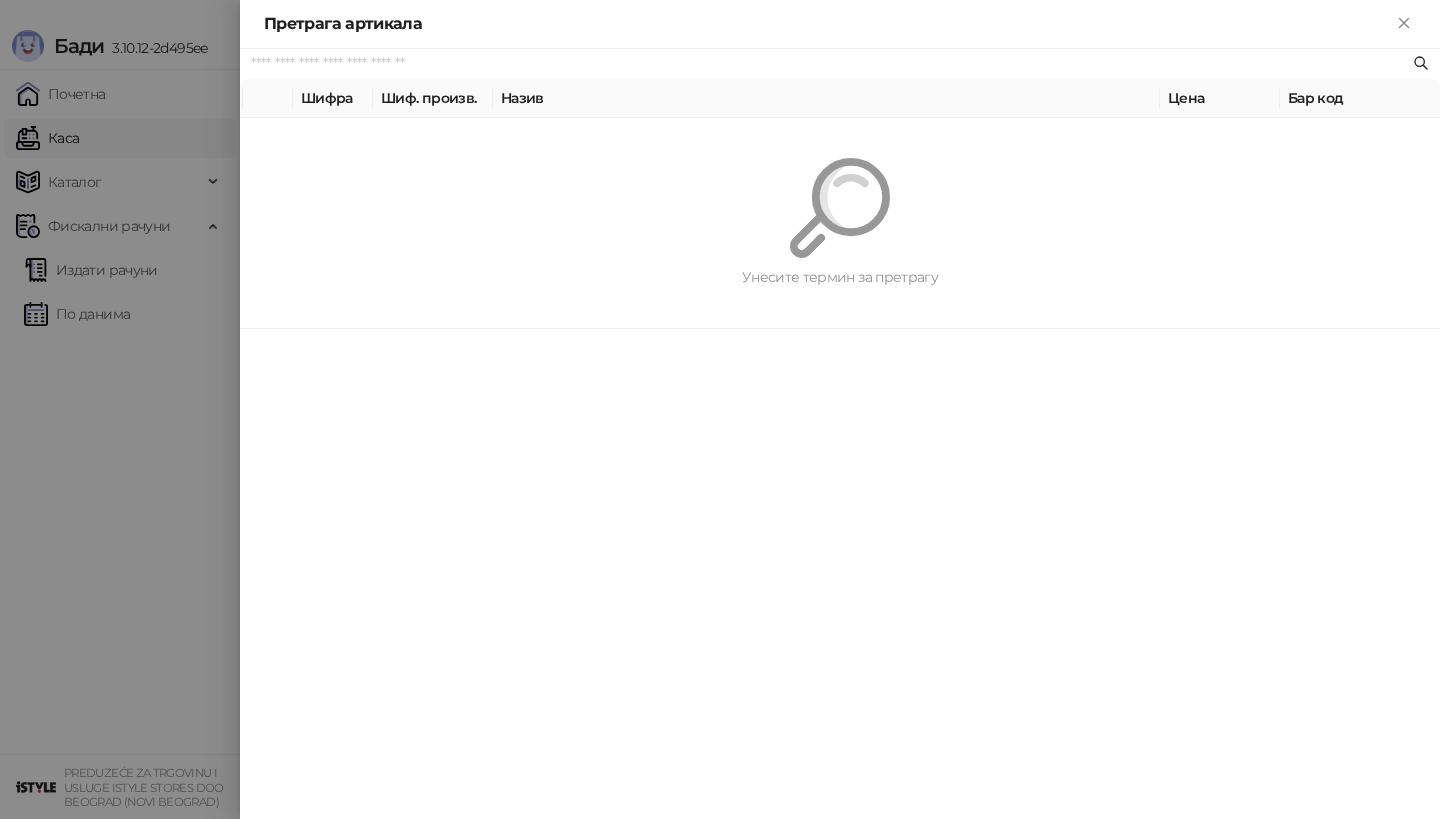 paste on "*********" 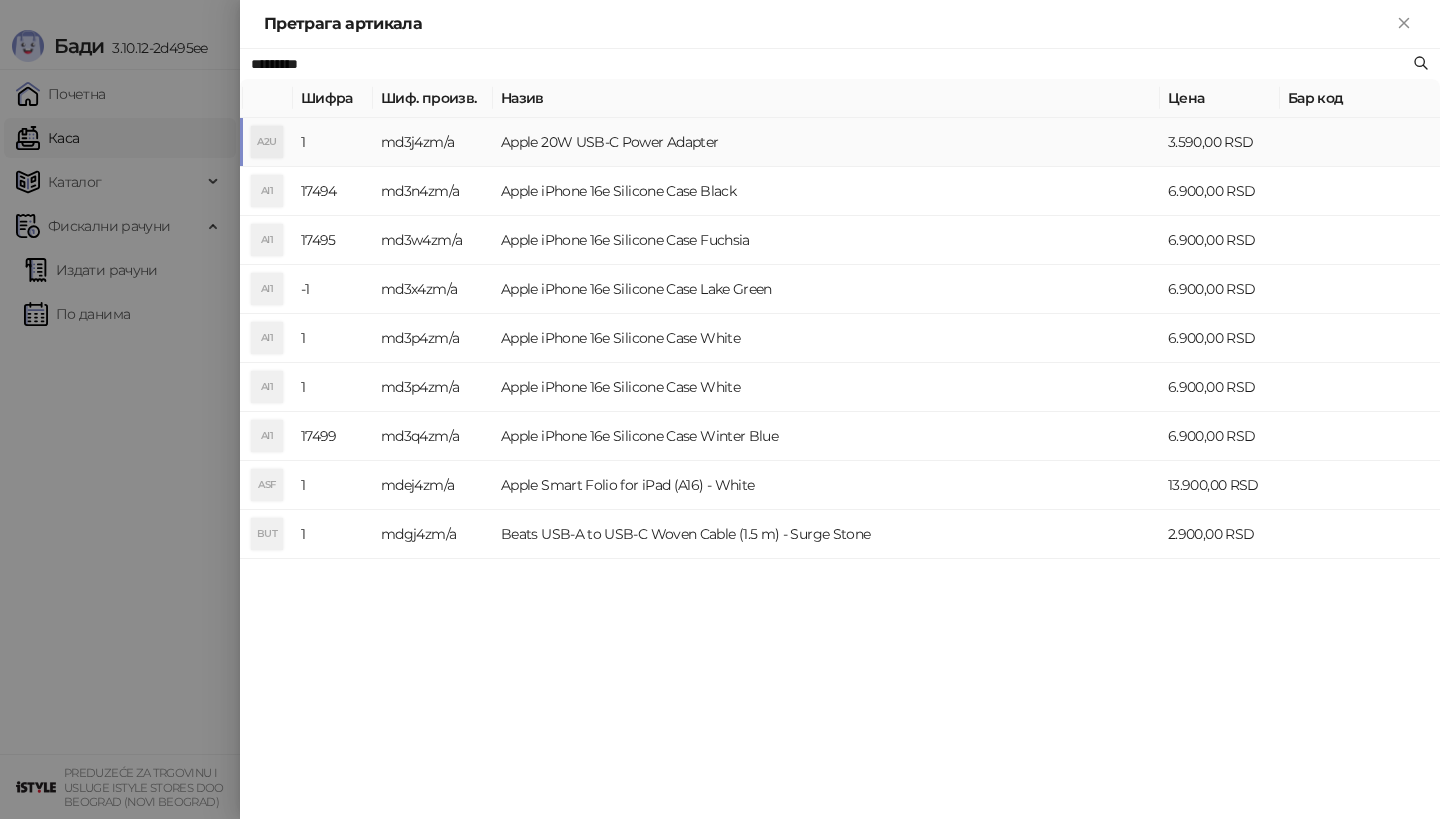 type on "*********" 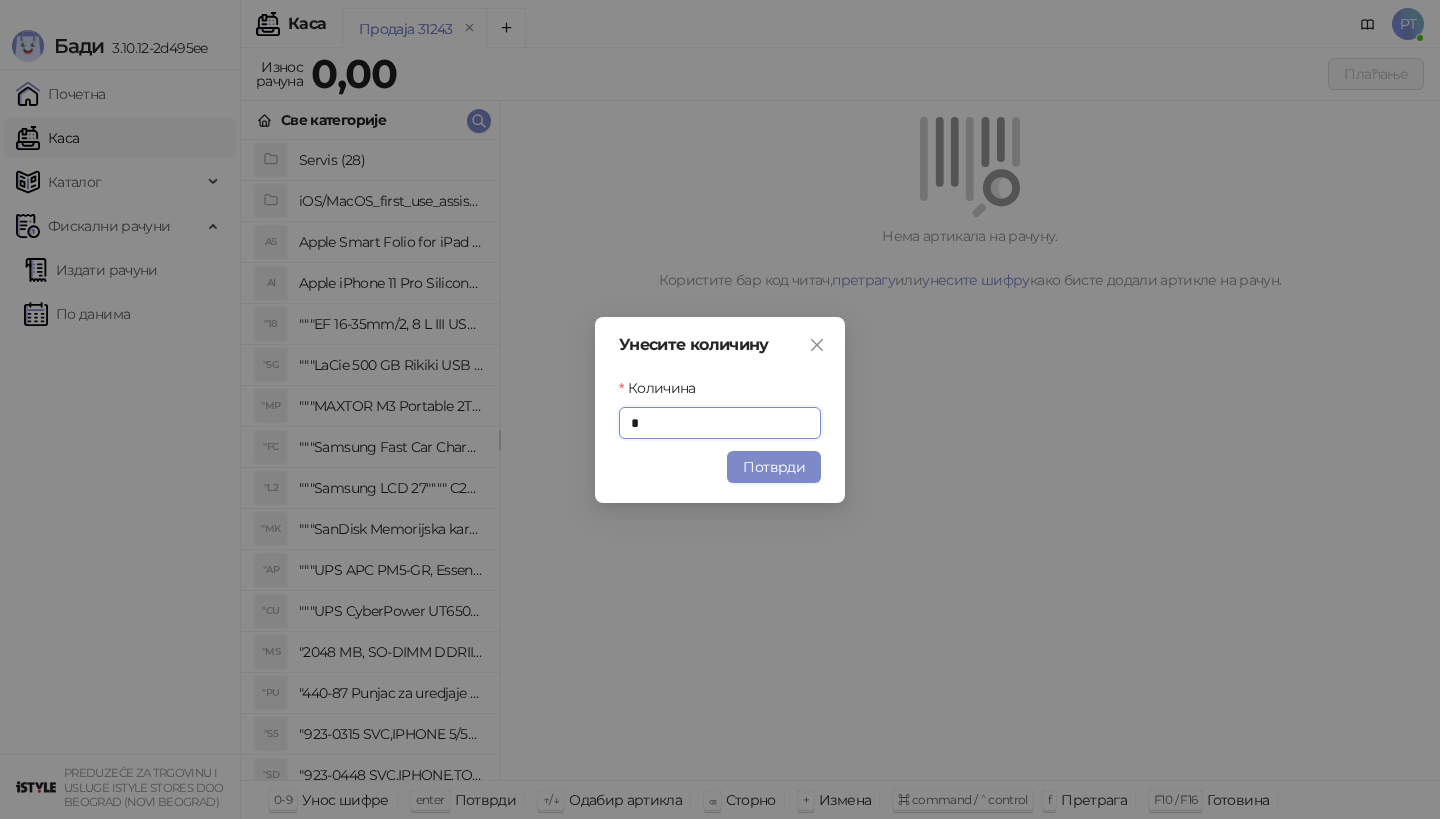 click on "Унесите количину Количина * Потврди" at bounding box center (720, 410) 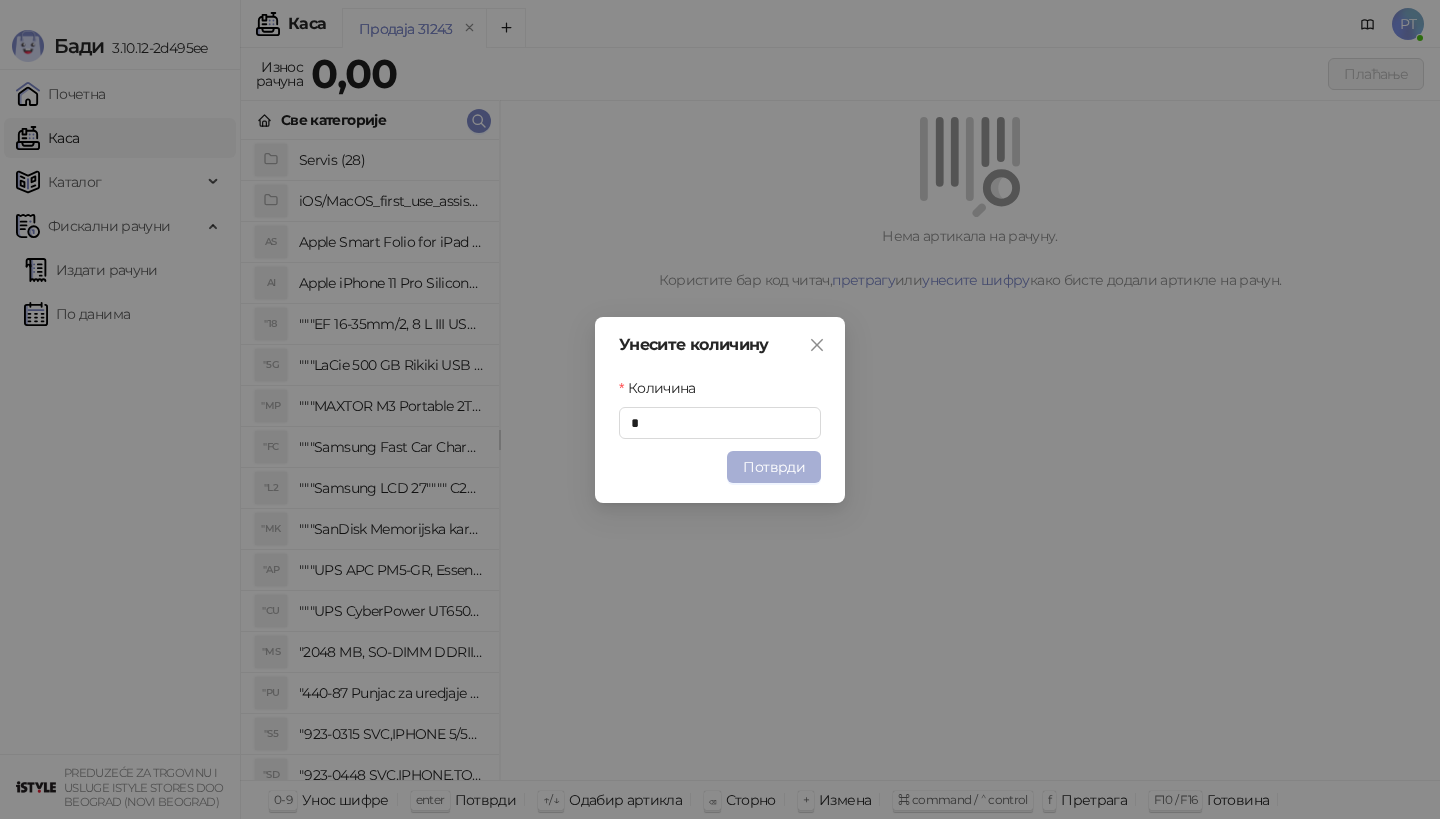 click on "Потврди" at bounding box center [774, 467] 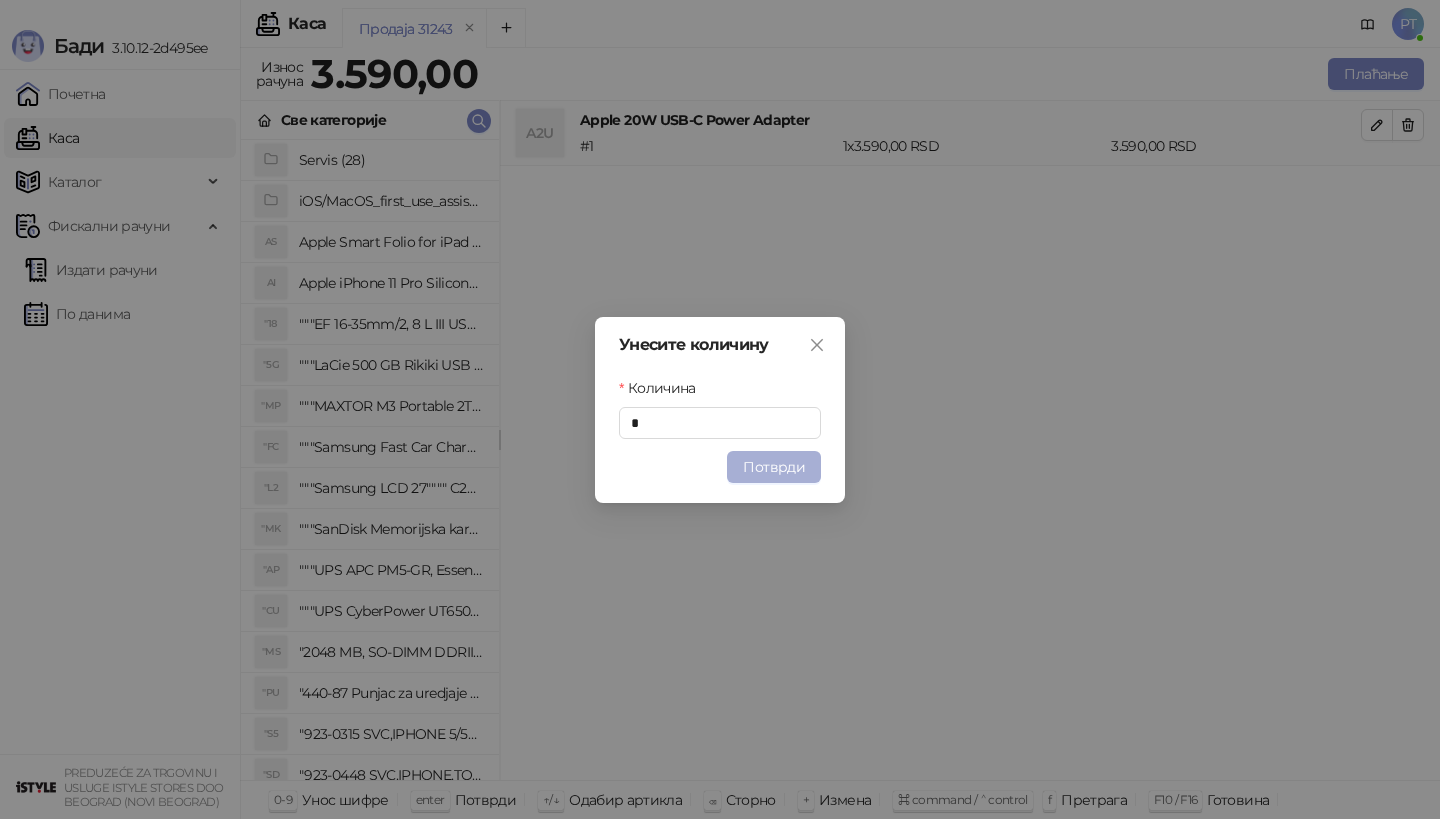 type 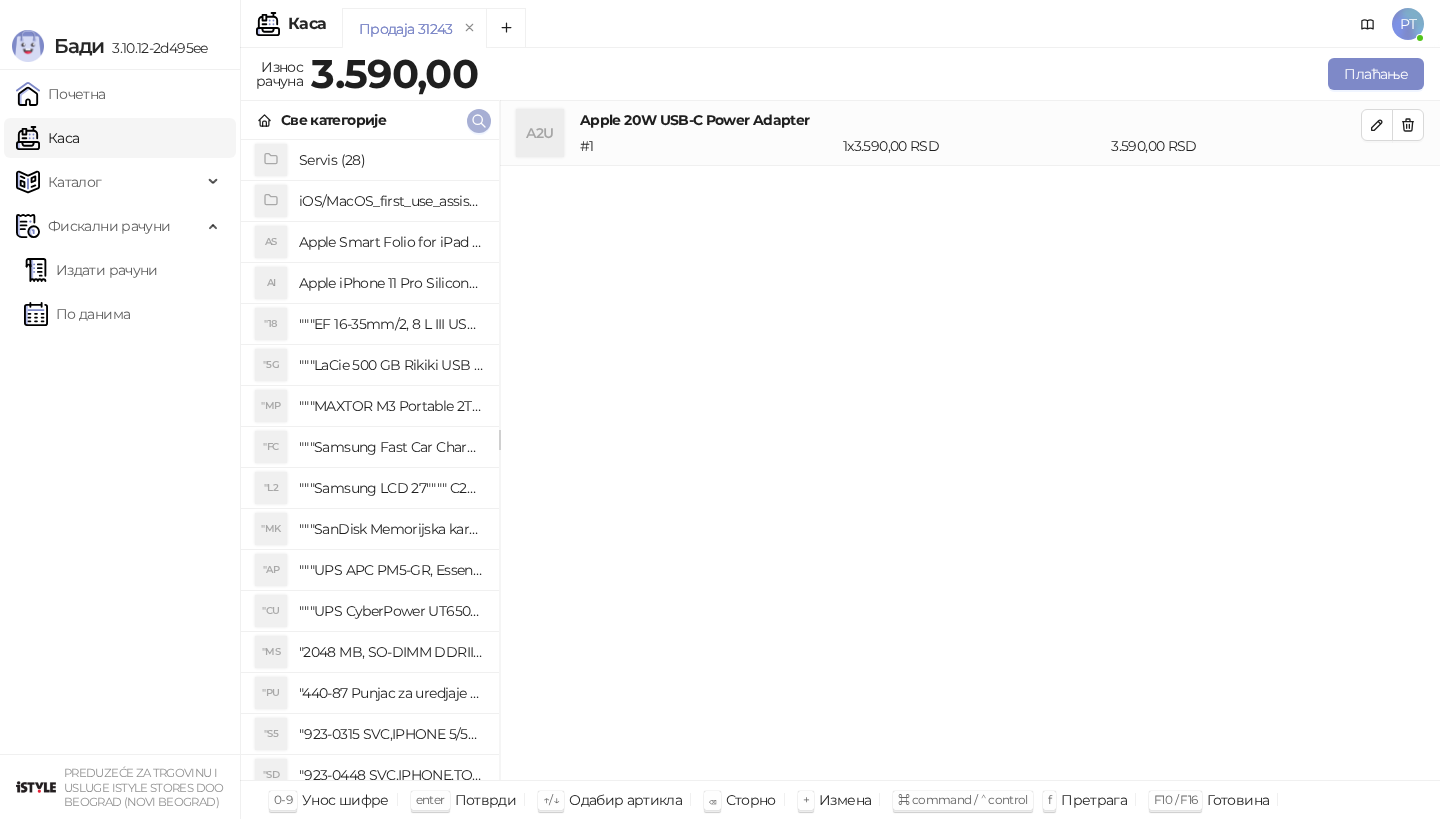 click 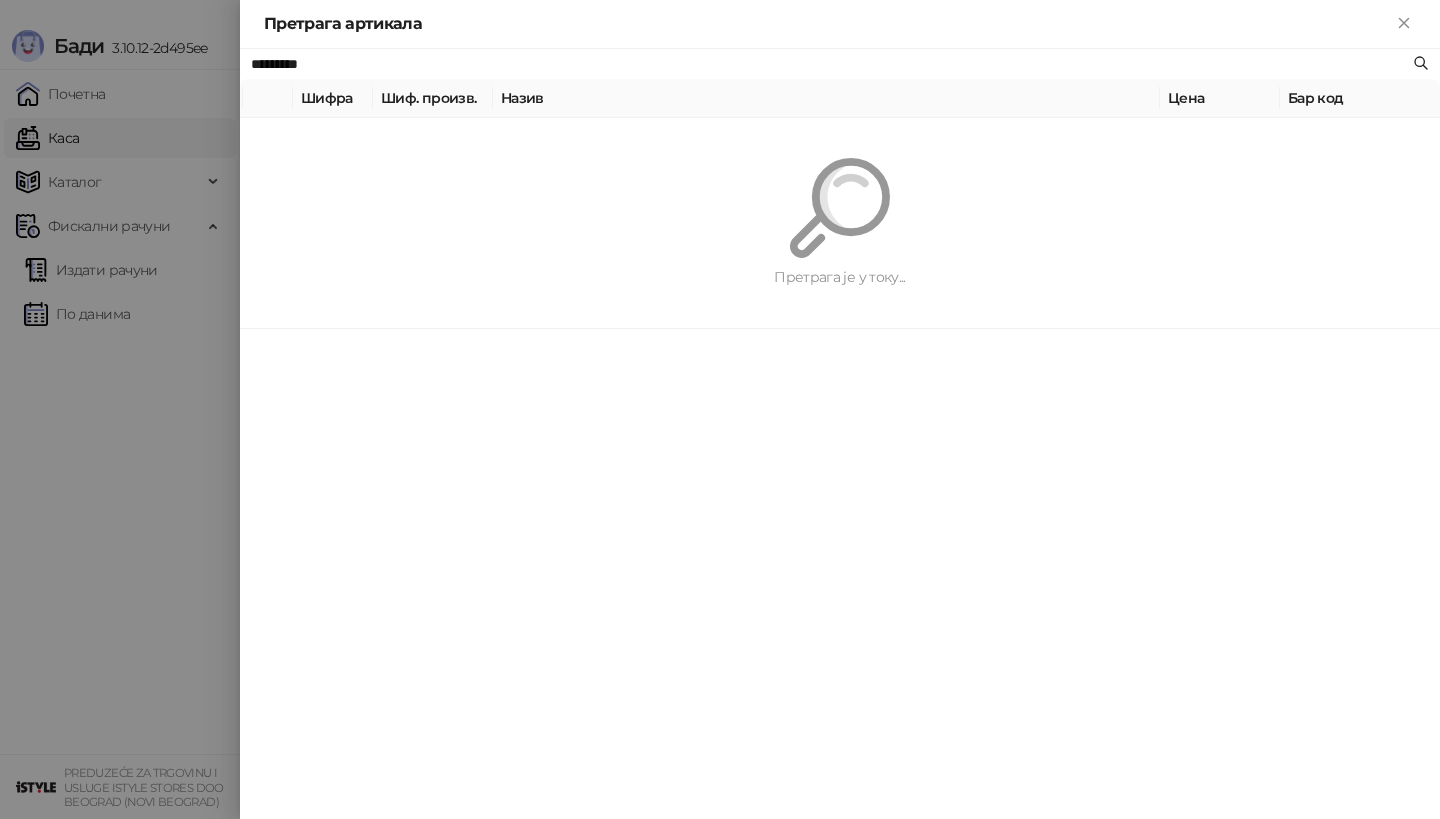 paste on "**********" 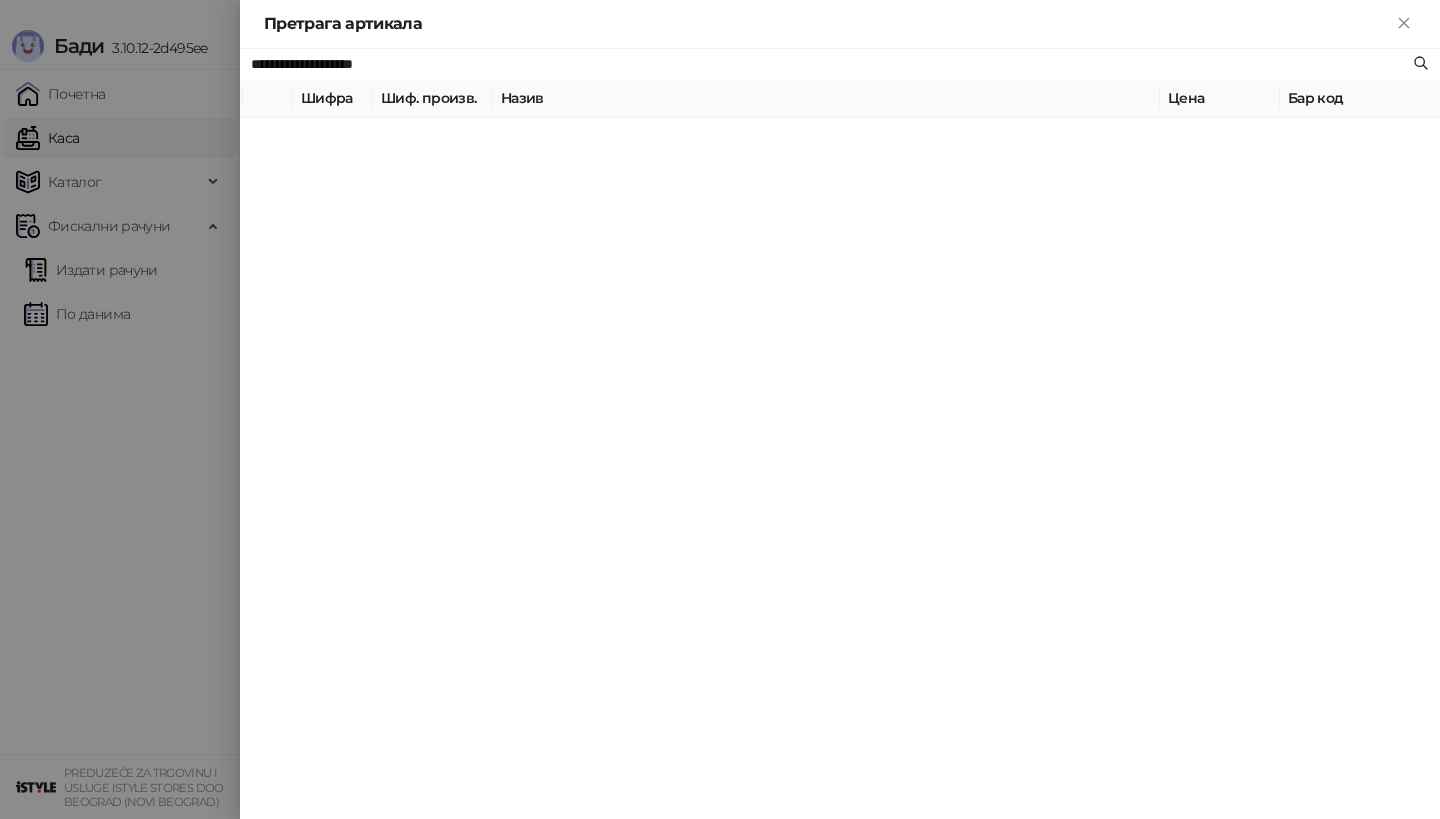 type on "**********" 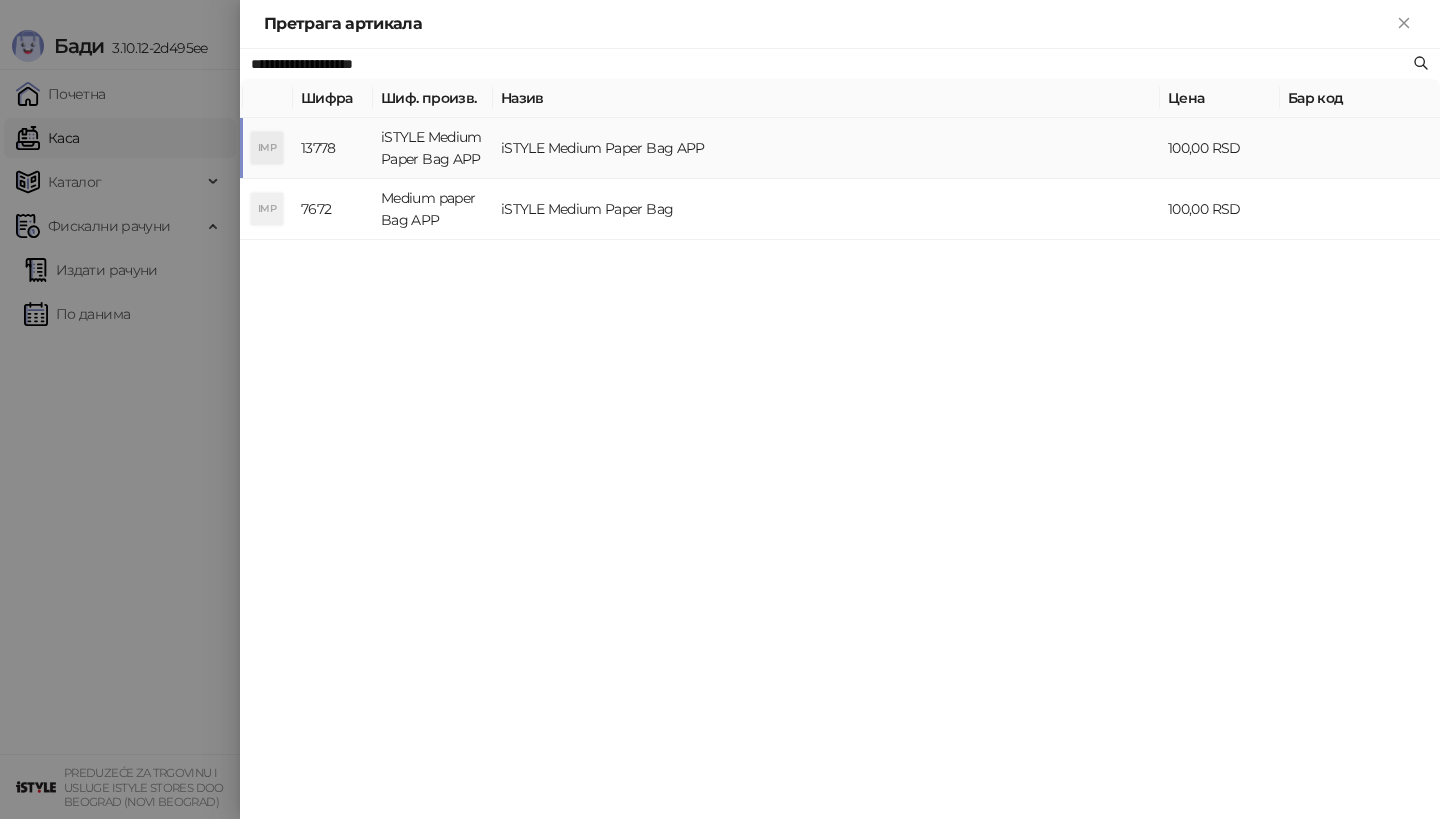 click on "iSTYLE Medium Paper Bag APP" at bounding box center (826, 148) 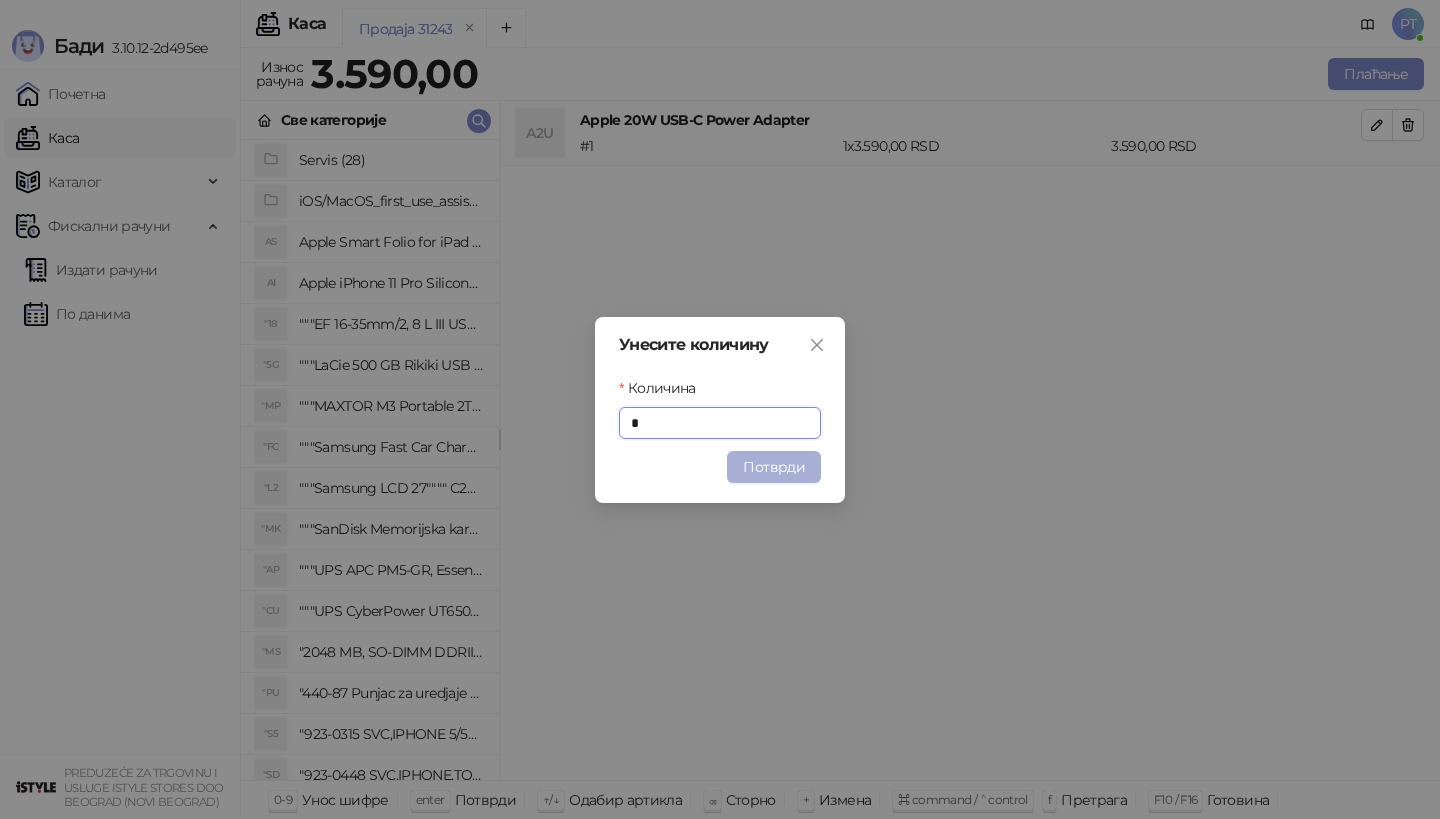 click on "Потврди" at bounding box center [774, 467] 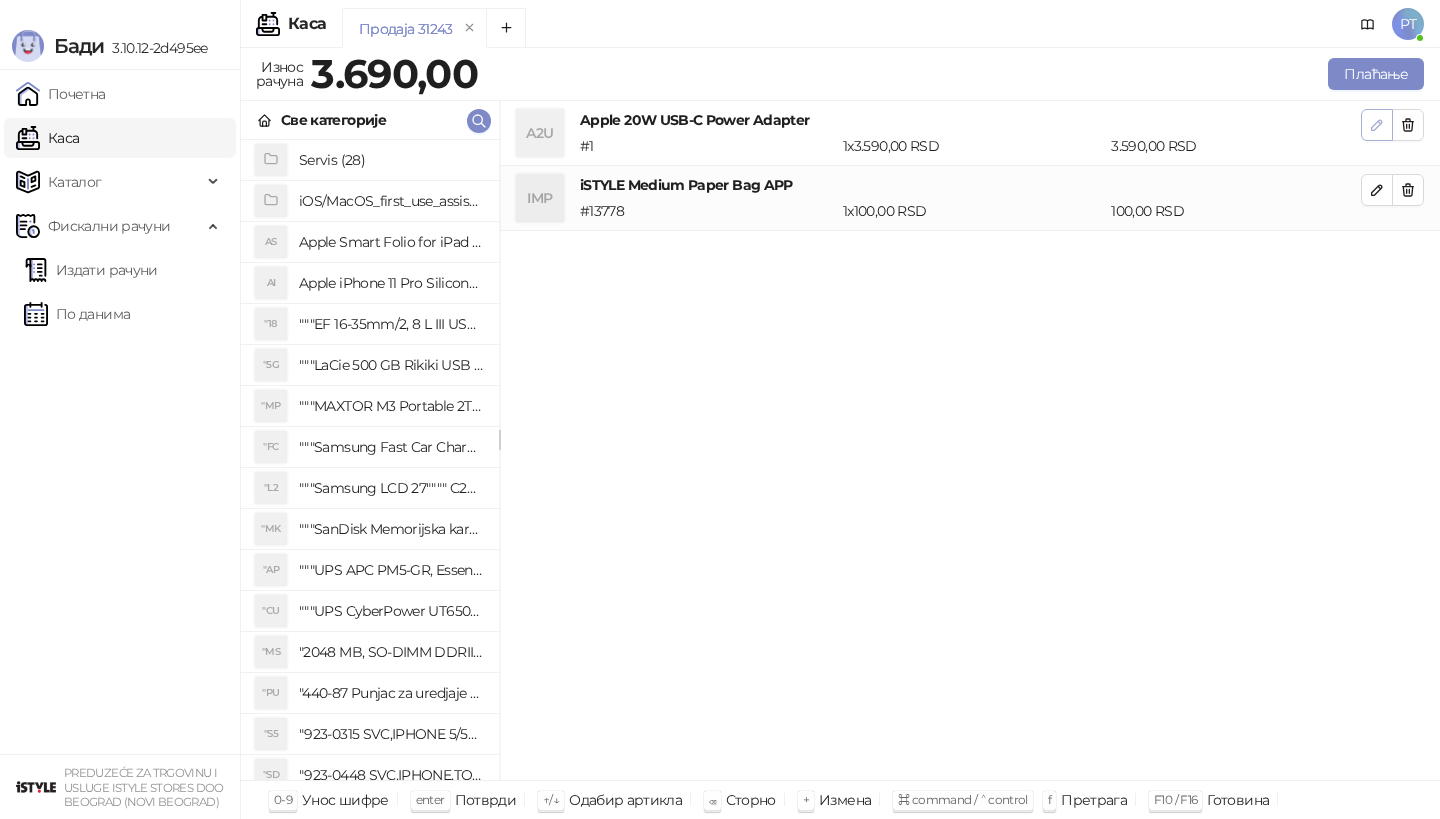 click 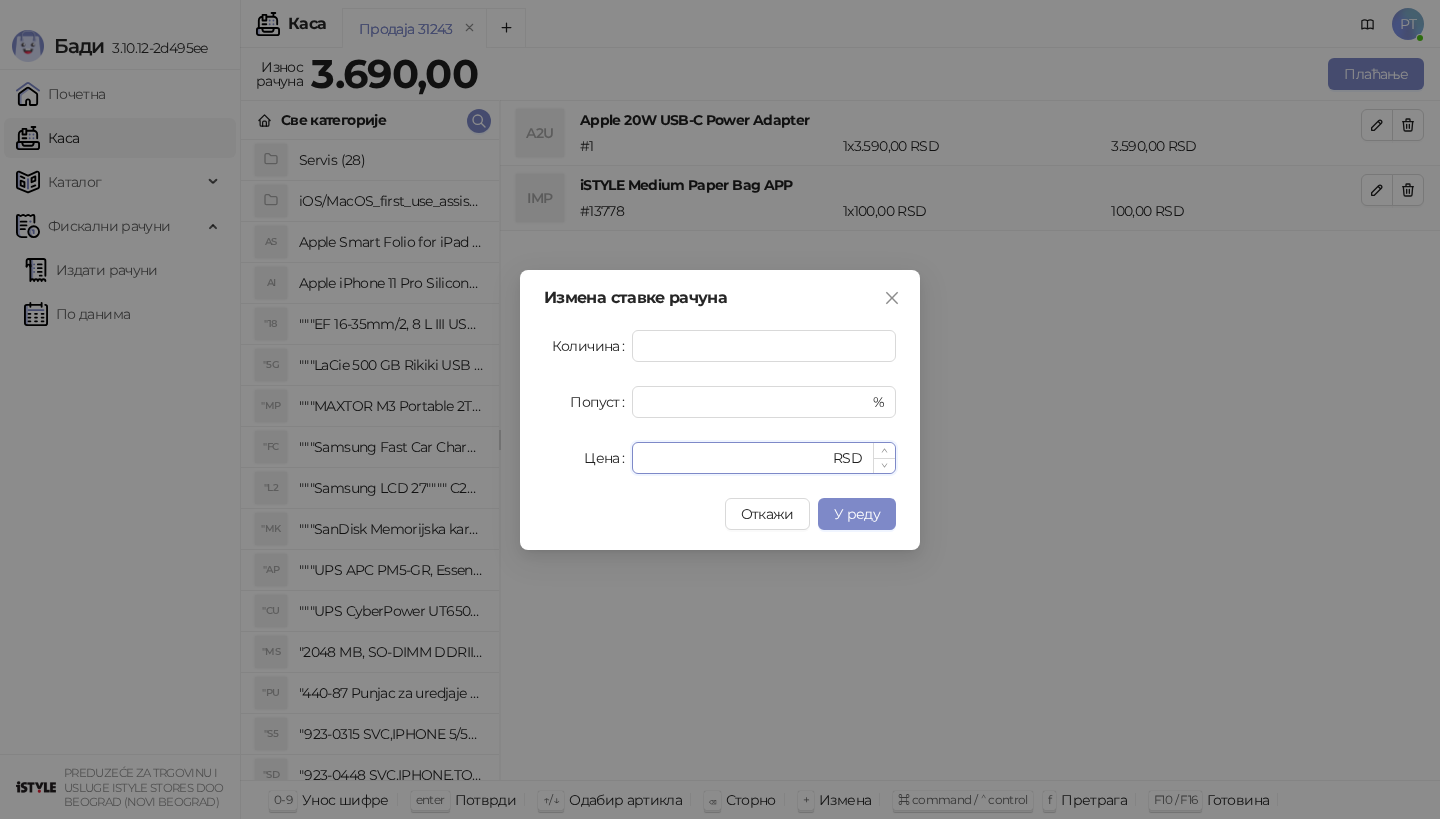 click on "****" at bounding box center [736, 458] 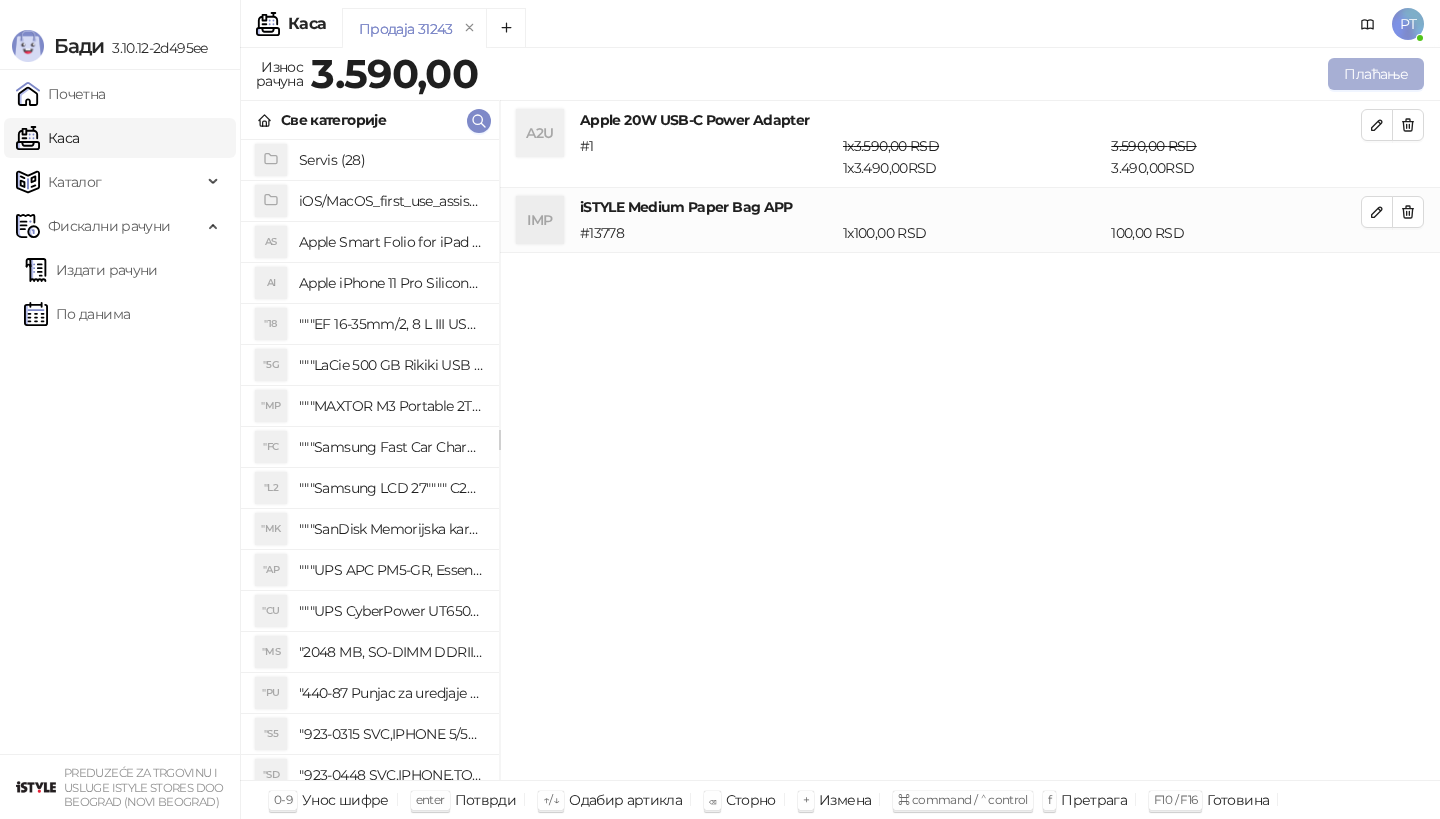 click on "Плаћање" at bounding box center (1376, 74) 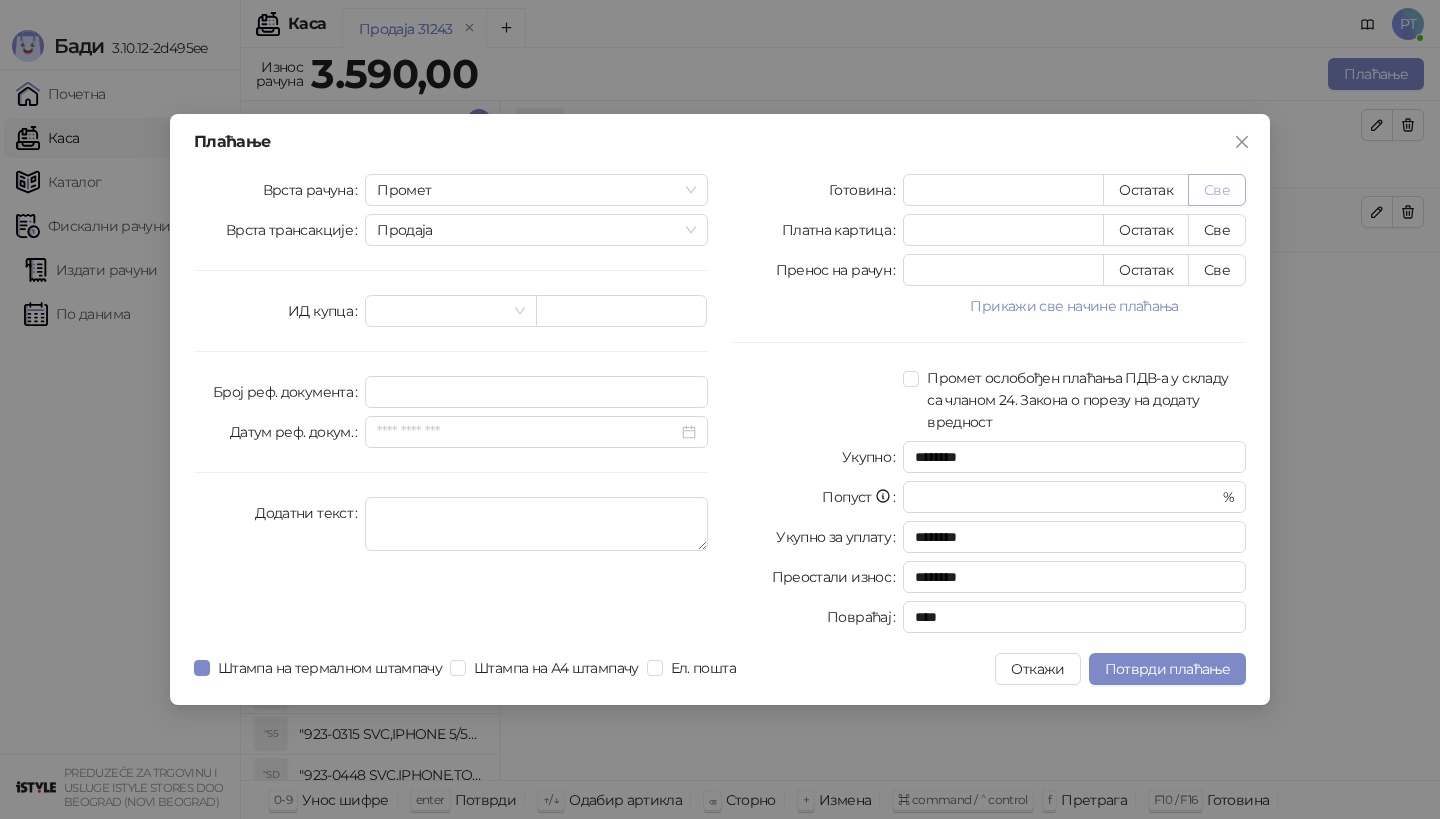 click on "Све" at bounding box center (1217, 190) 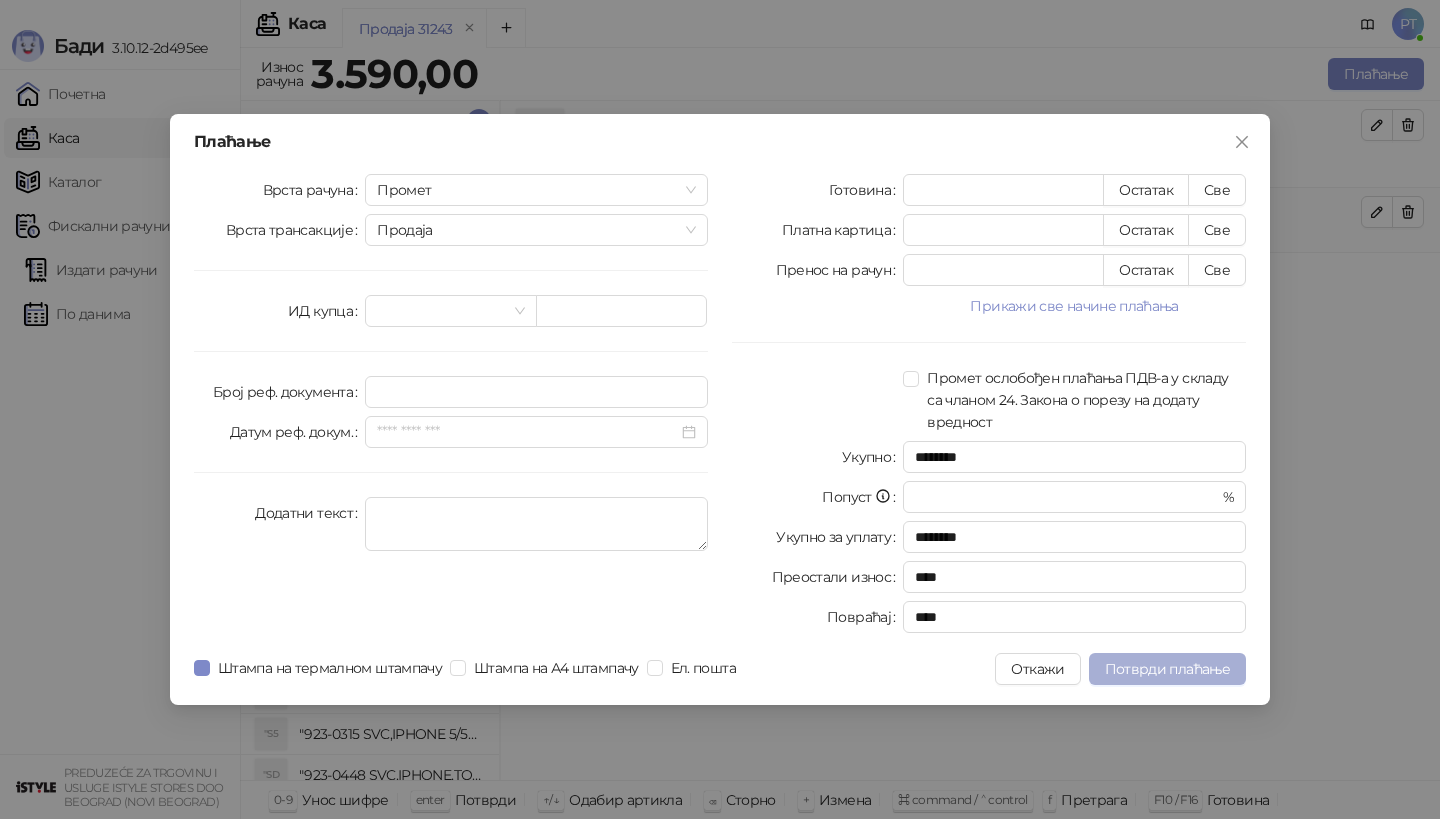 click on "Потврди плаћање" at bounding box center (1167, 669) 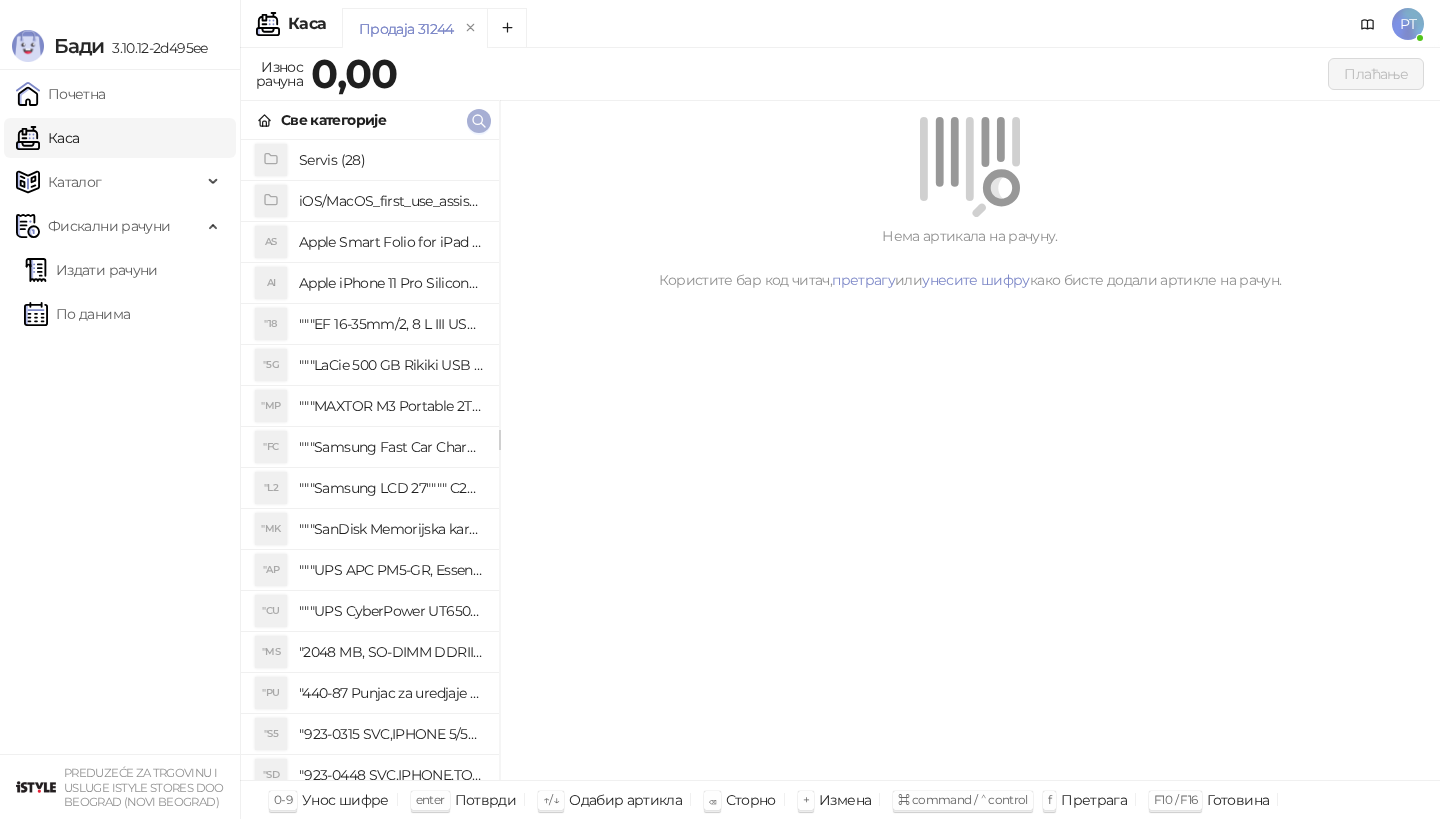 type 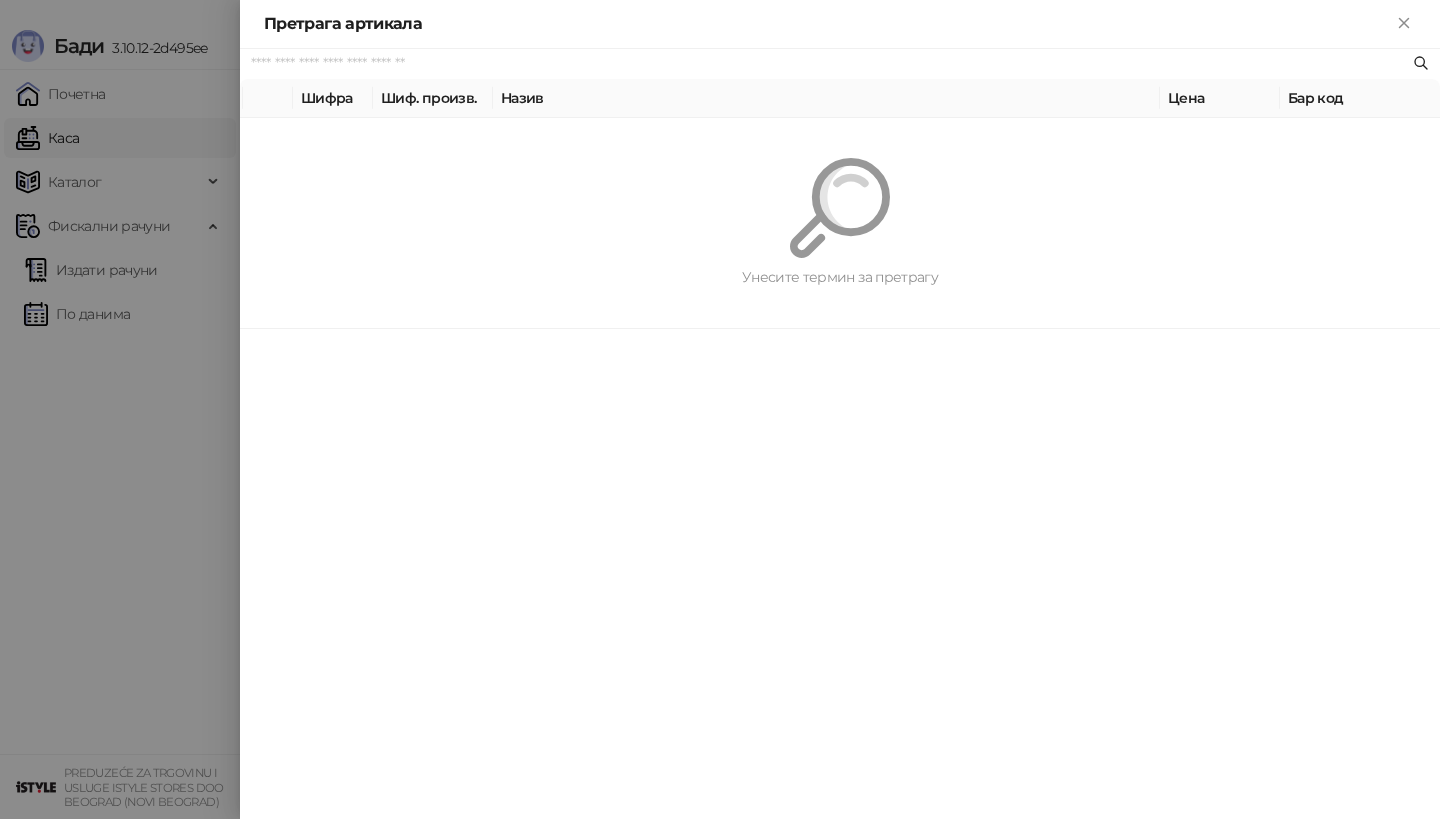 paste on "**********" 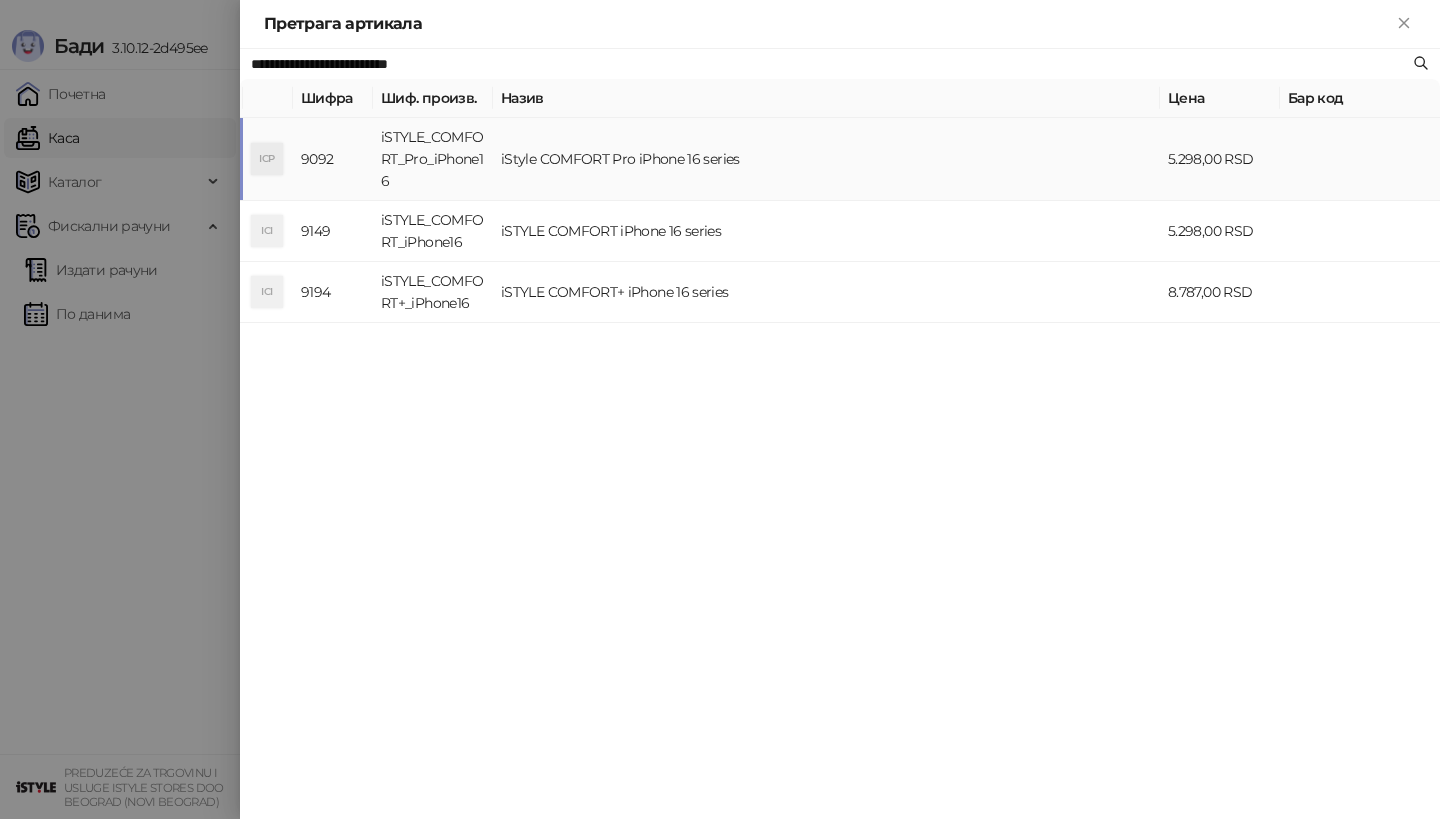 type on "**********" 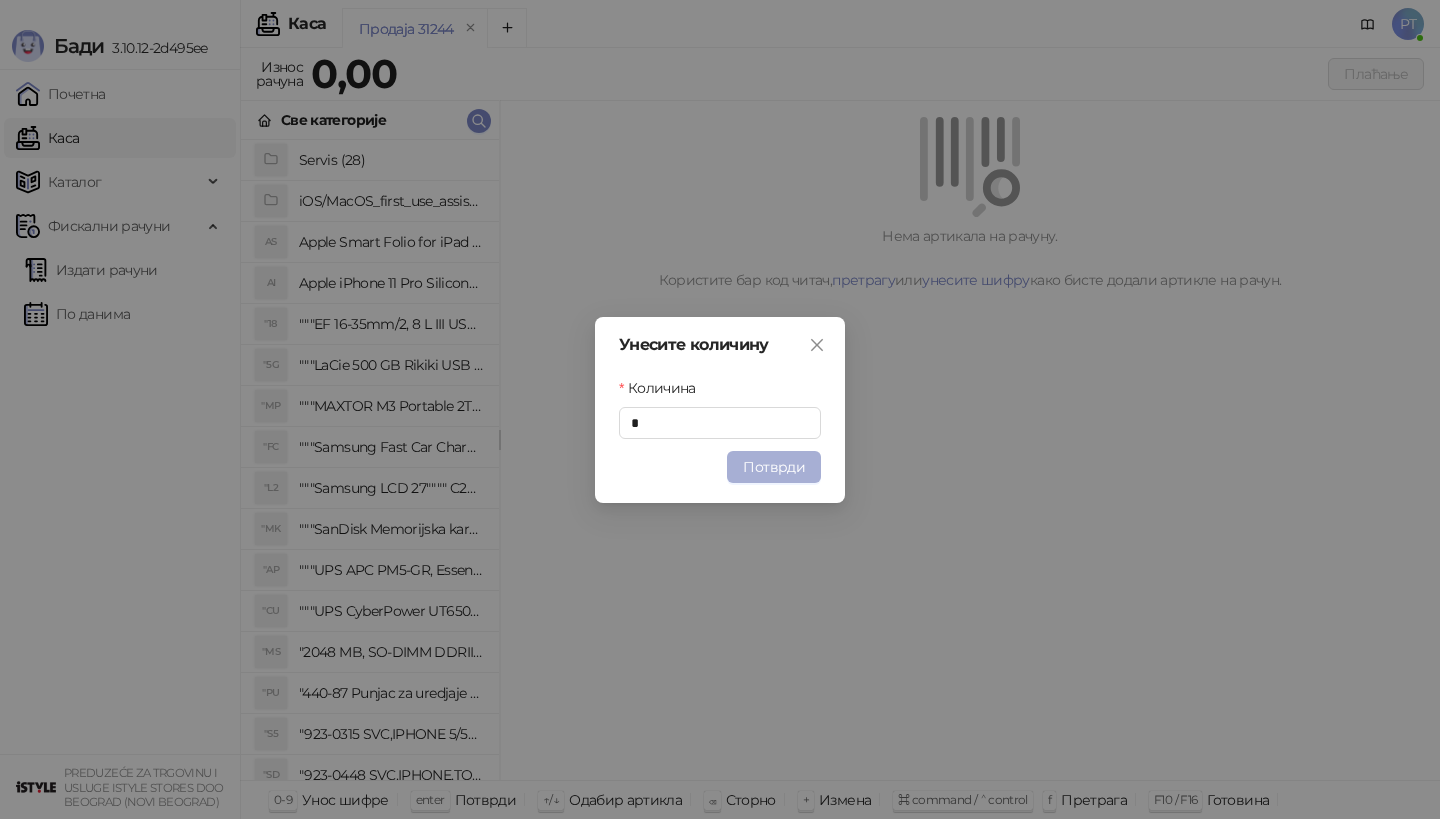 click on "Потврди" at bounding box center (774, 467) 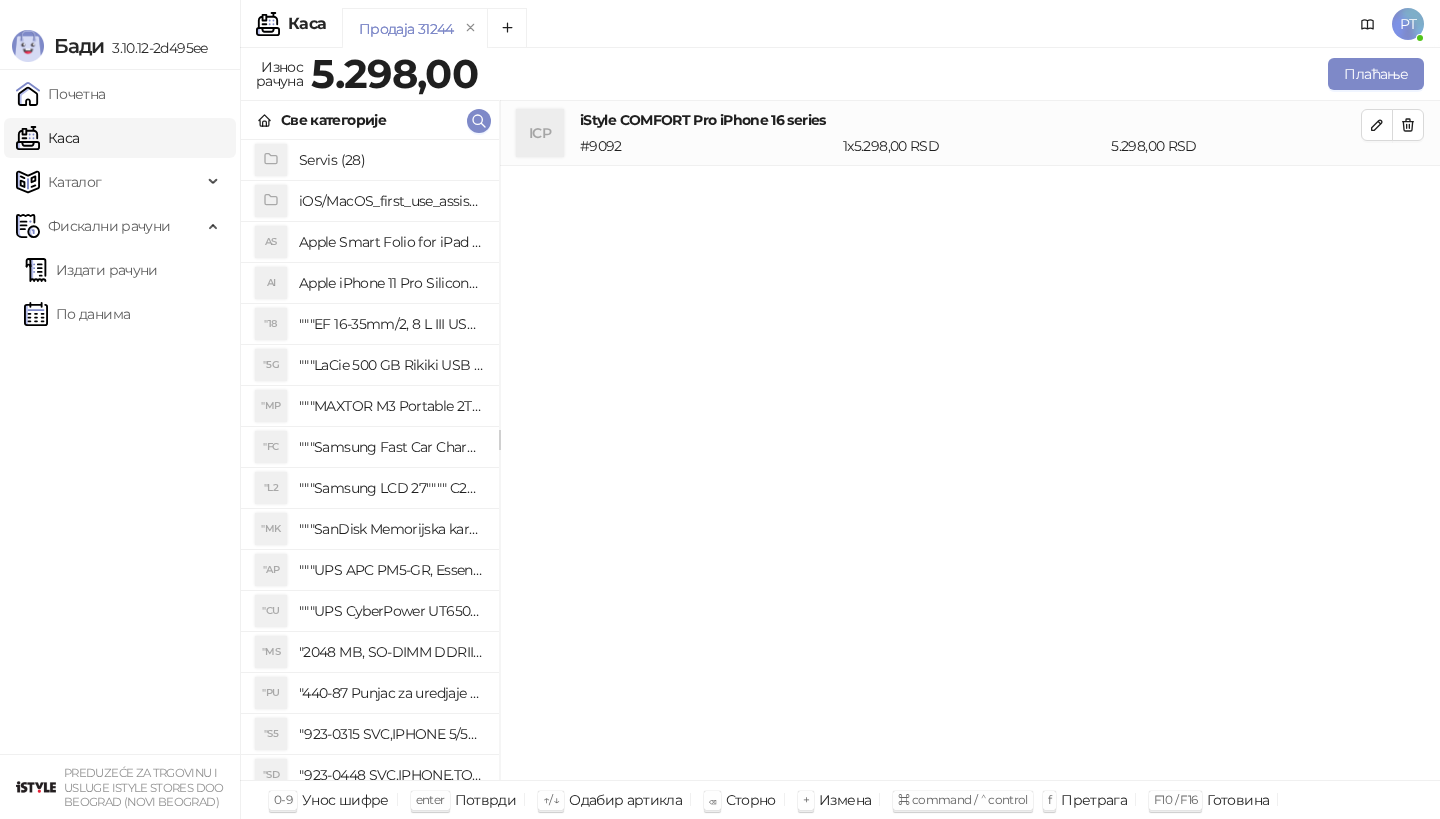 type 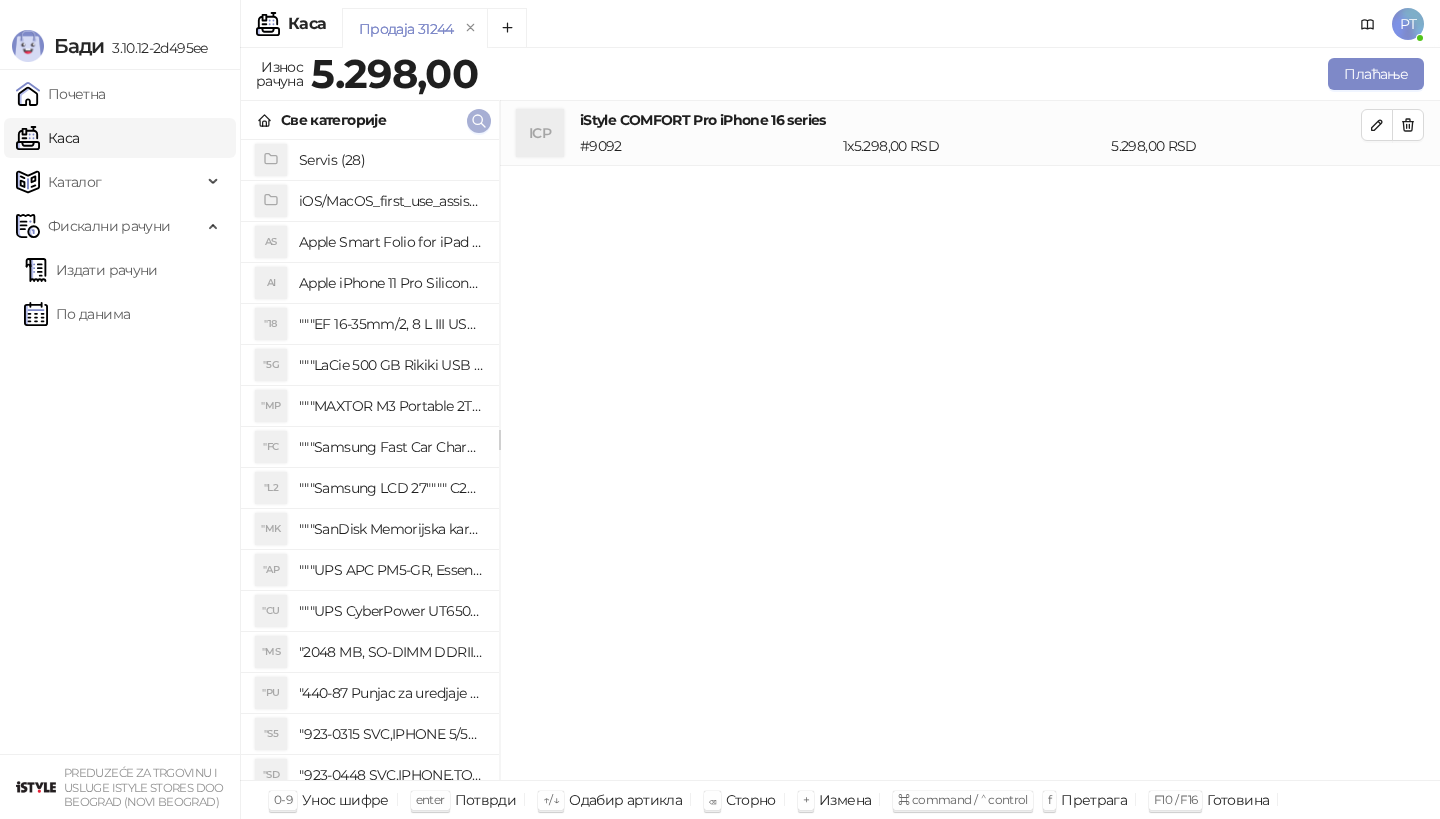 click 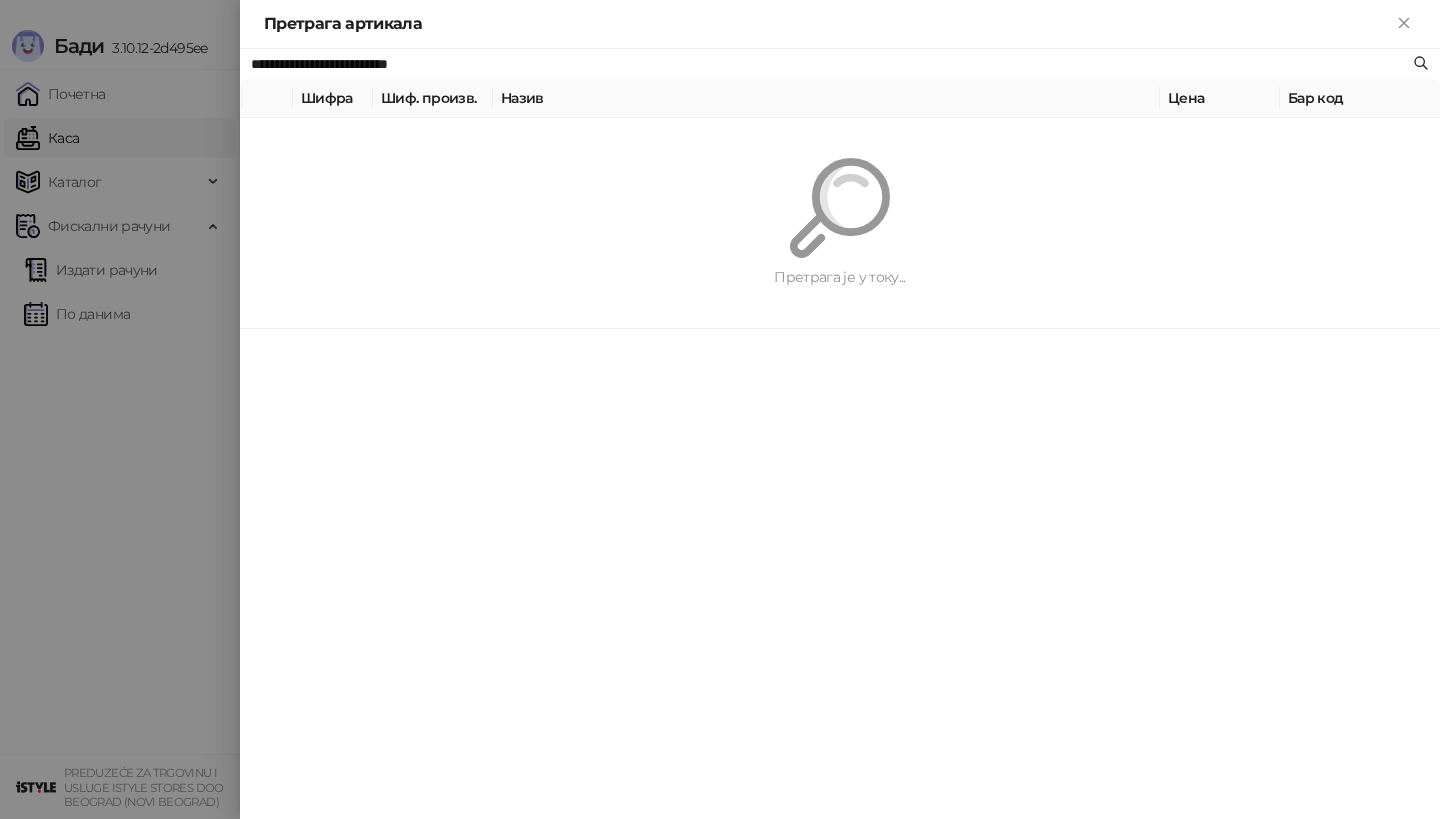 paste 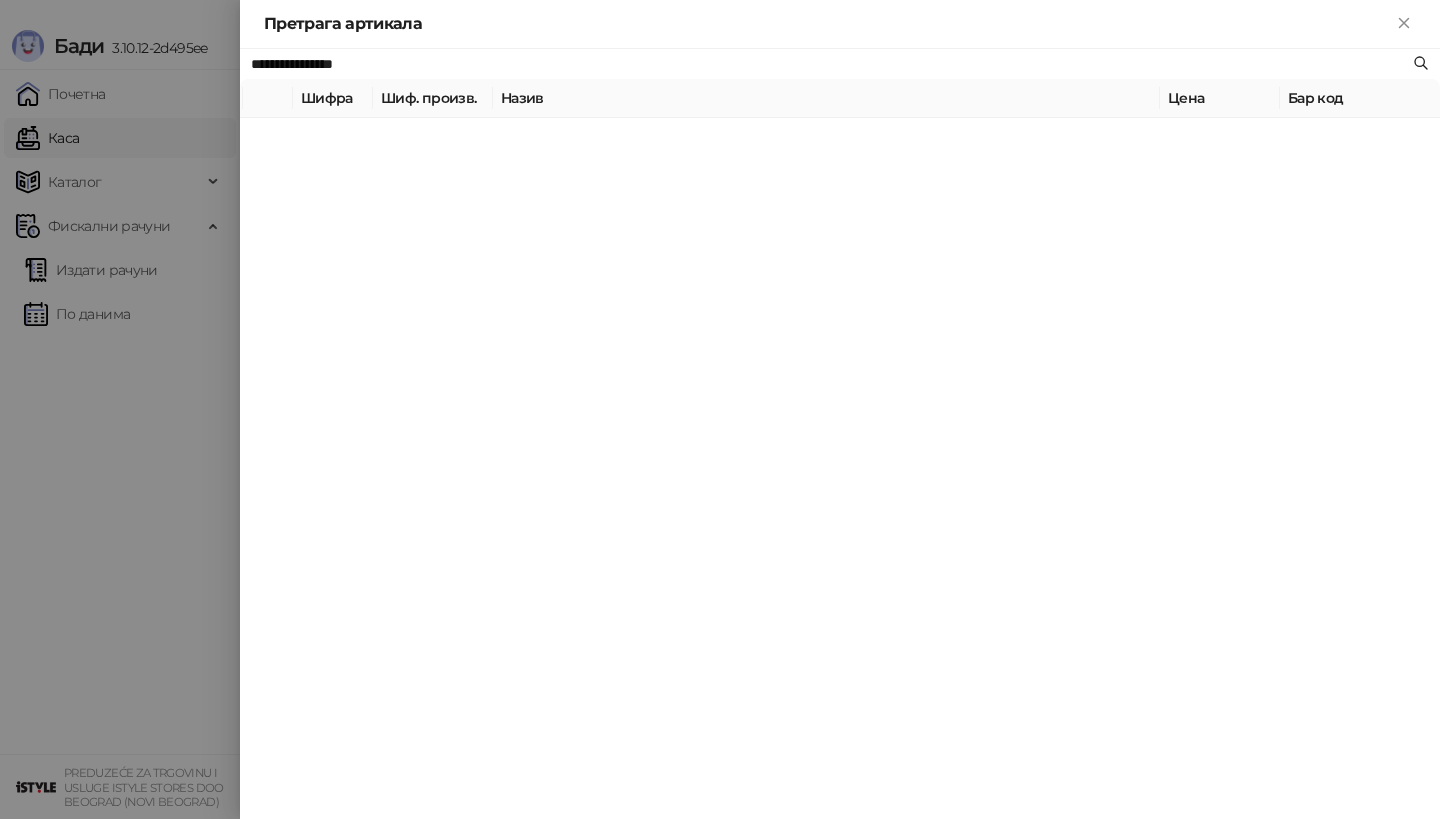type on "**********" 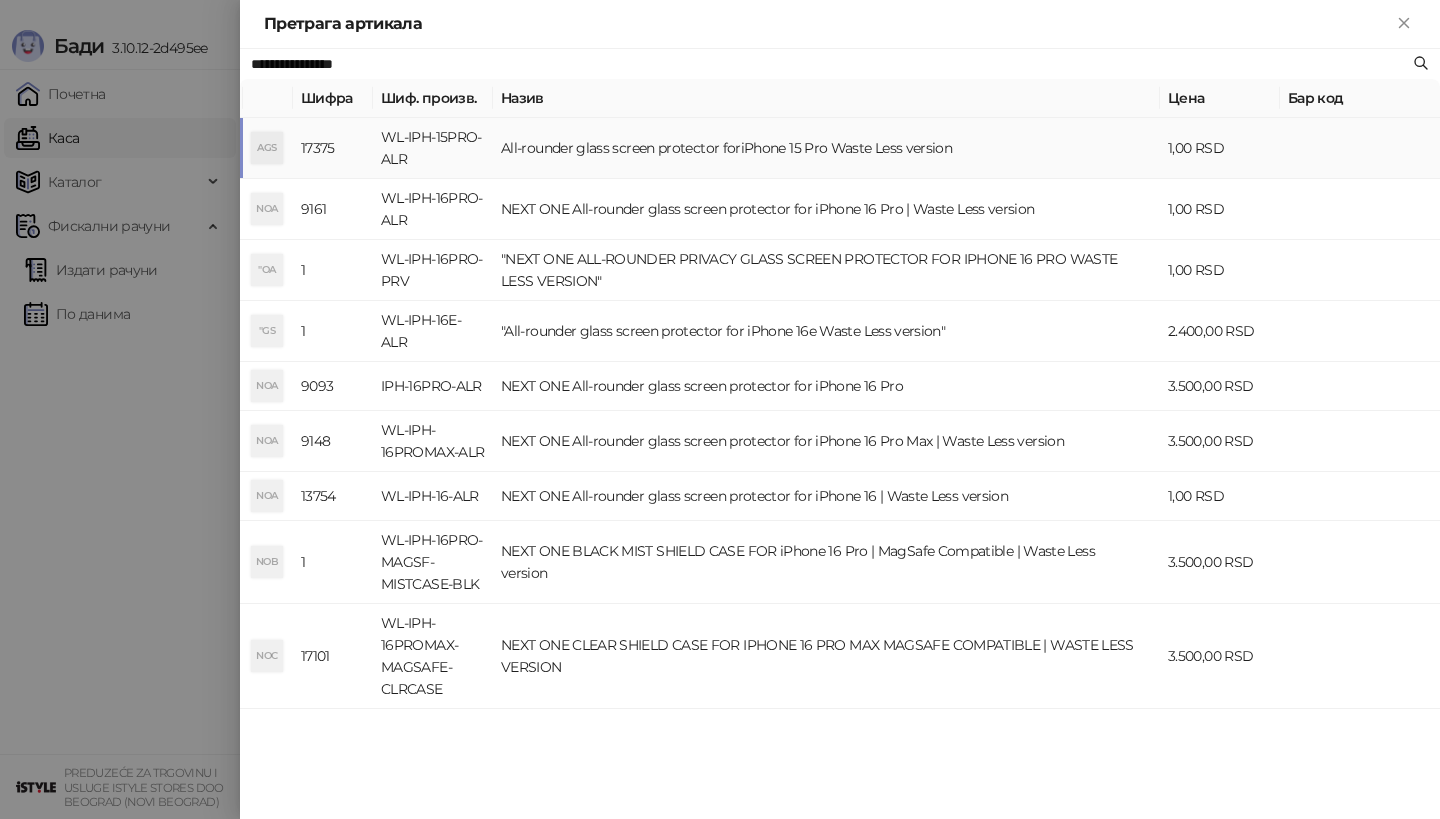 click on "WL-IPH-15PRO-ALR" at bounding box center (433, 148) 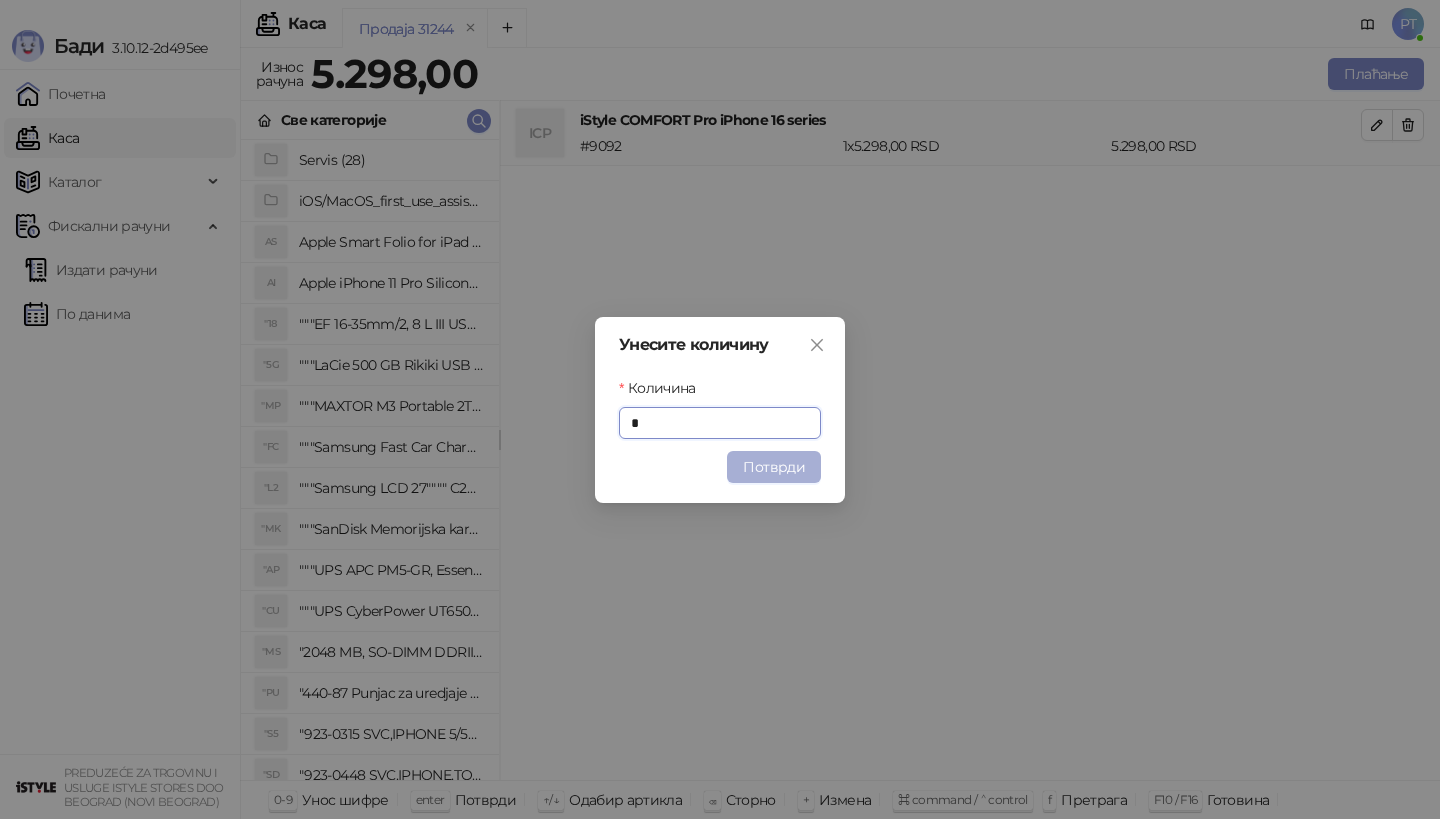 click on "Потврди" at bounding box center [774, 467] 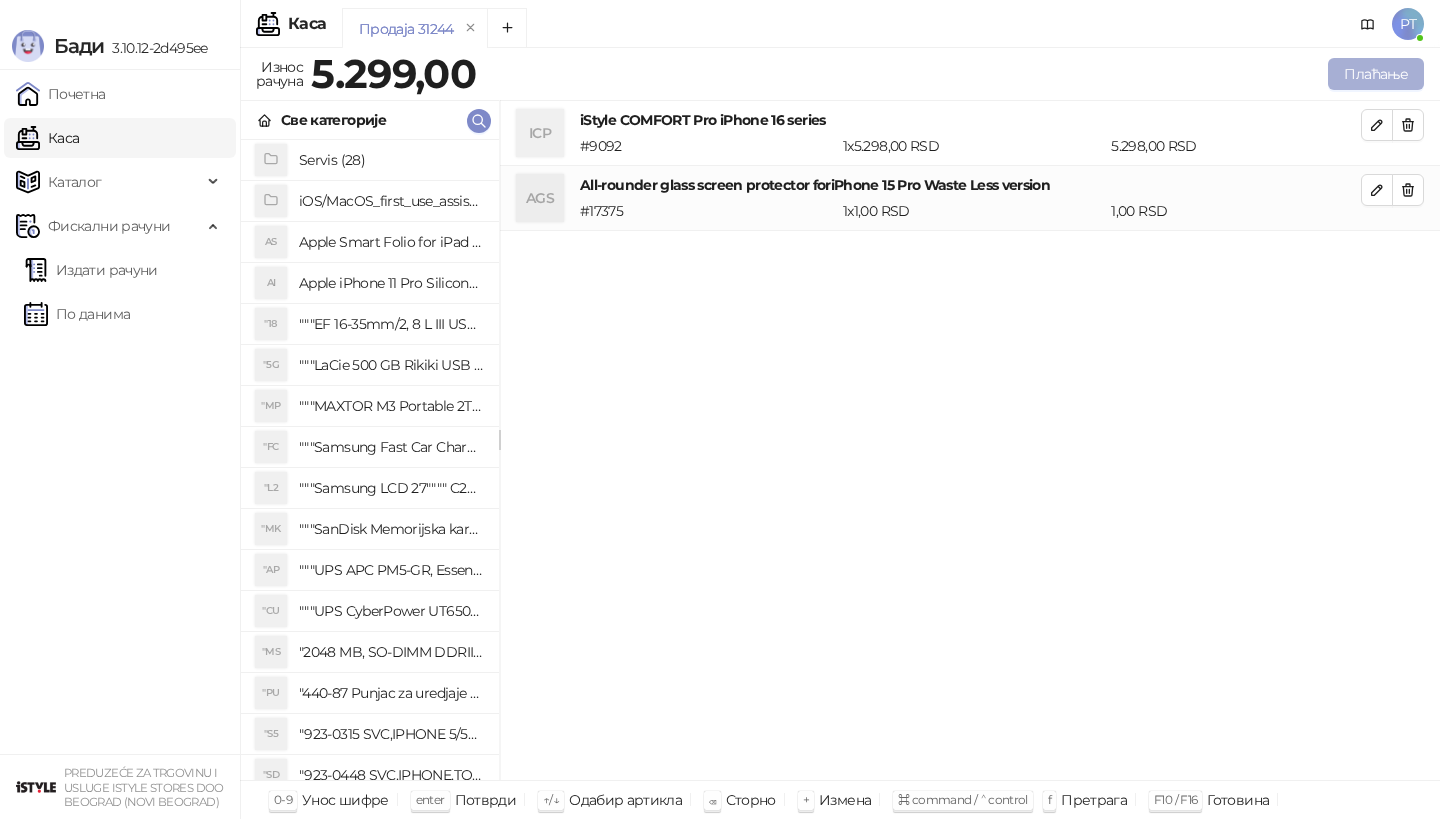 click on "Плаћање" at bounding box center (1376, 74) 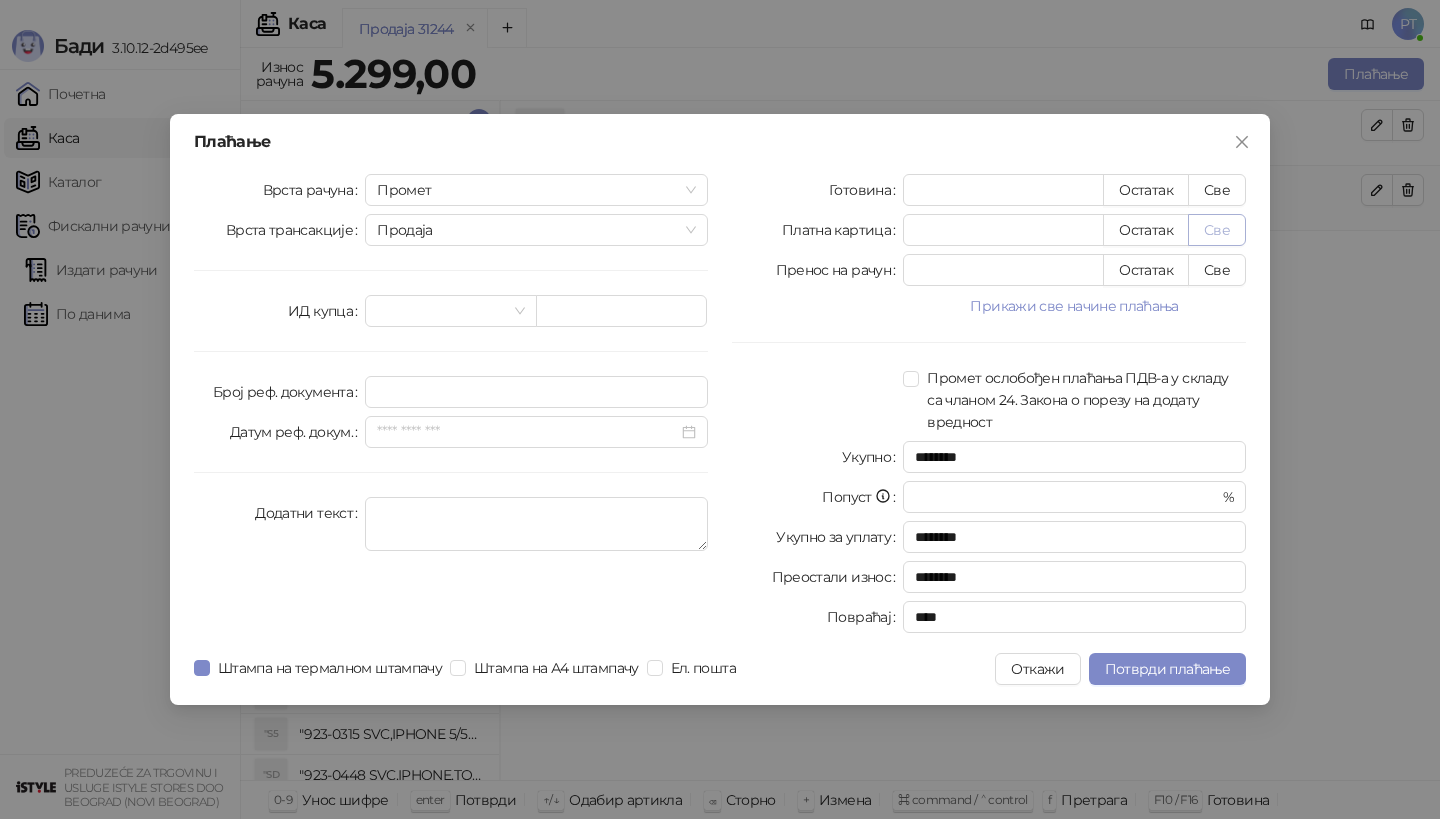 click on "Све" at bounding box center [1217, 230] 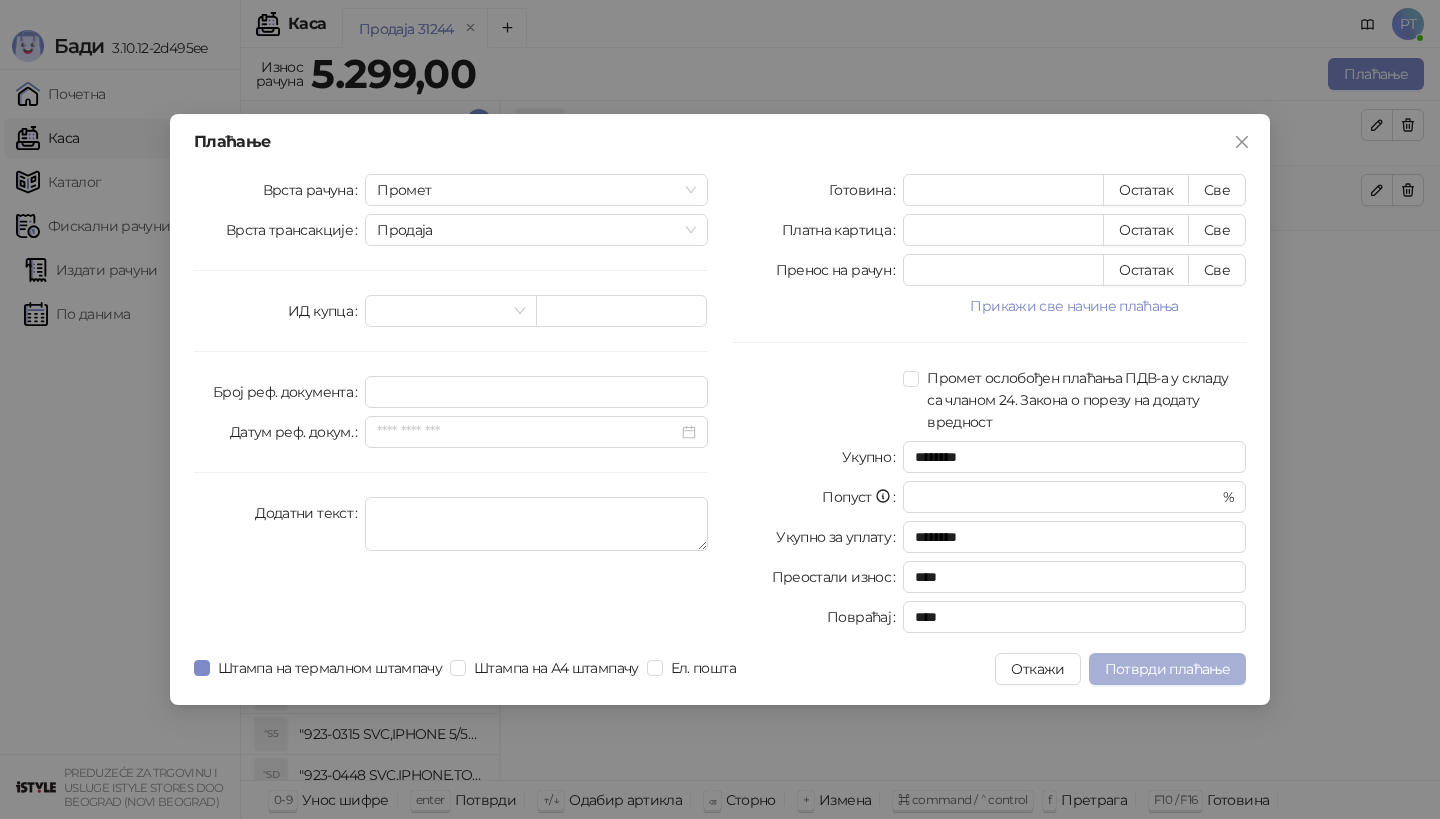 click on "Потврди плаћање" at bounding box center (1167, 669) 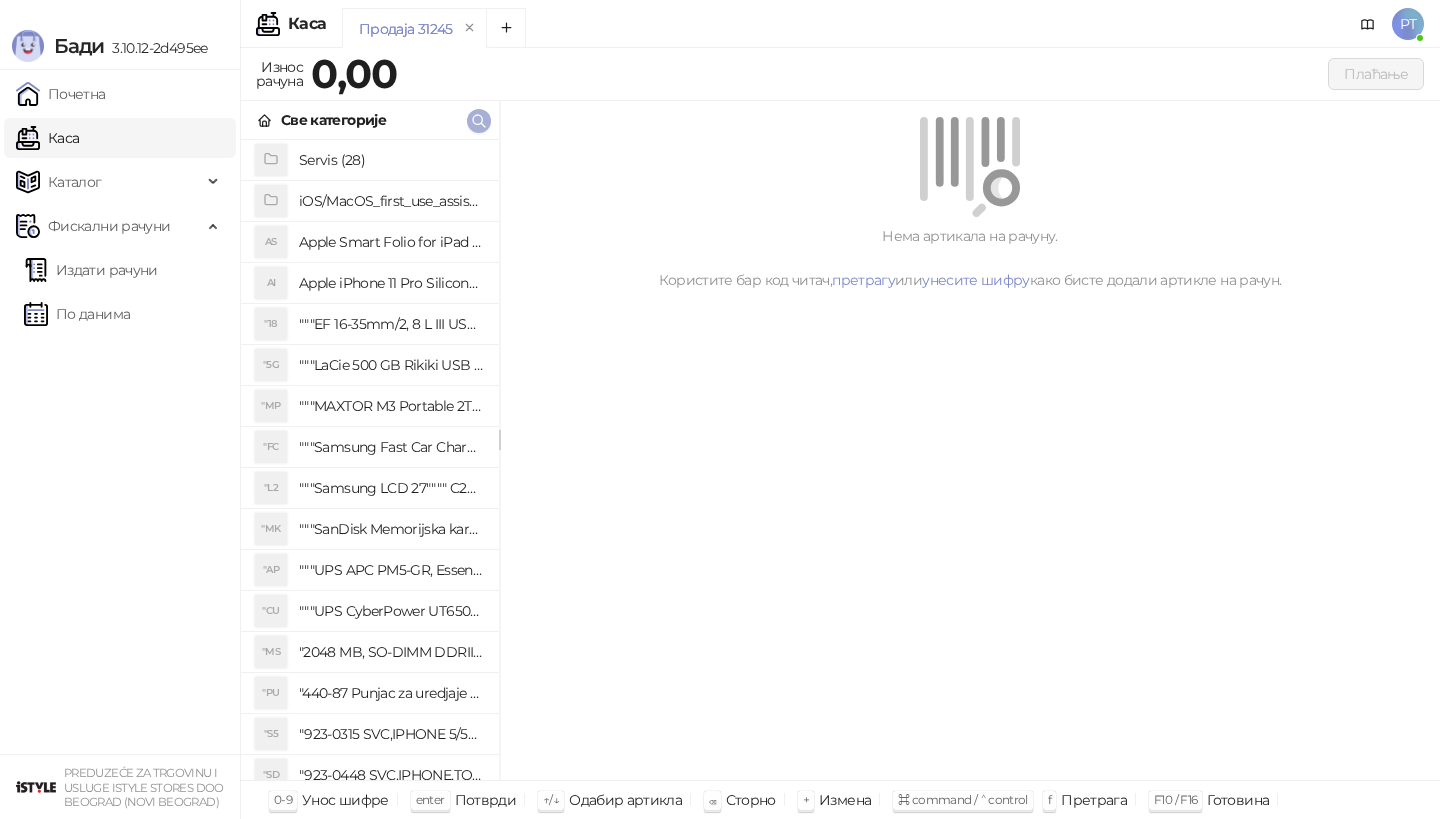 click 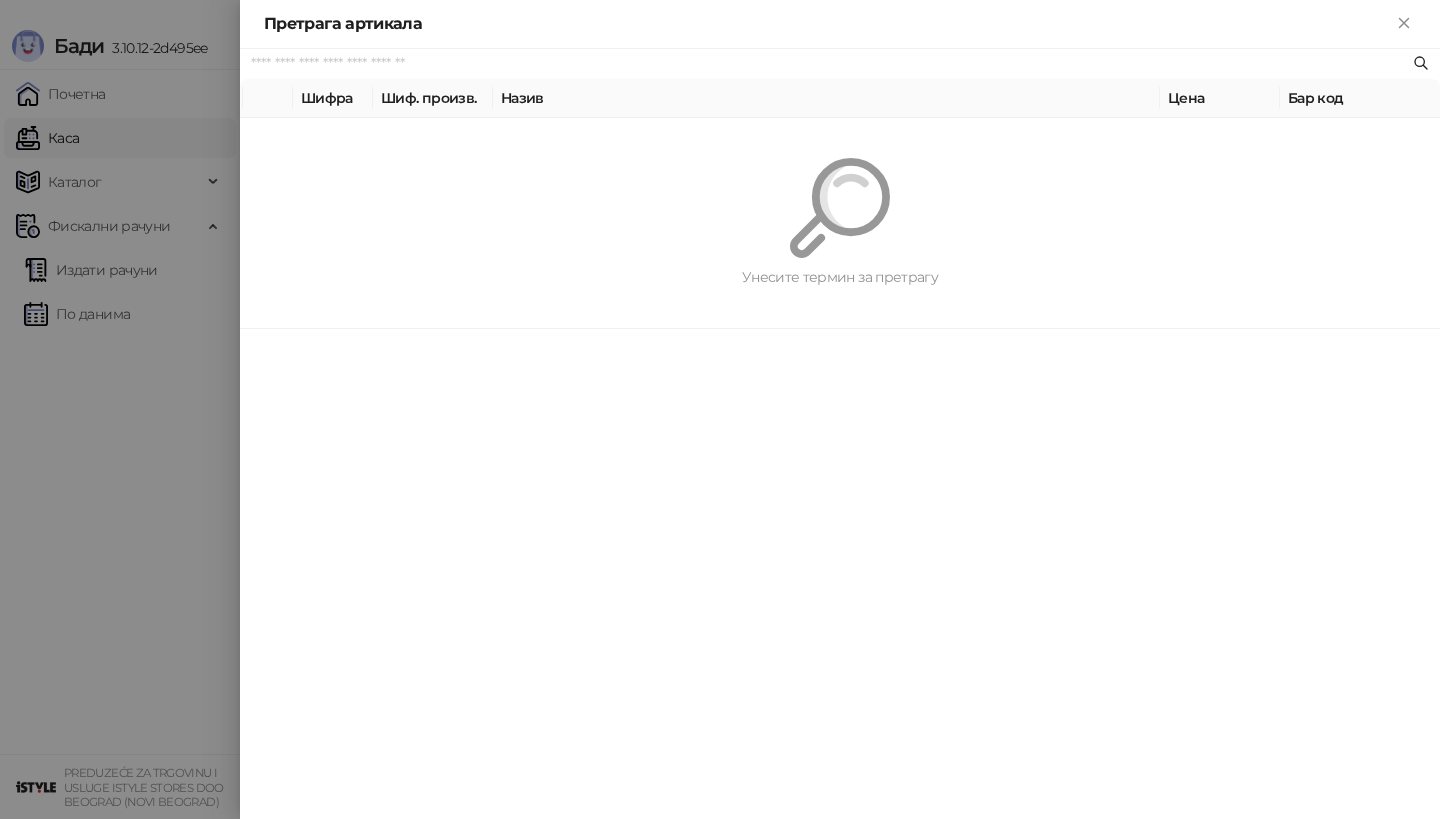 paste on "*********" 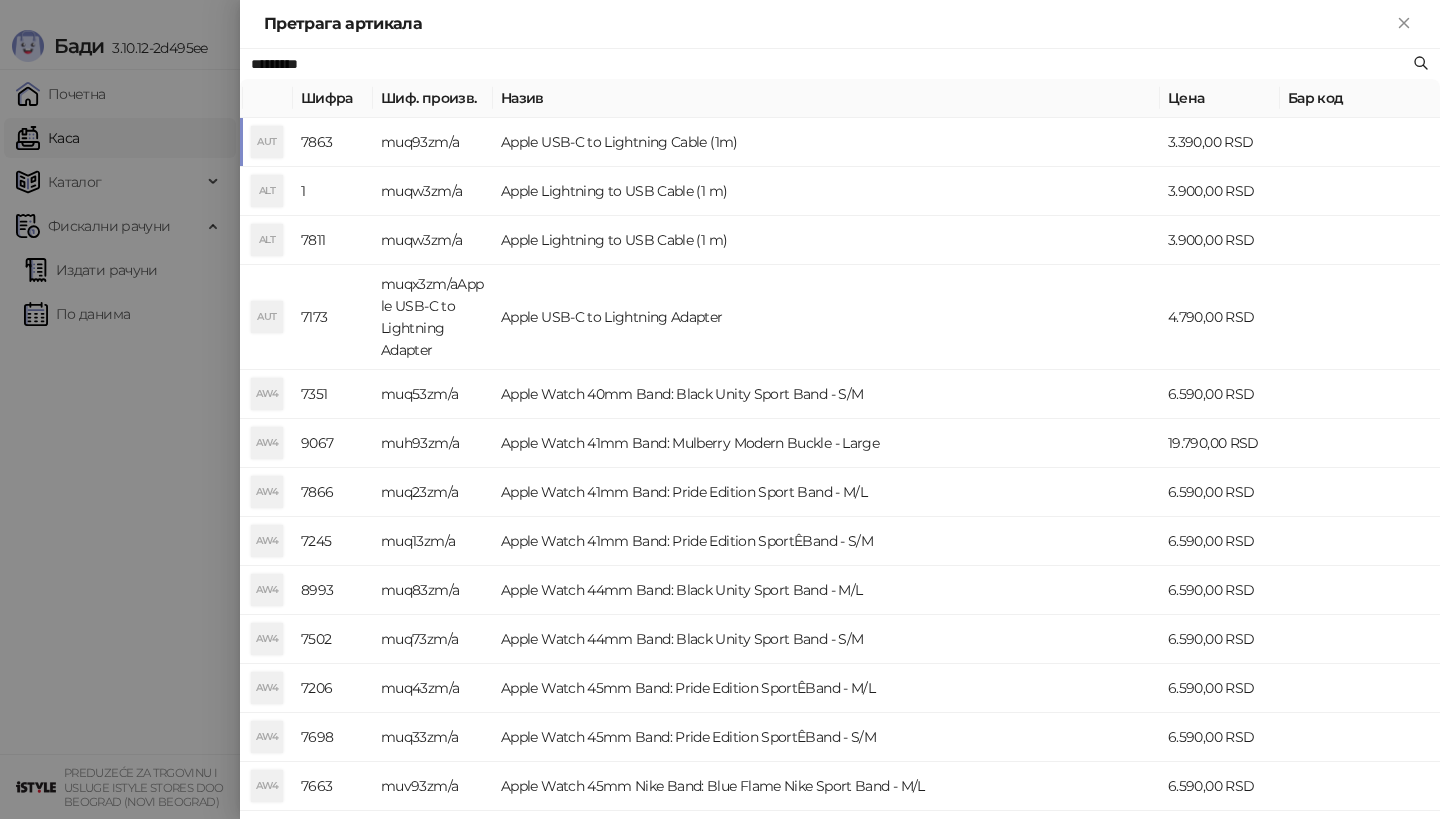 click at bounding box center [720, 409] 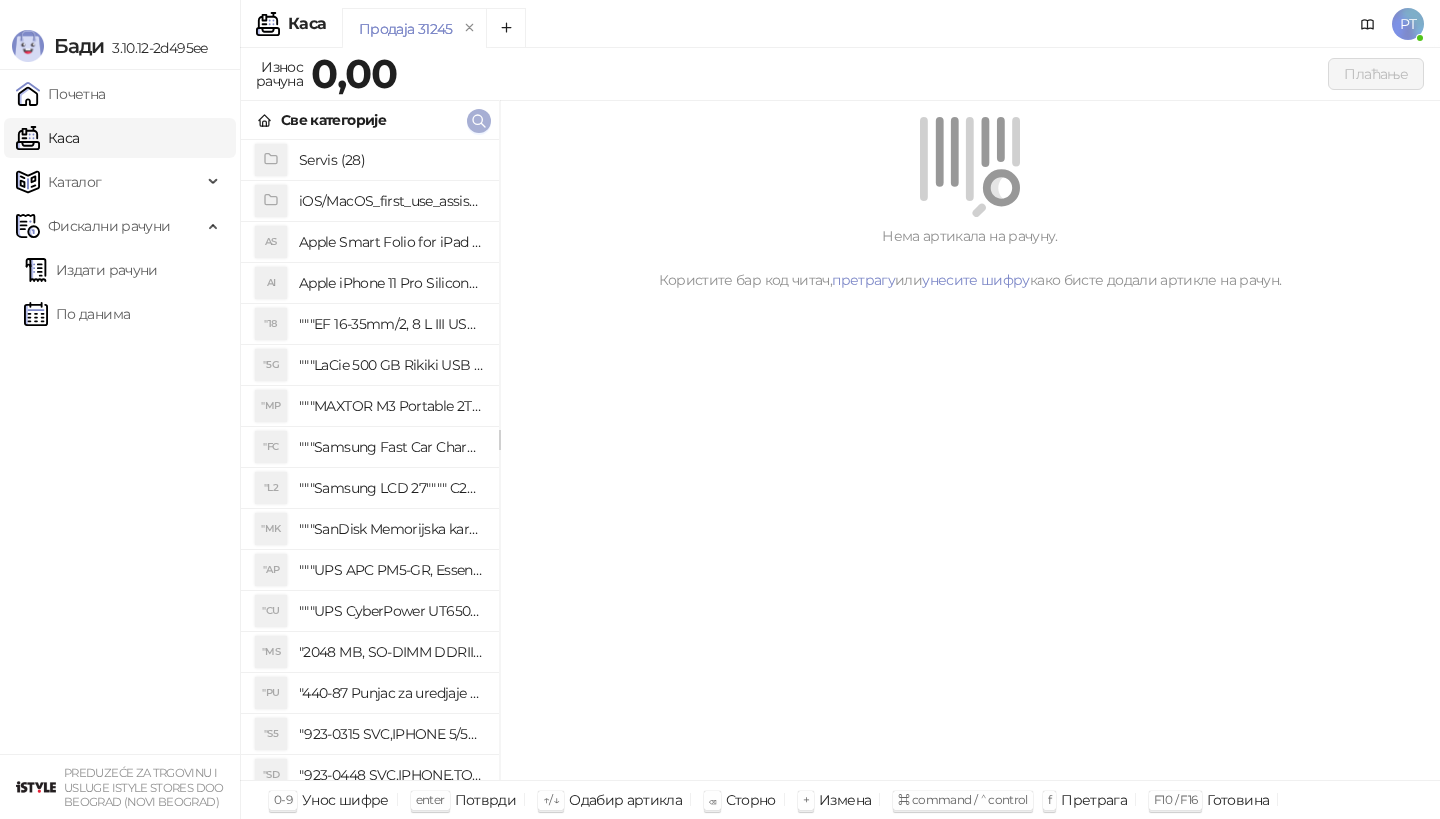 click 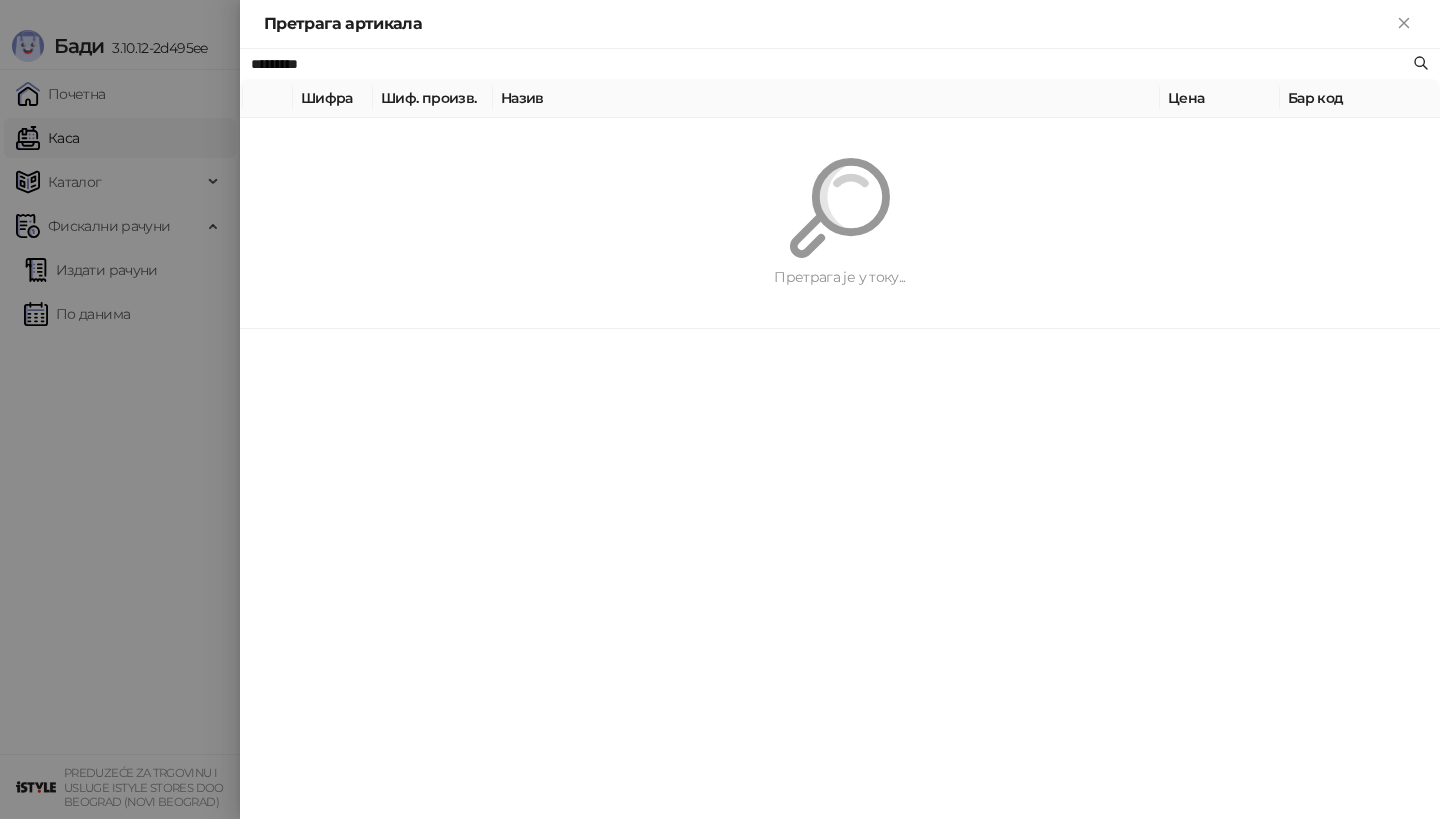 paste 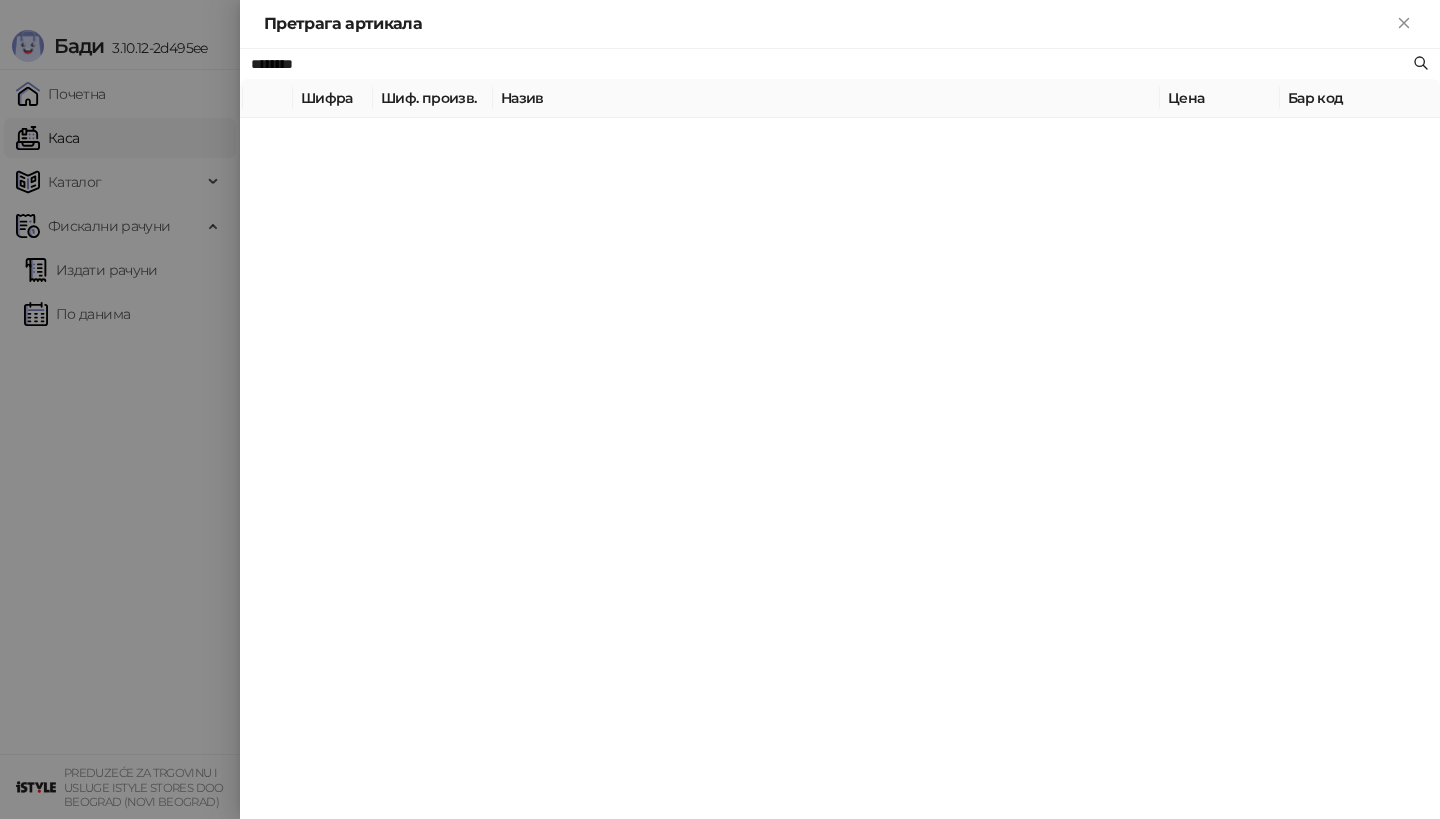 type on "********" 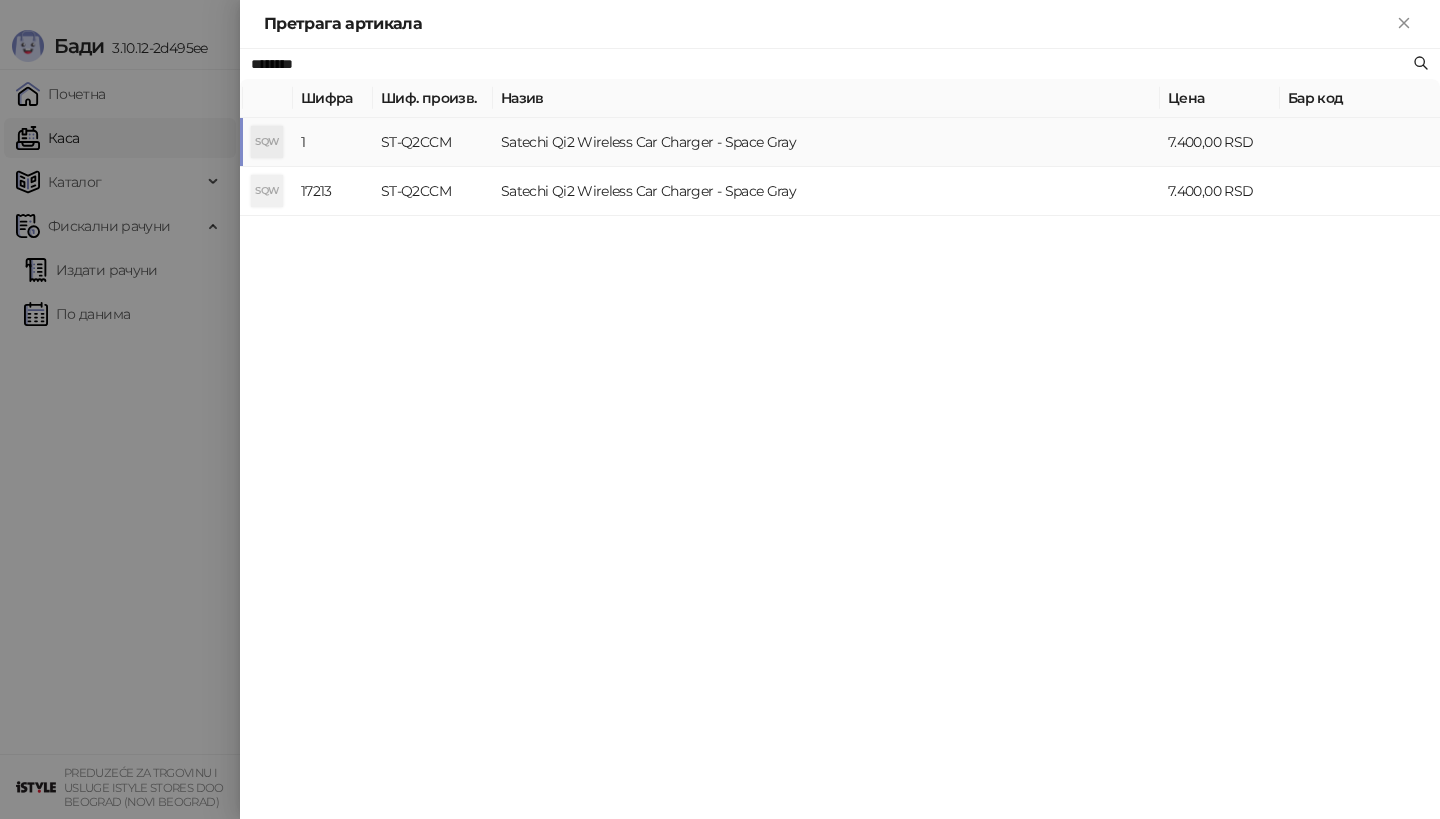 click on "ST-Q2CCM" at bounding box center (433, 142) 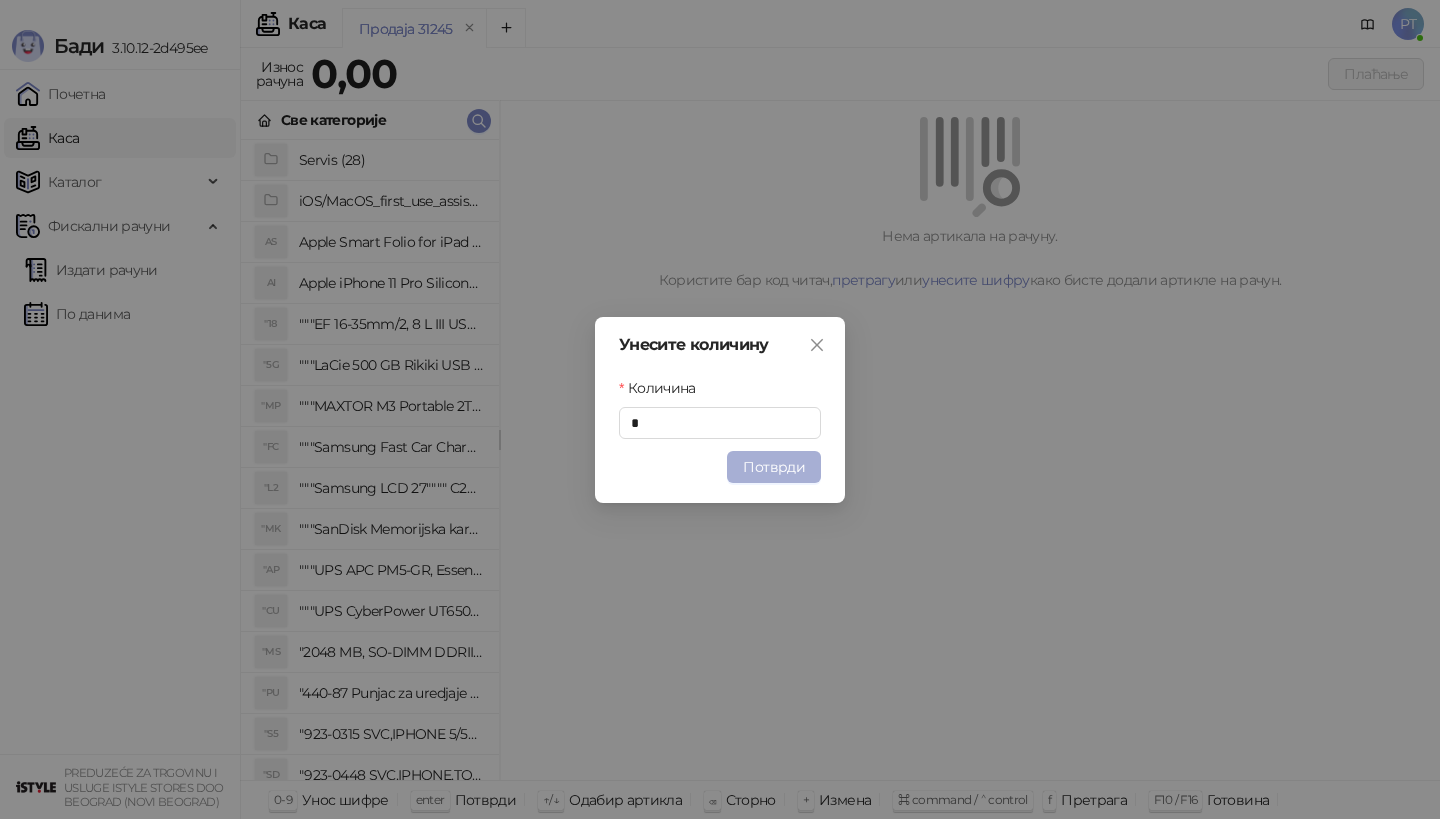 click on "Потврди" at bounding box center [774, 467] 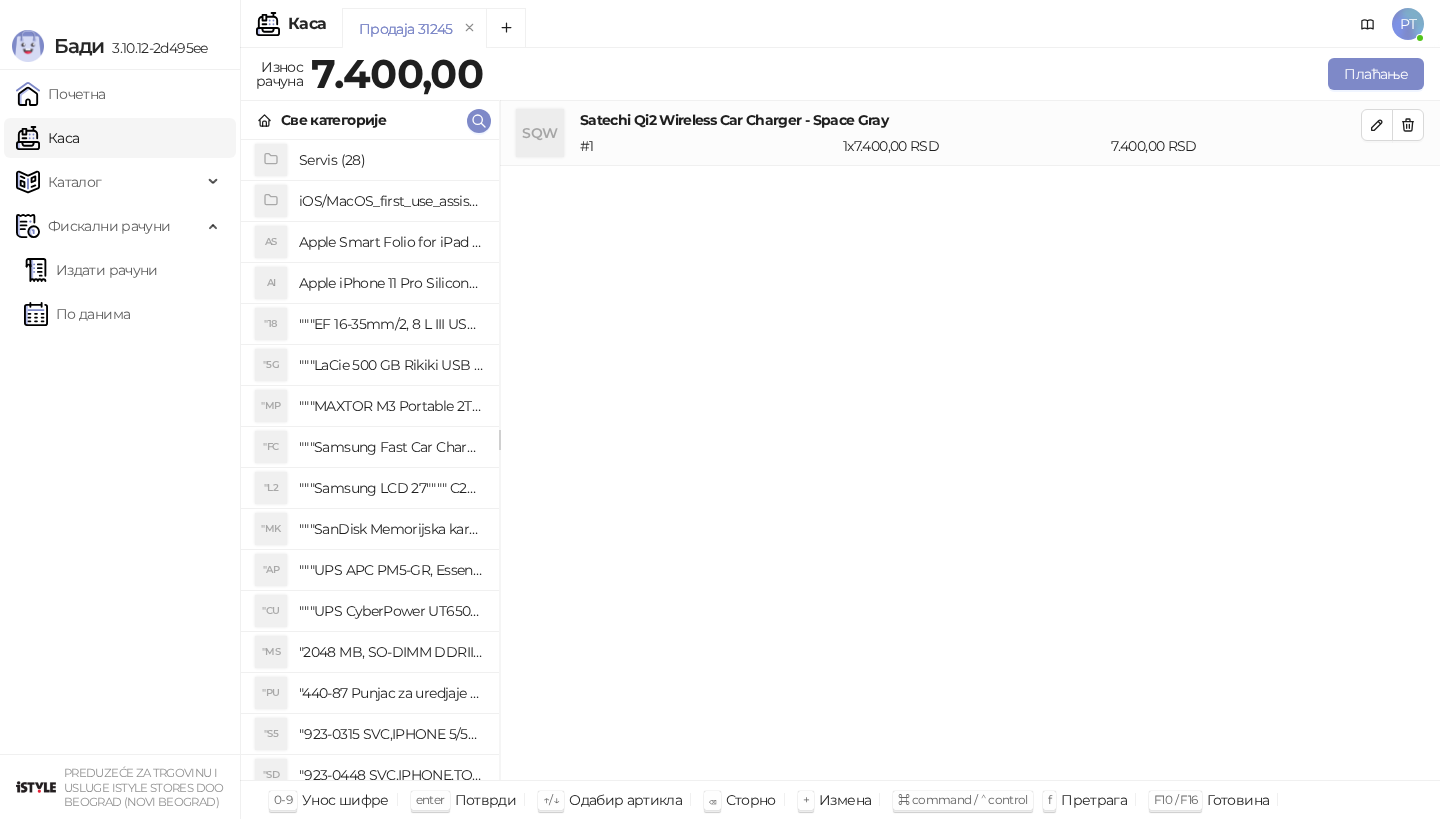 click on "Све категорије" at bounding box center (370, 120) 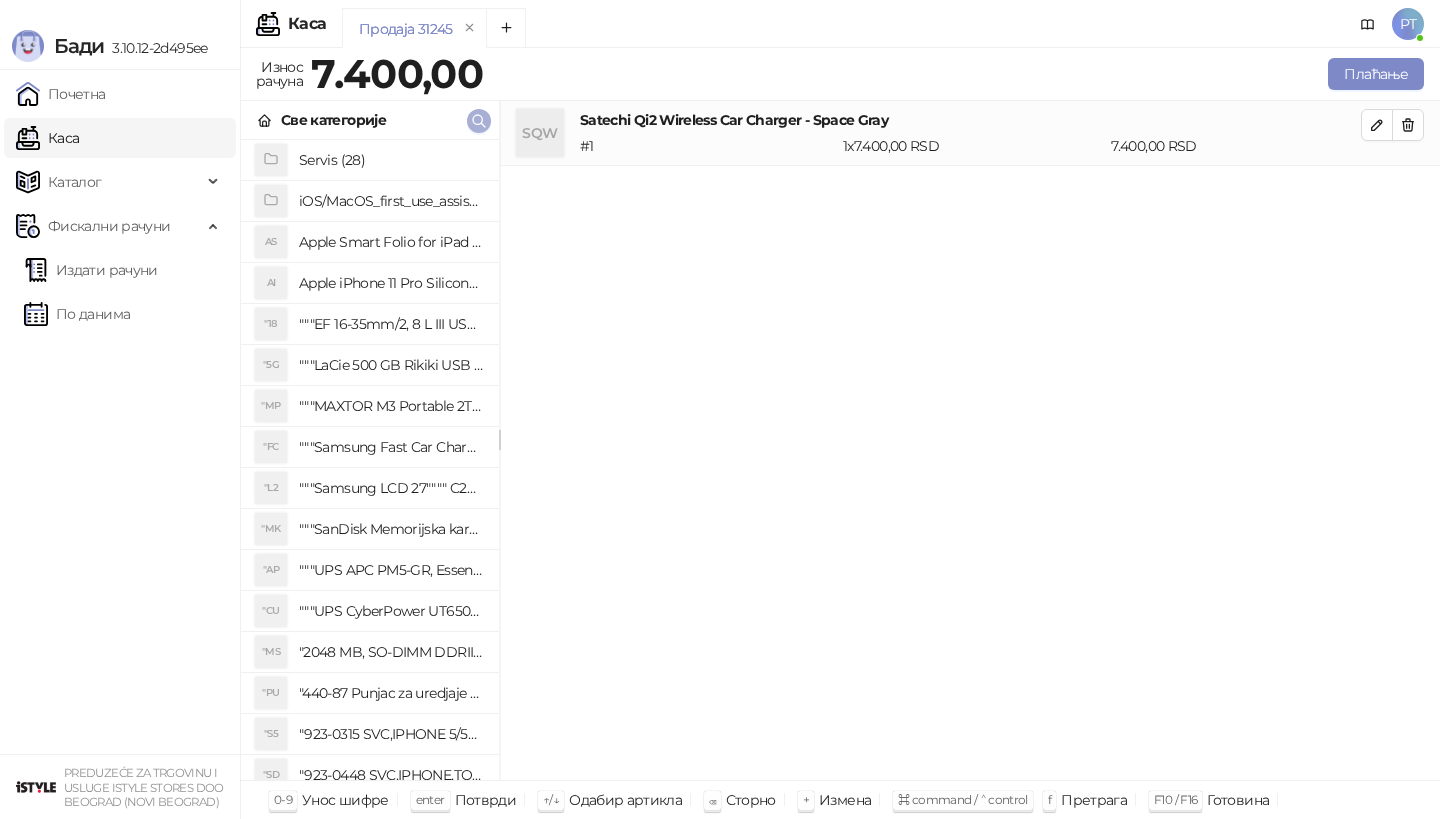 type 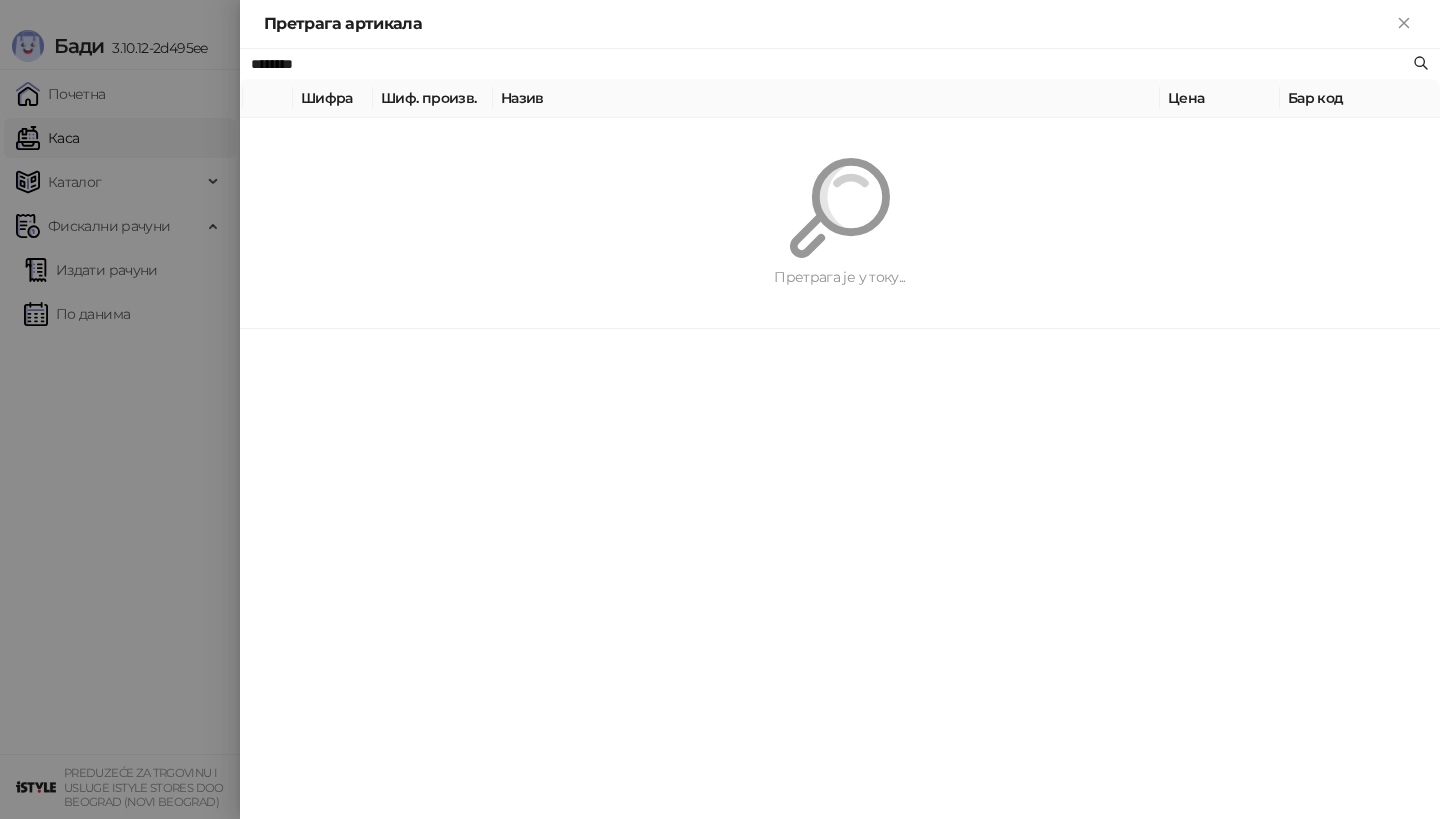 paste on "*" 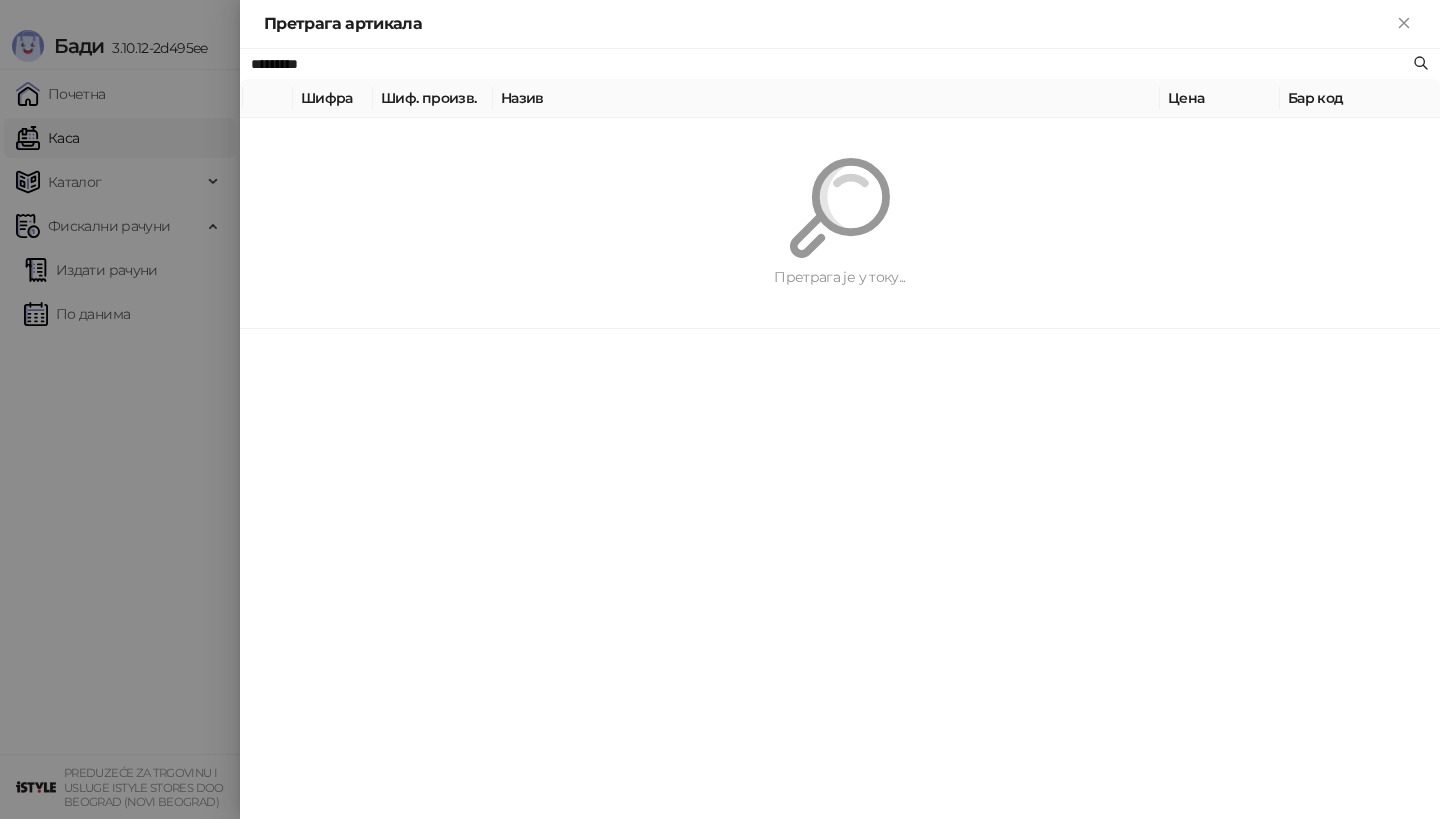 click on "********* Шифра Шиф. произв. Назив Цена Бар код               Претрага је у току..." at bounding box center (840, 434) 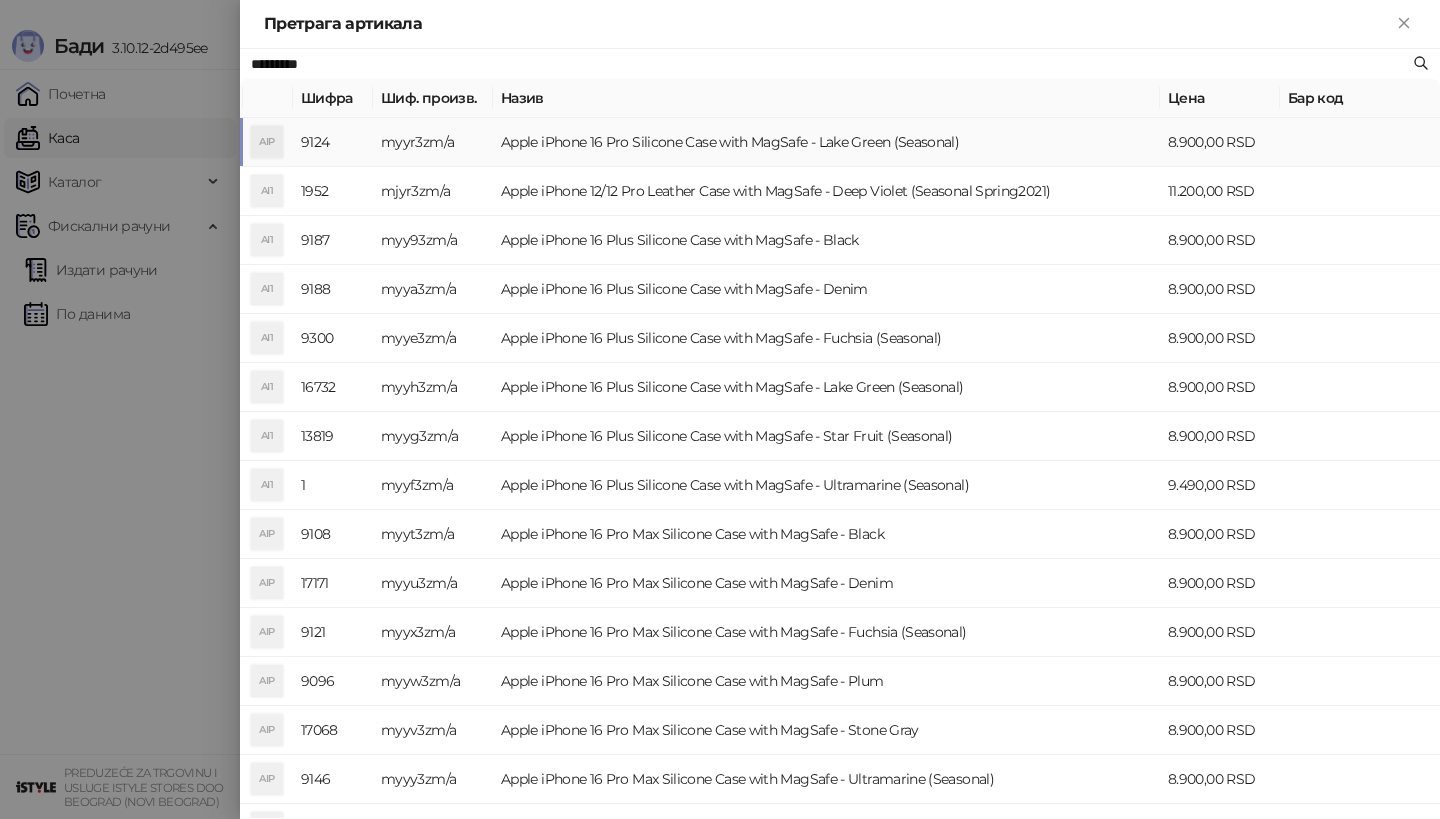 click on "myyr3zm/a" at bounding box center [433, 142] 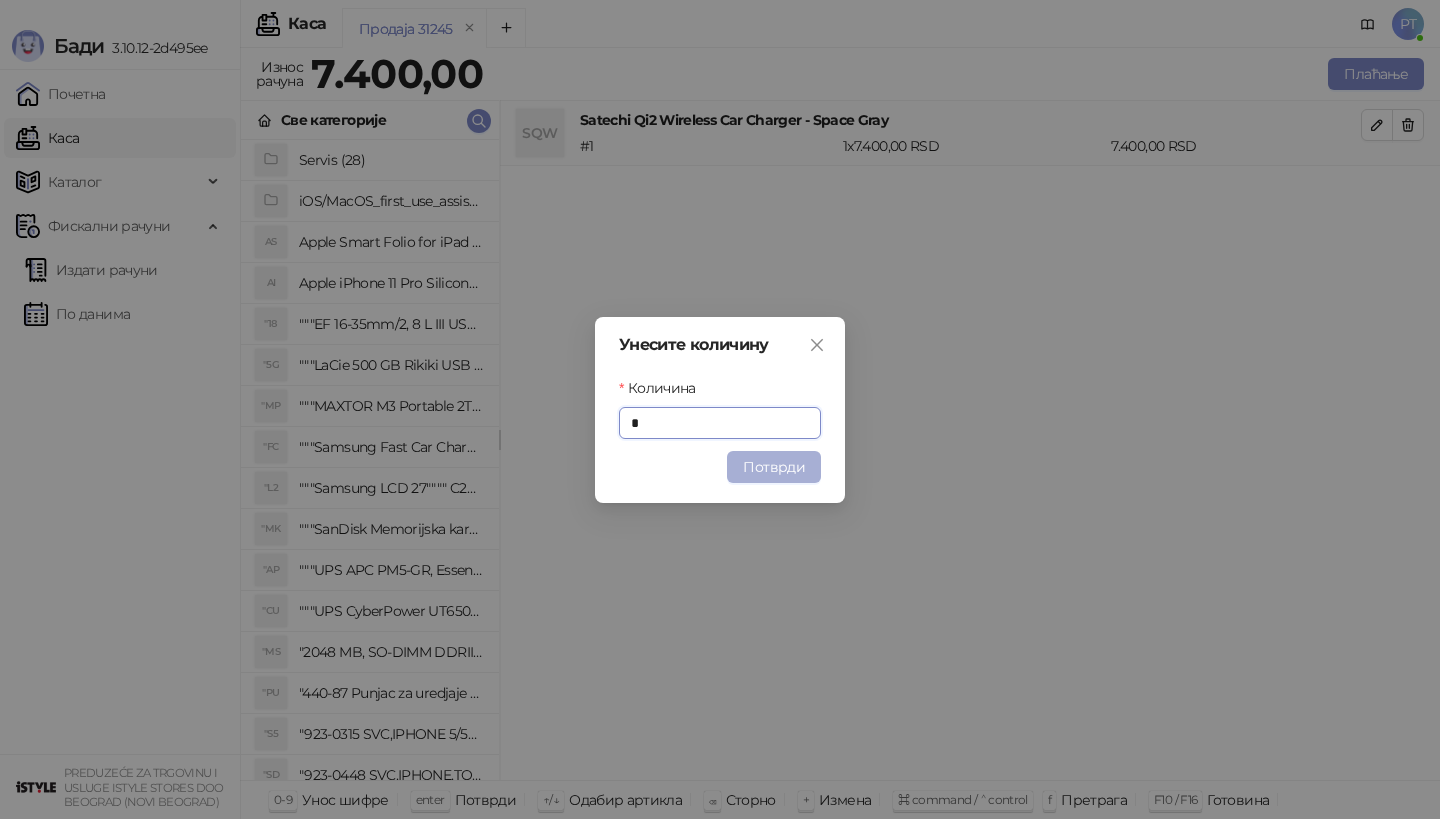 click on "Потврди" at bounding box center [774, 467] 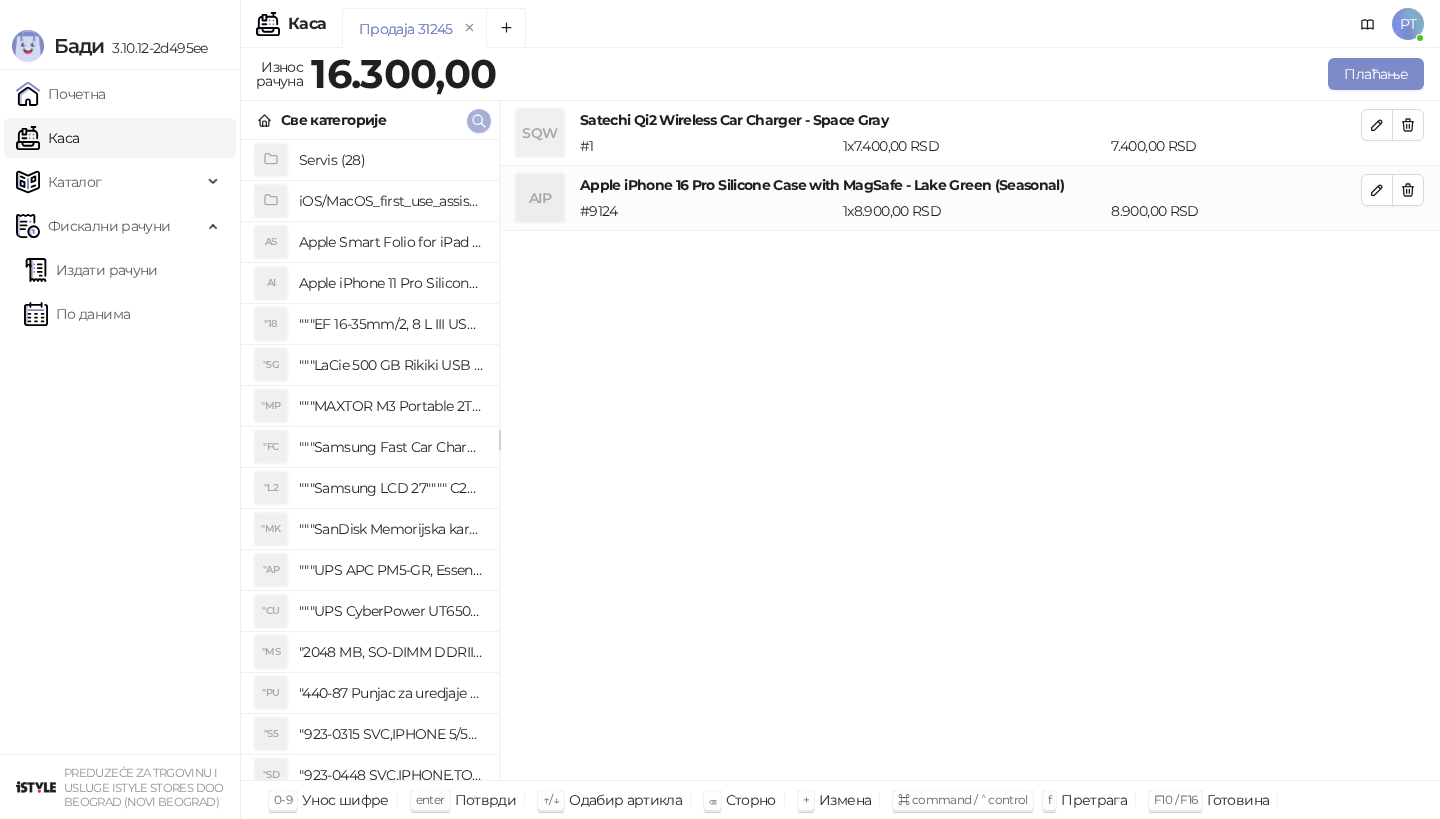 click at bounding box center [479, 121] 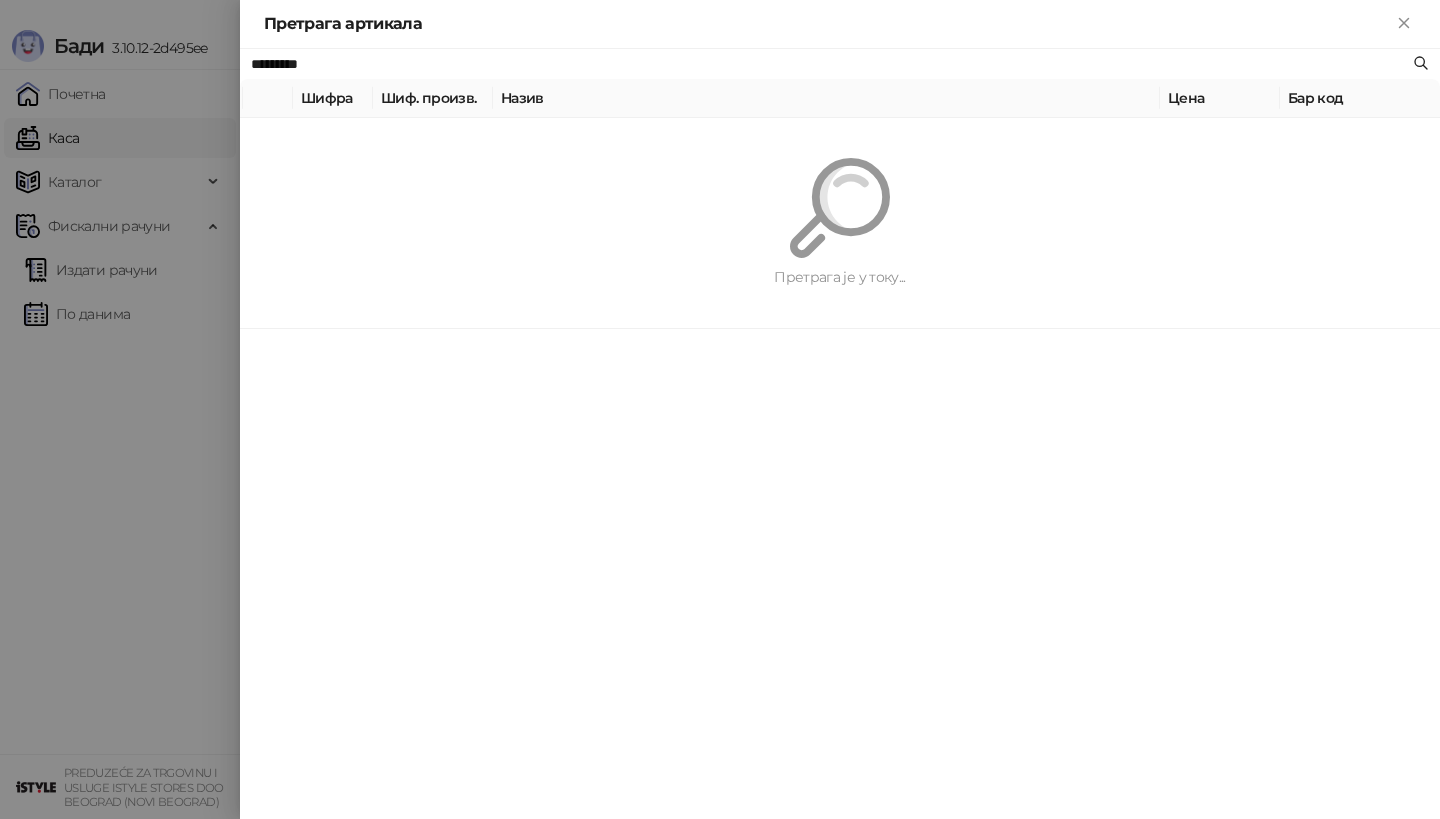 paste on "**********" 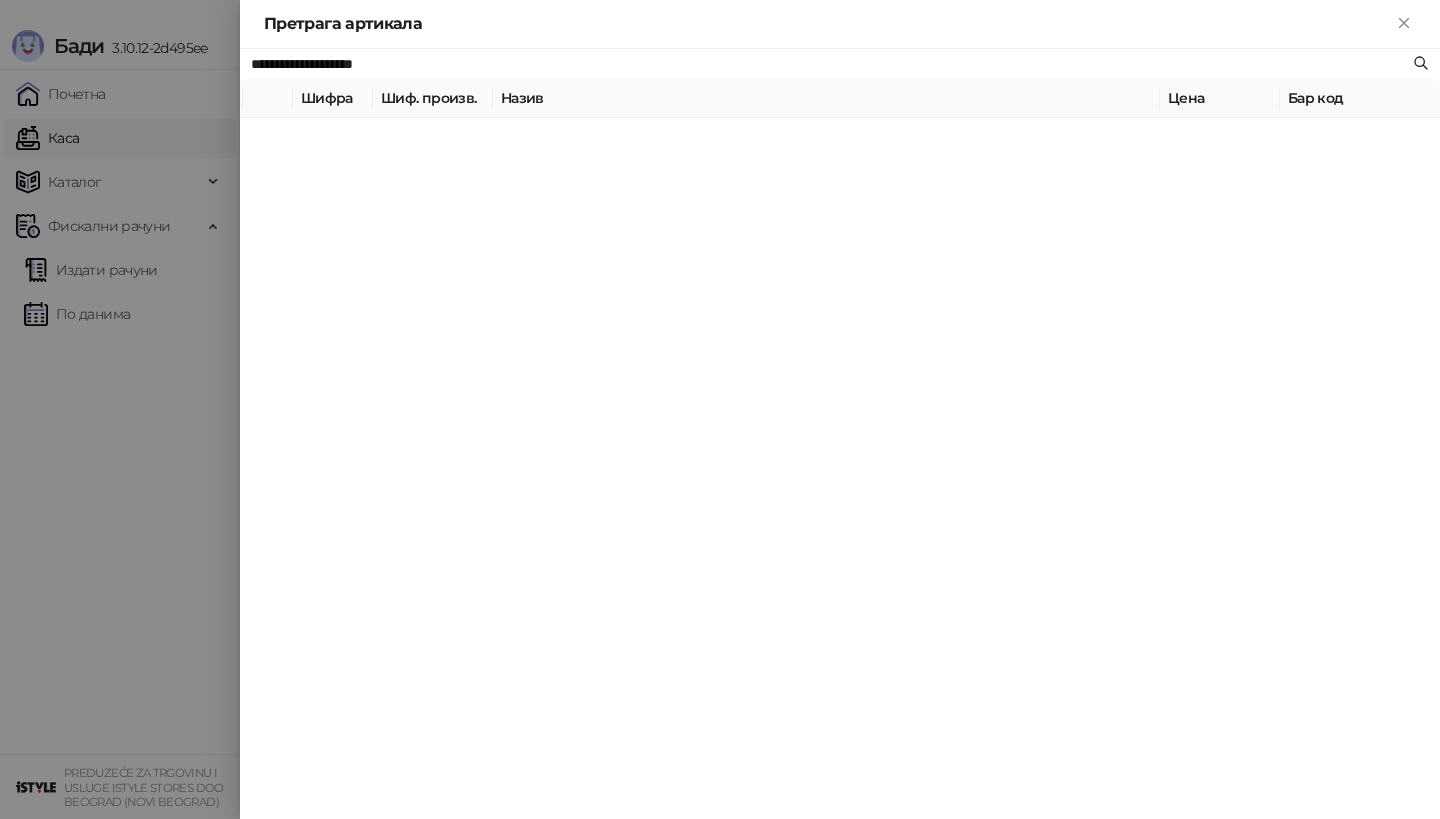 type on "**********" 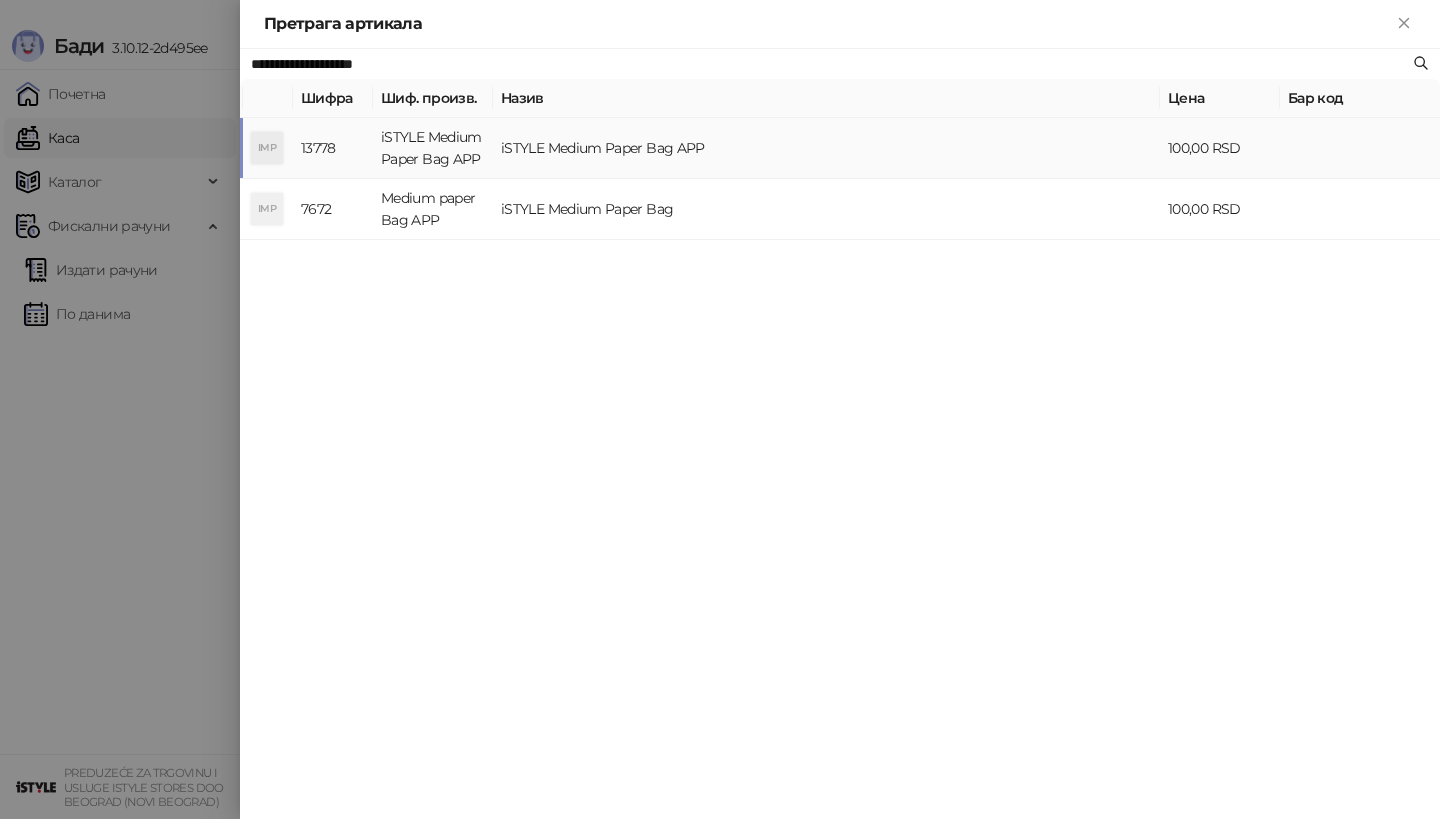 click on "iSTYLE Medium Paper Bag APP" at bounding box center [433, 148] 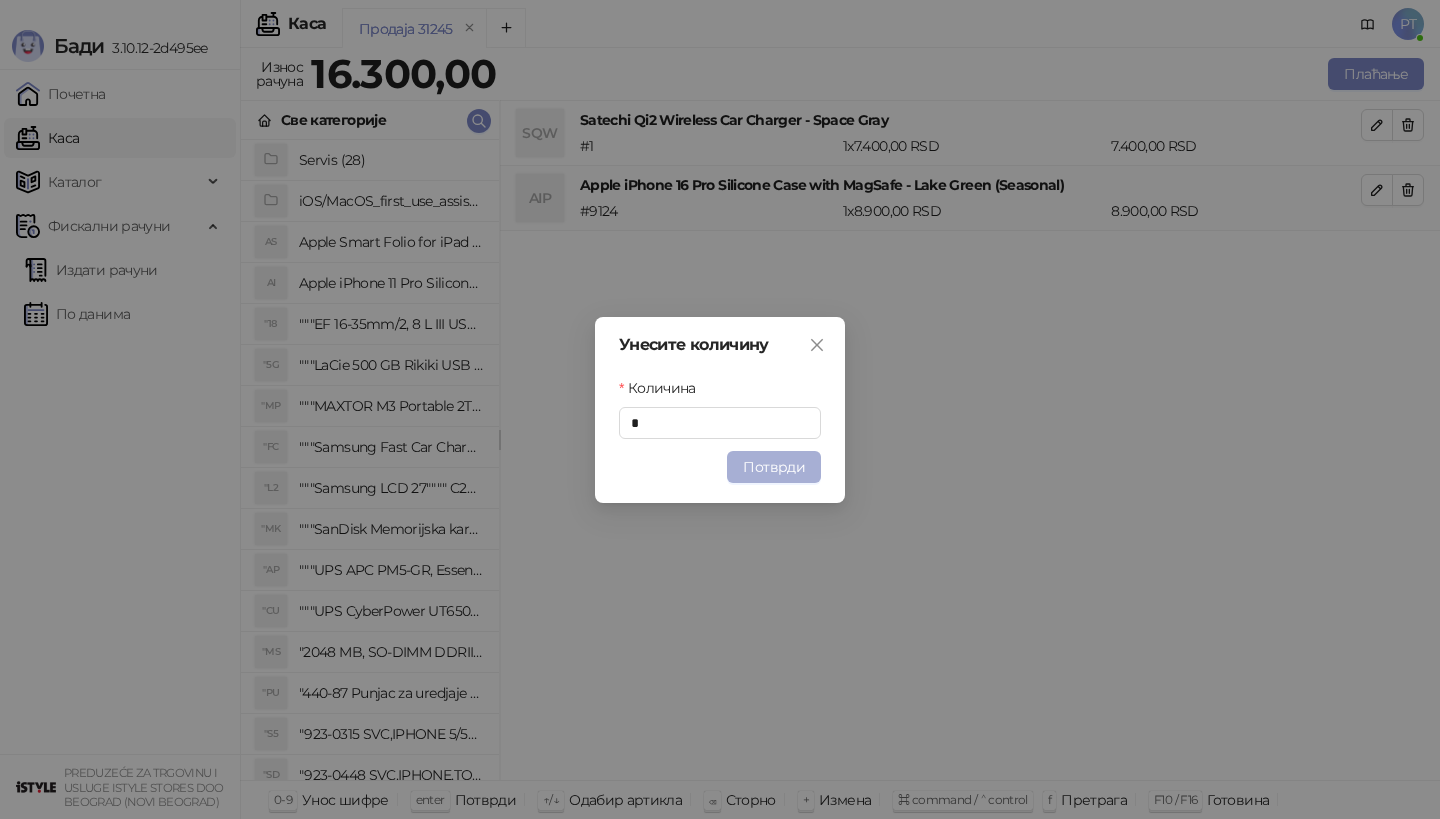 click on "Потврди" at bounding box center (774, 467) 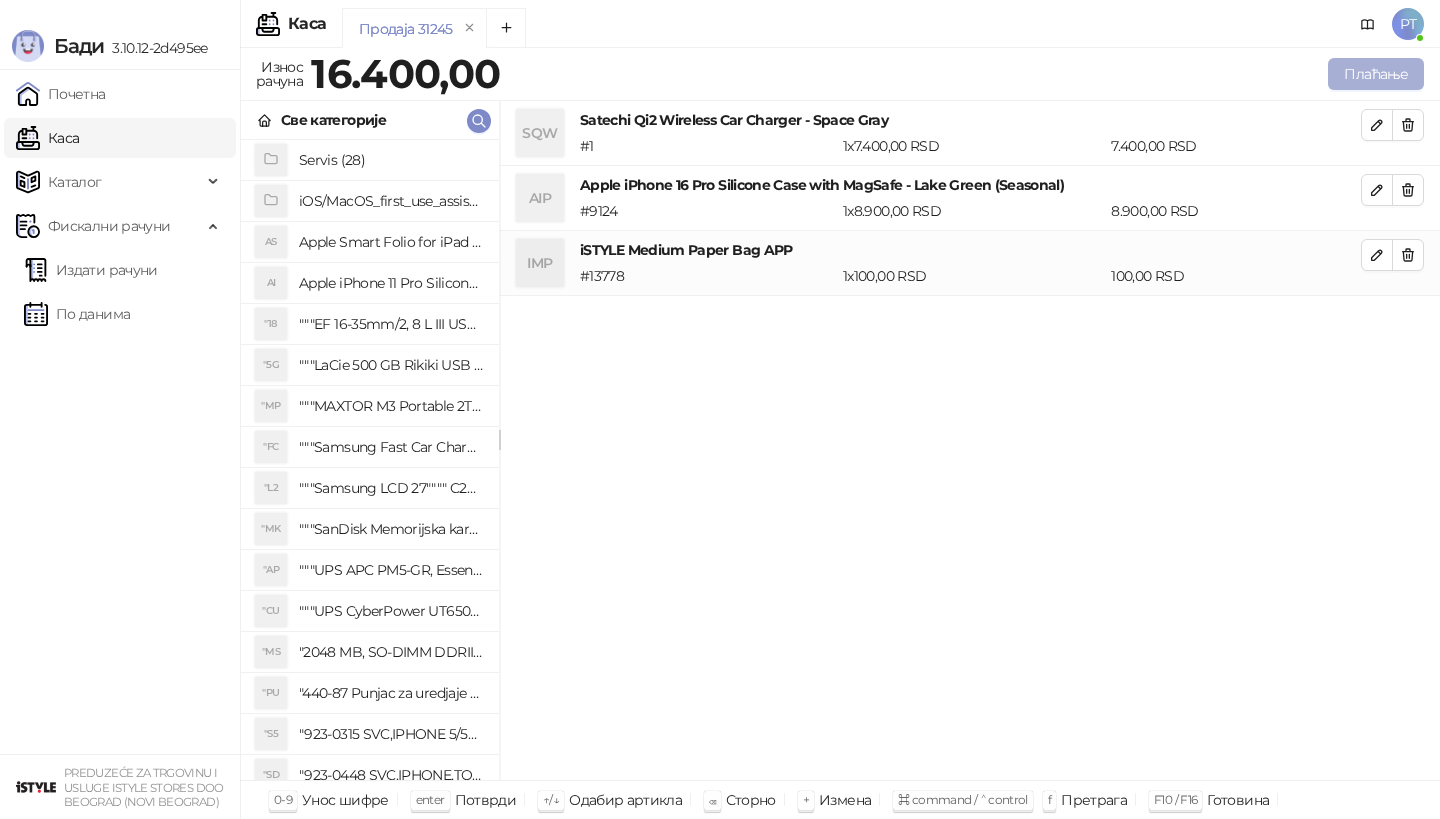 click on "Плаћање" at bounding box center [1376, 74] 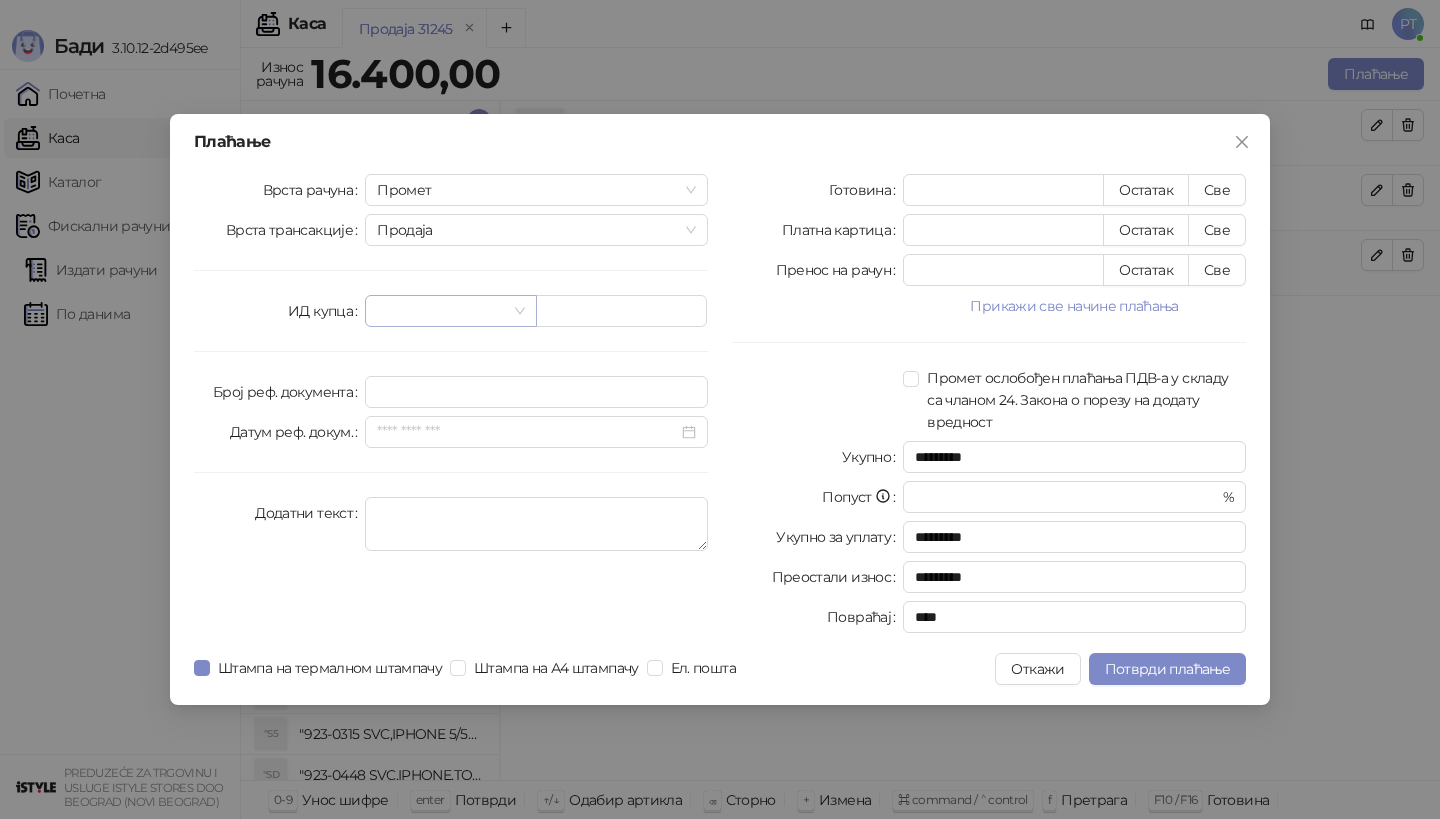 click at bounding box center (441, 311) 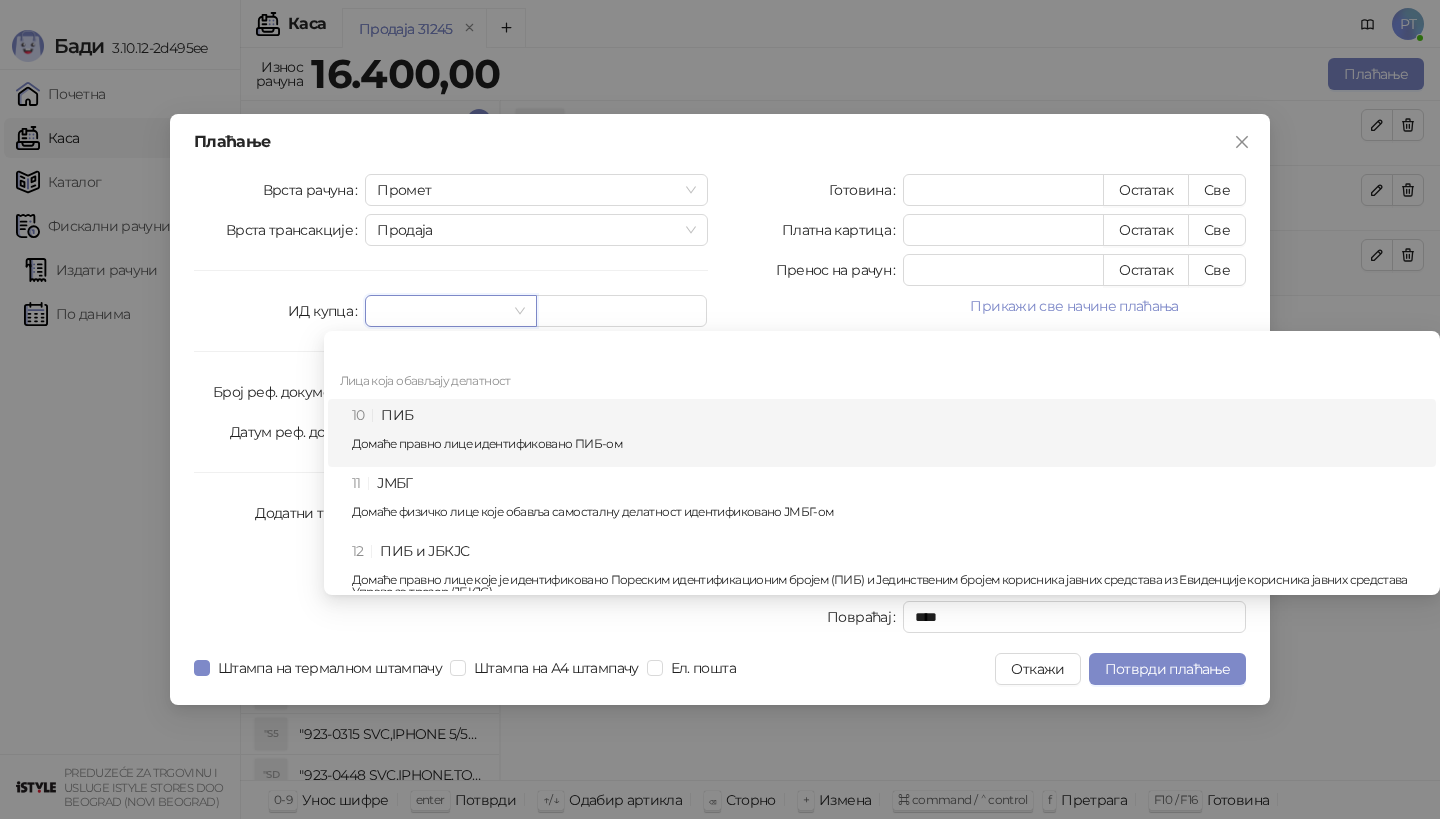 click on "10 ПИБ Домаће правно лице идентификовано ПИБ-ом" at bounding box center (888, 433) 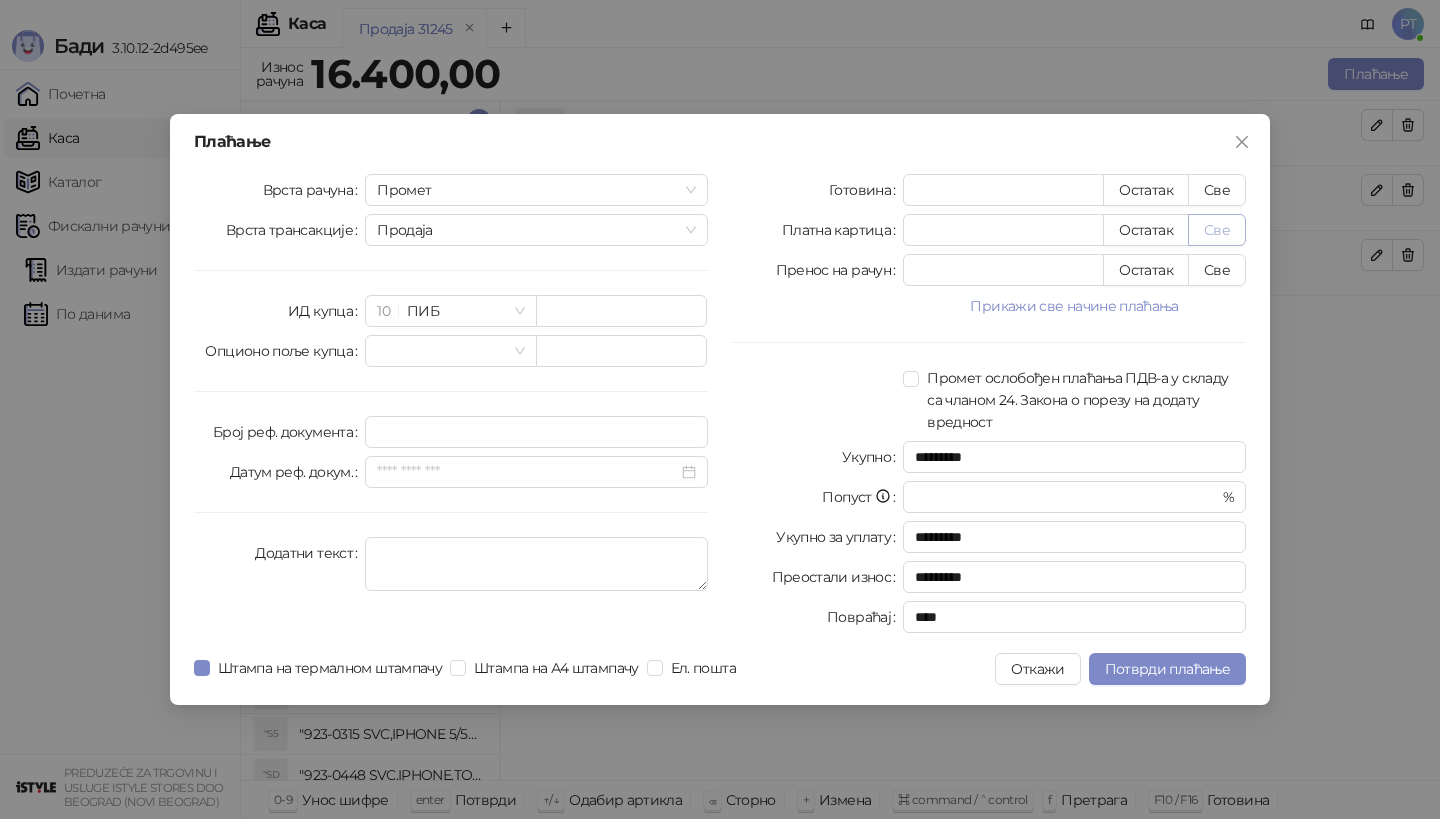 click on "Све" at bounding box center (1217, 230) 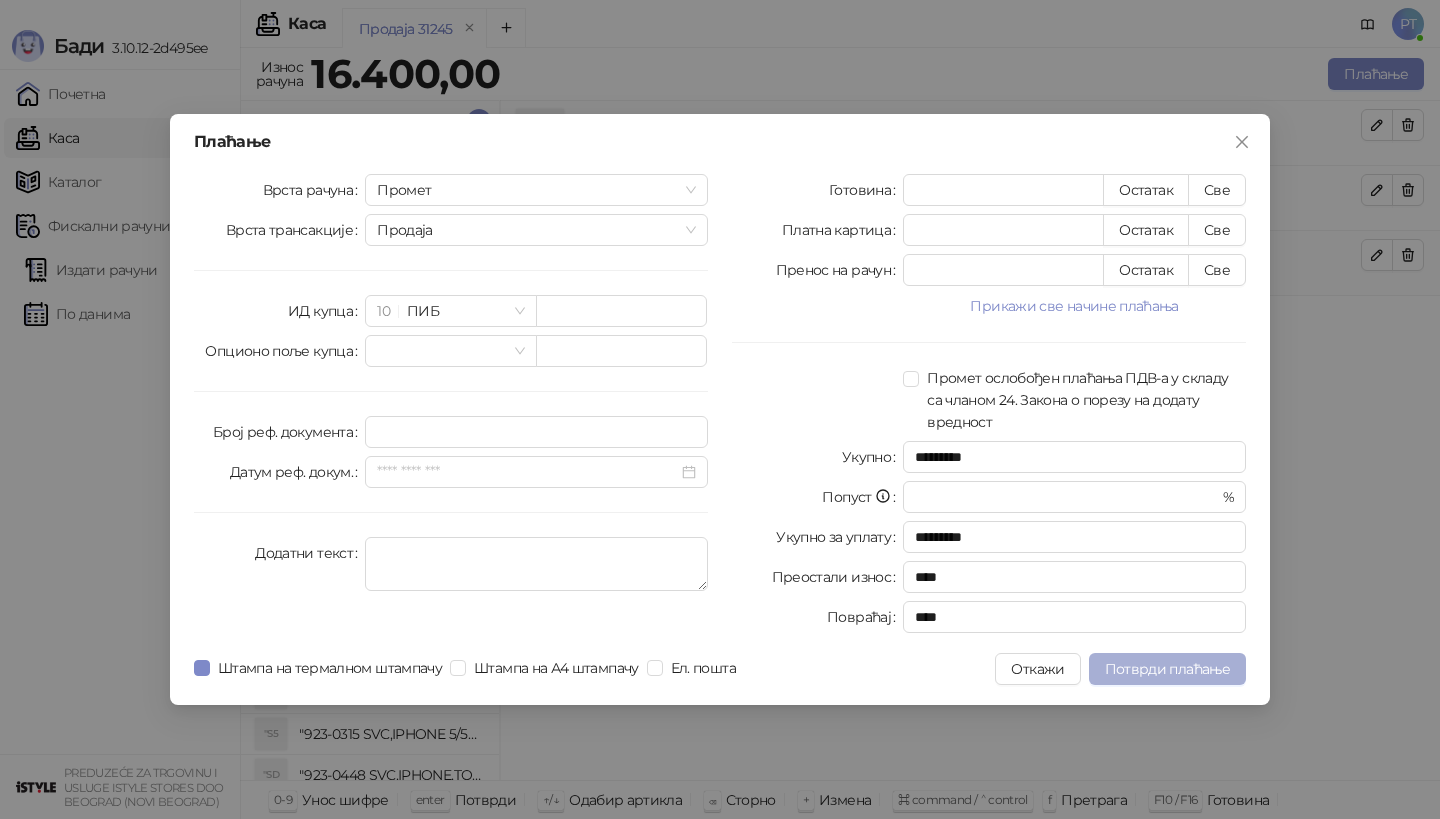 click on "Потврди плаћање" at bounding box center [1167, 669] 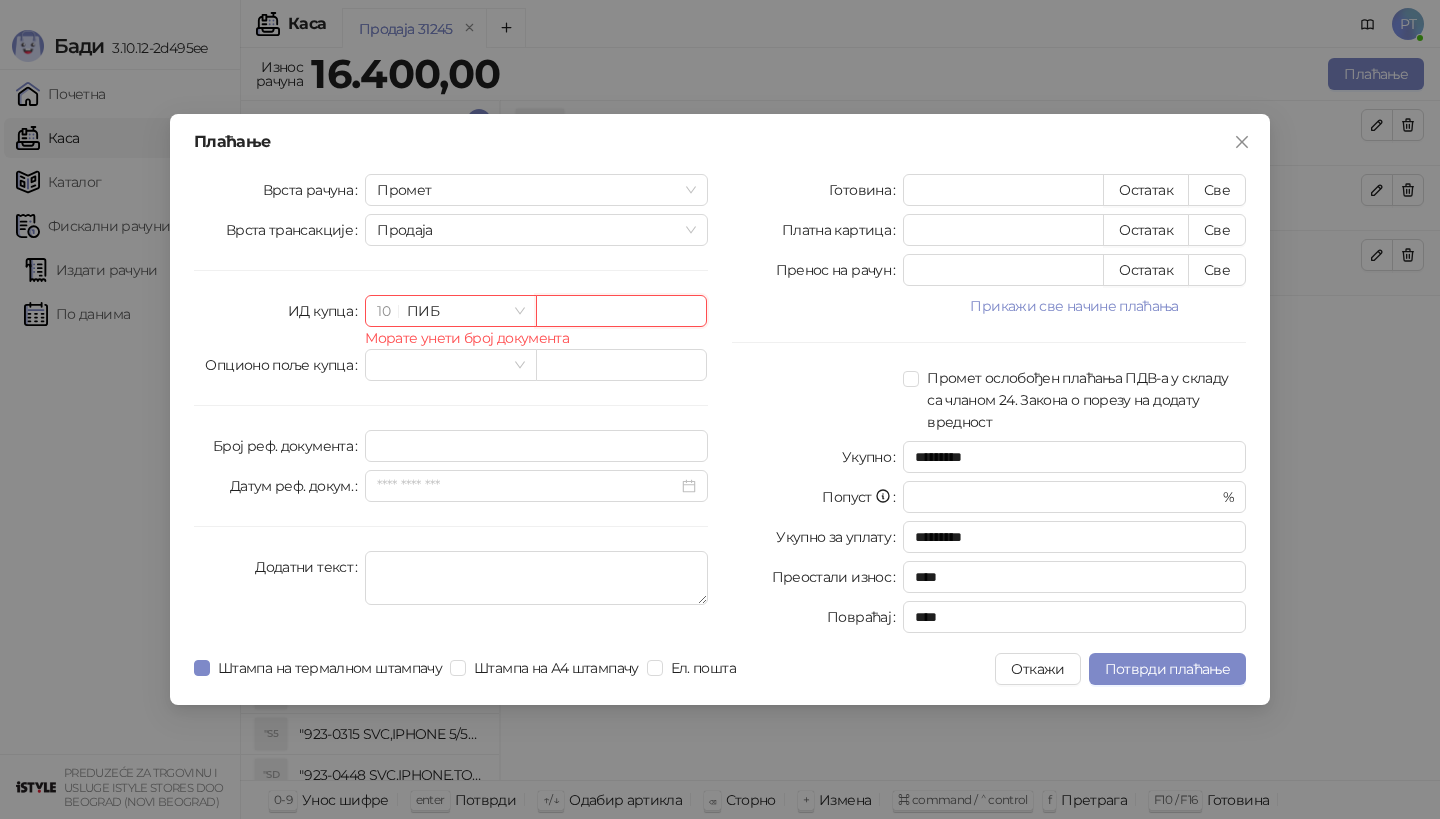 click at bounding box center [621, 311] 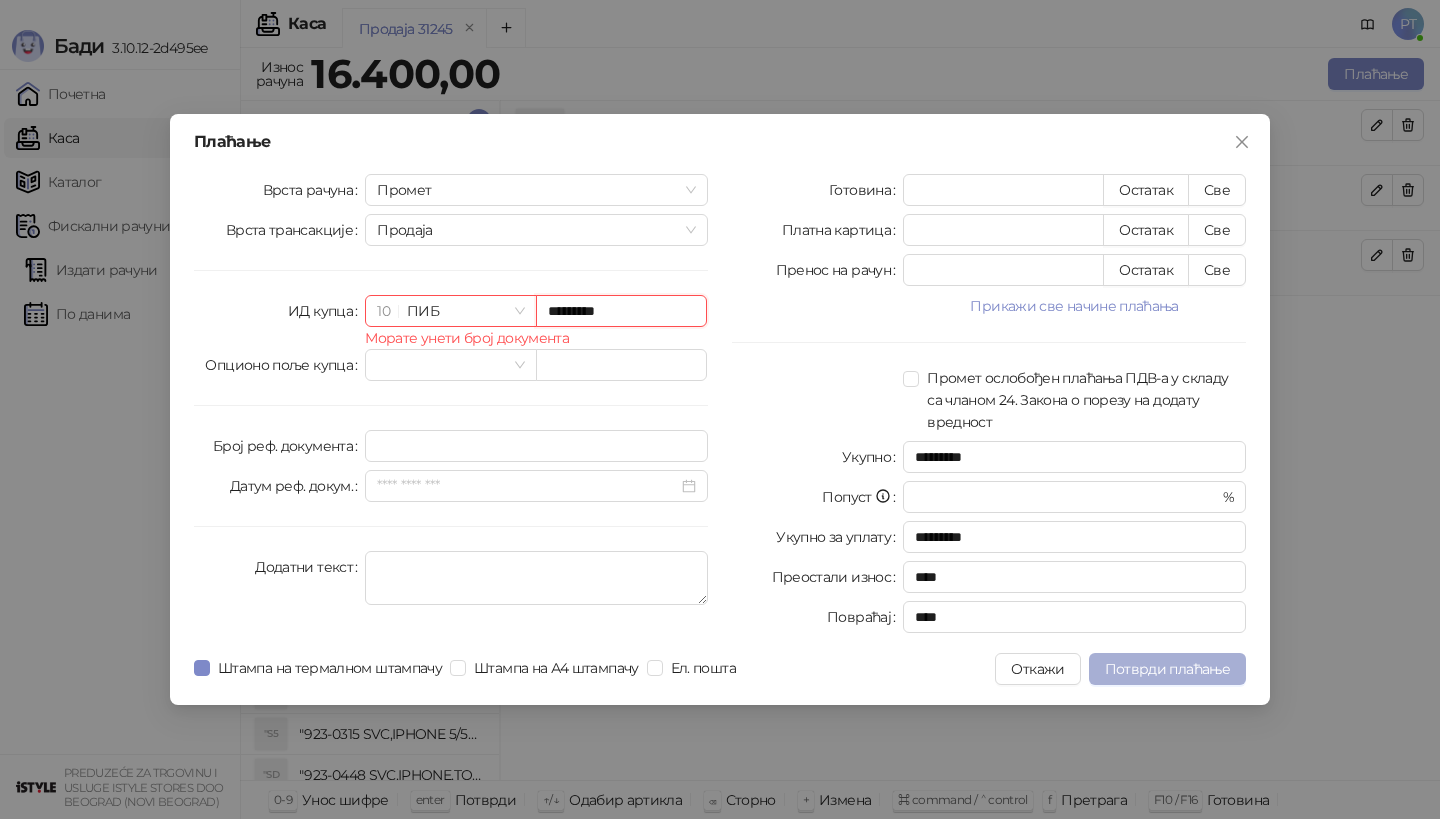 type on "*********" 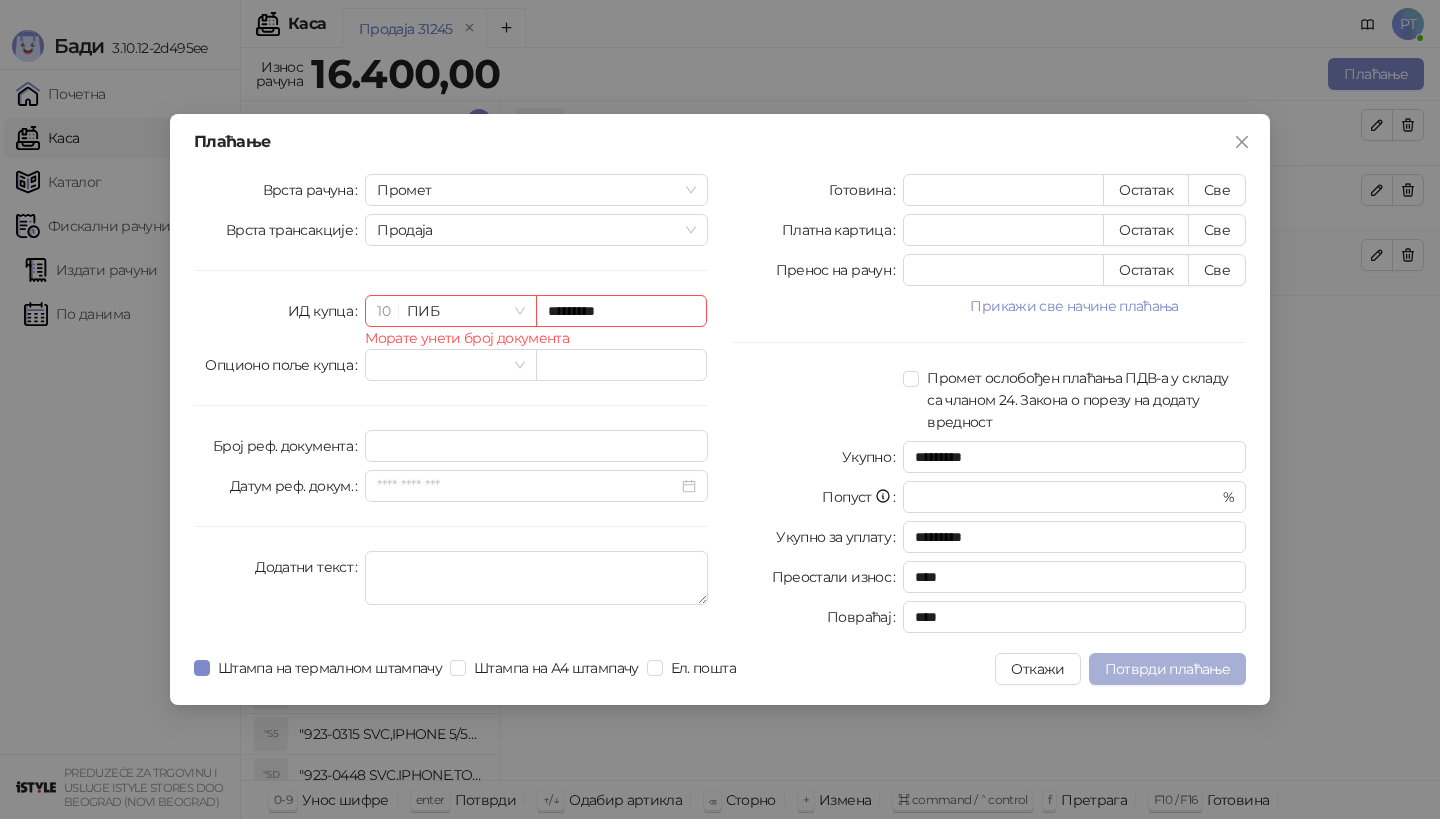 click on "Потврди плаћање" at bounding box center [1167, 669] 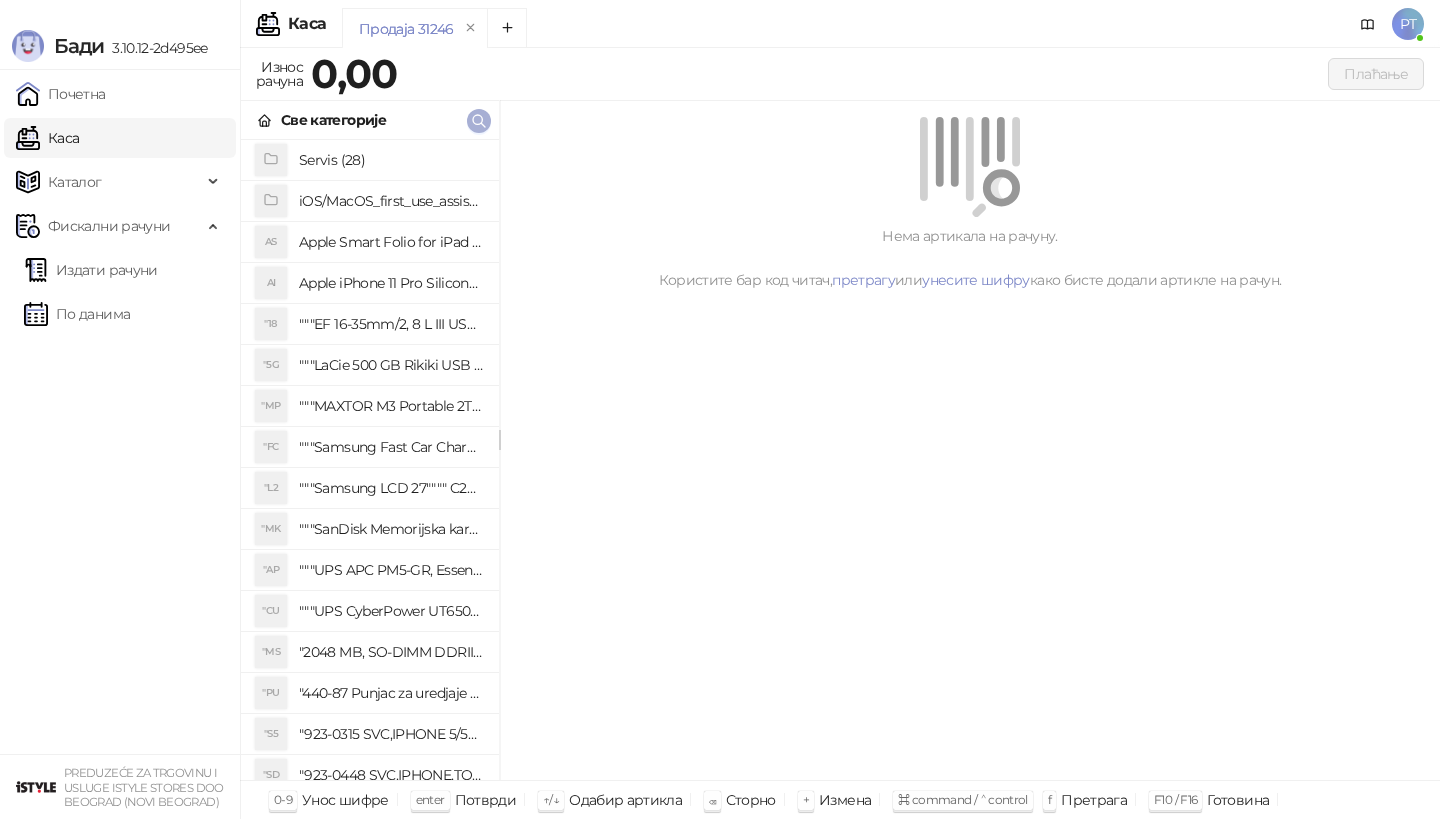 click 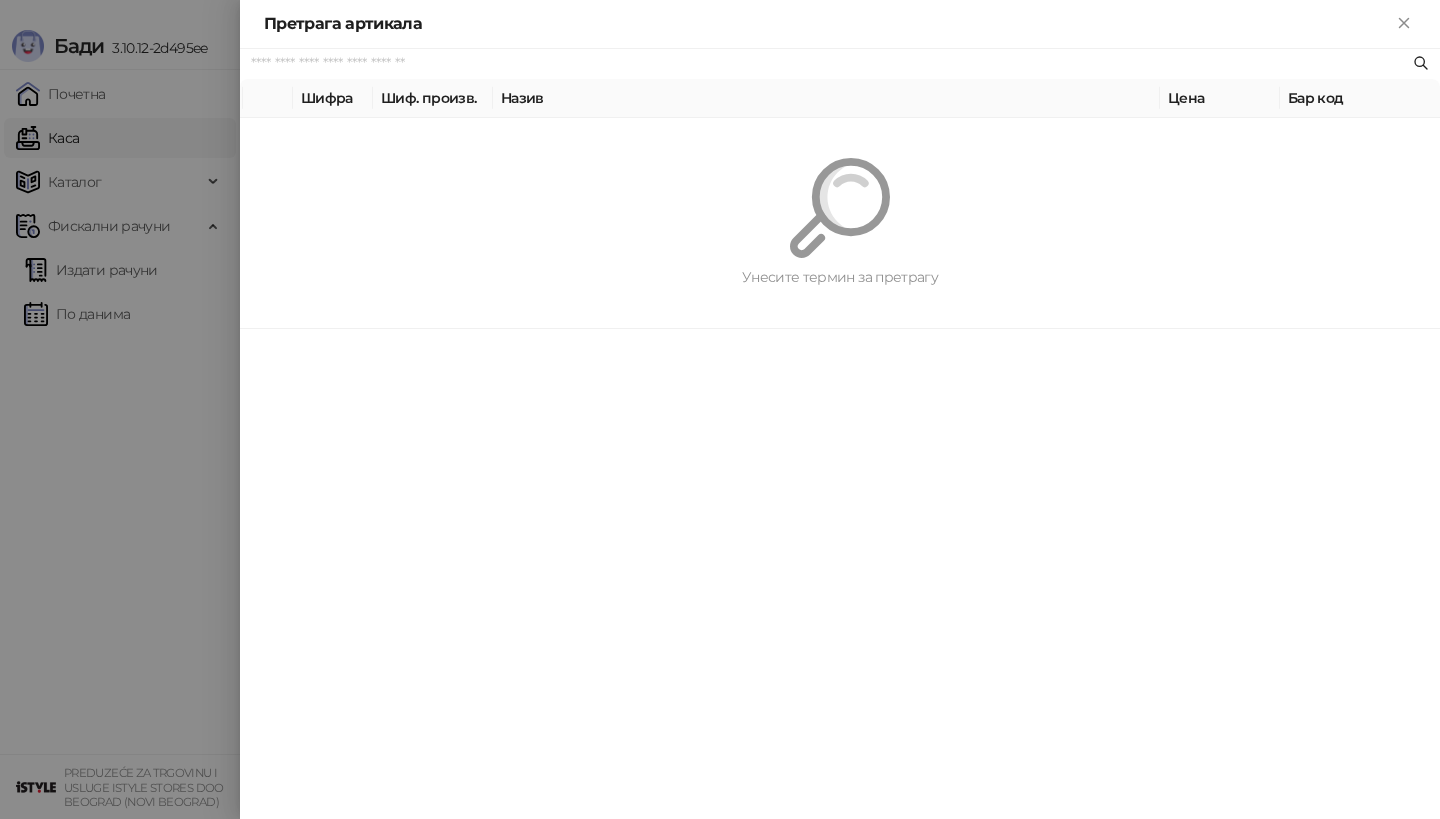 paste on "*********" 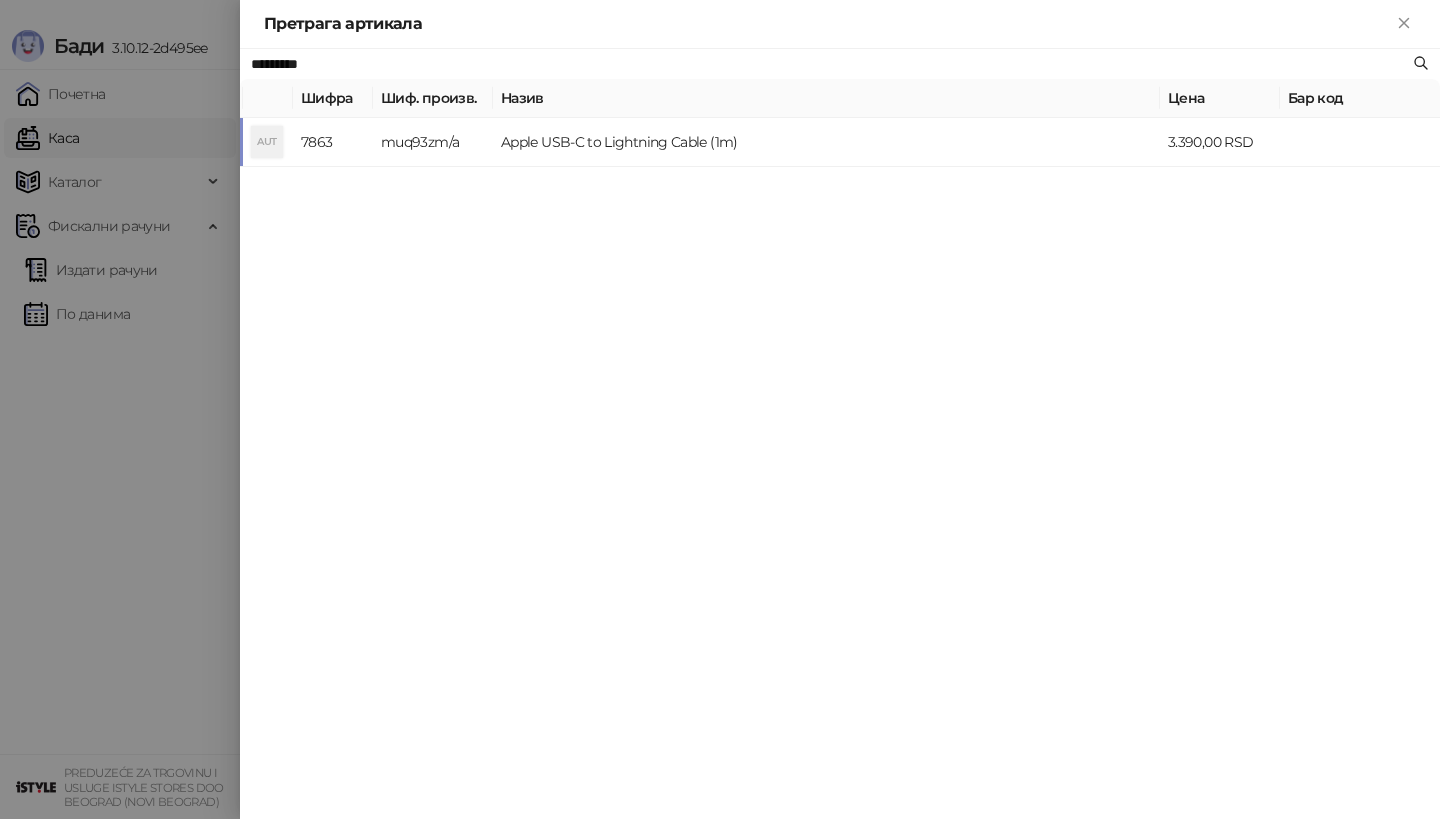 type on "*********" 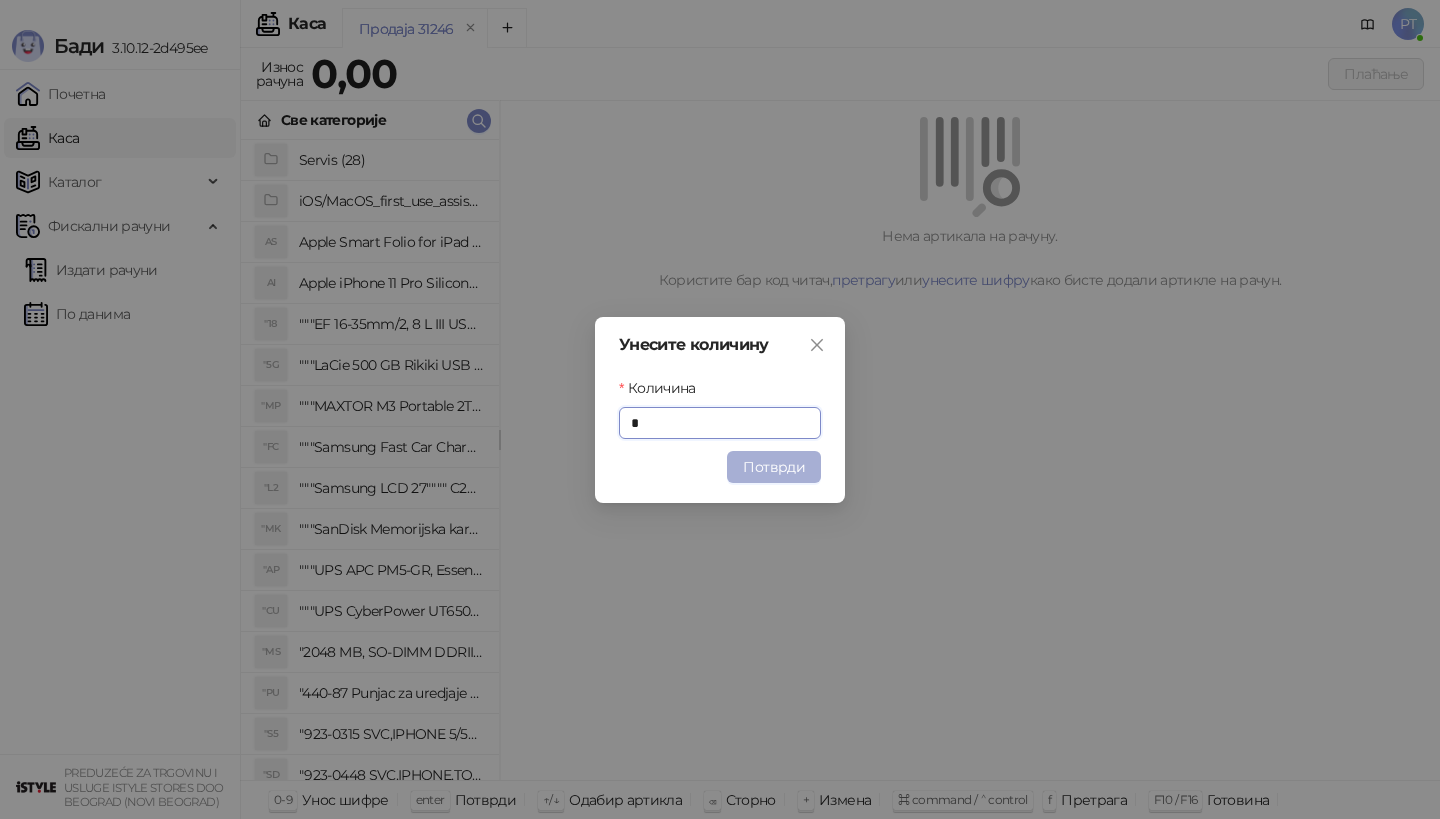 click on "Потврди" at bounding box center [774, 467] 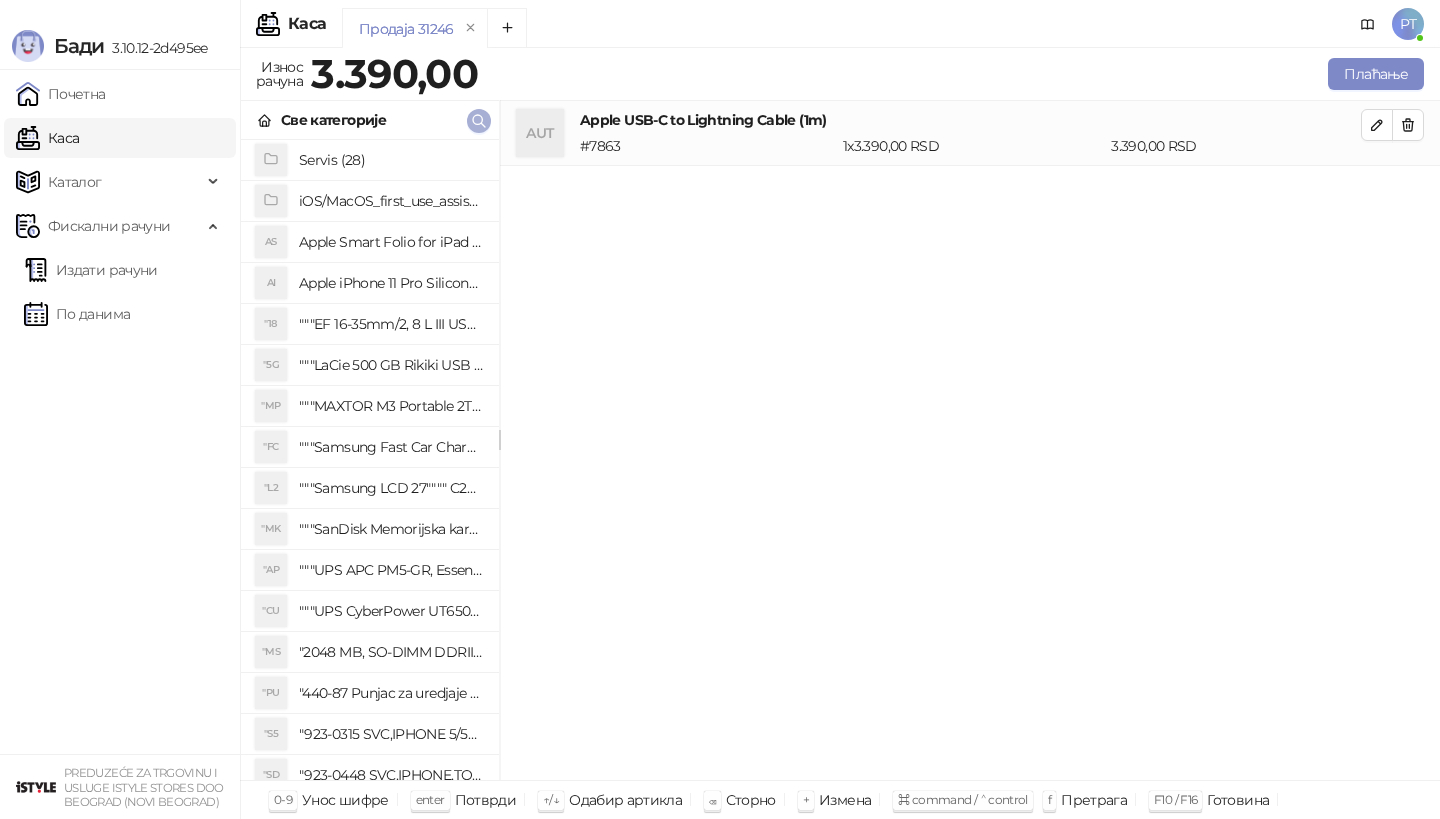 type 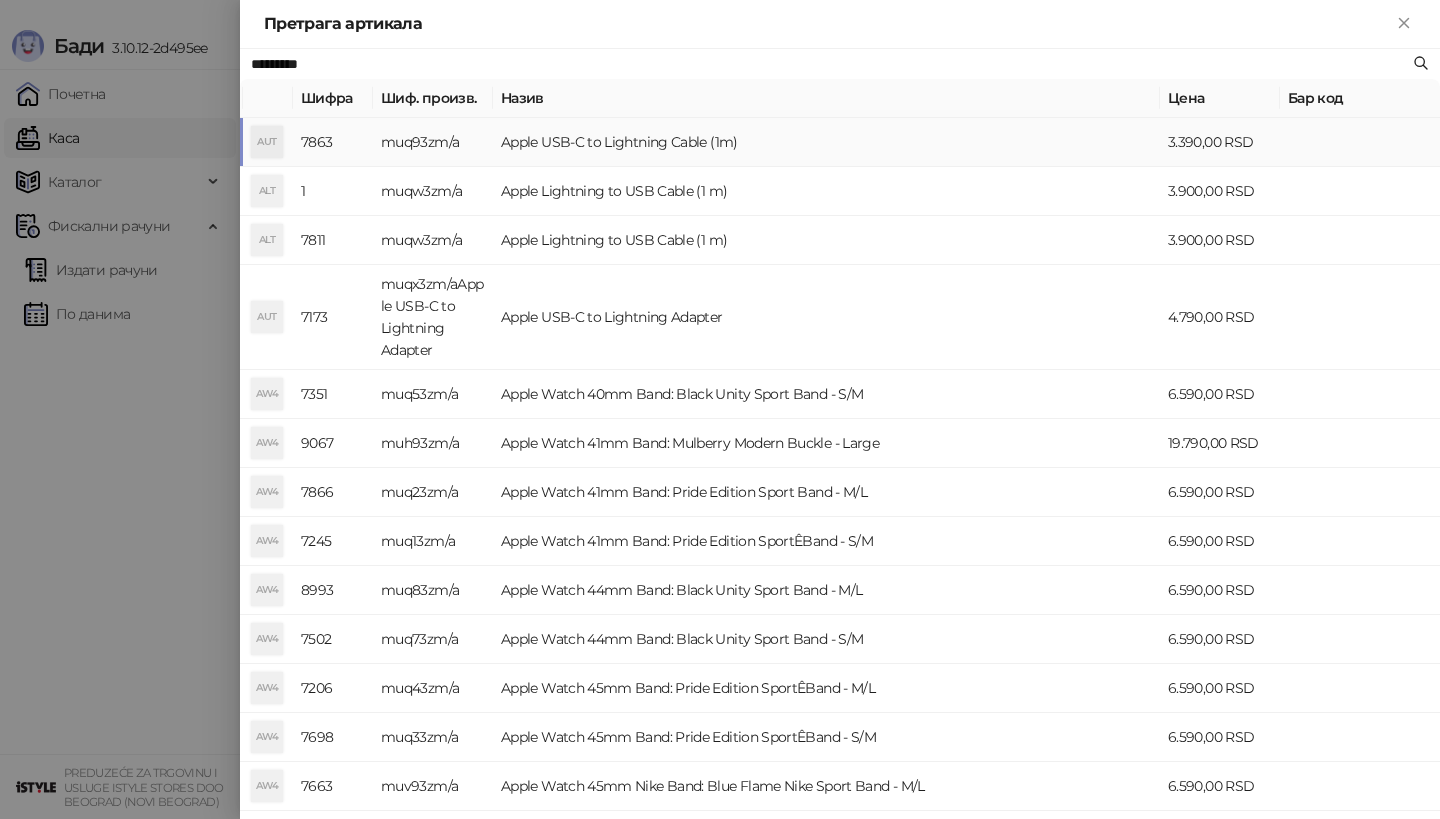 click on "muq93zm/a" at bounding box center (433, 142) 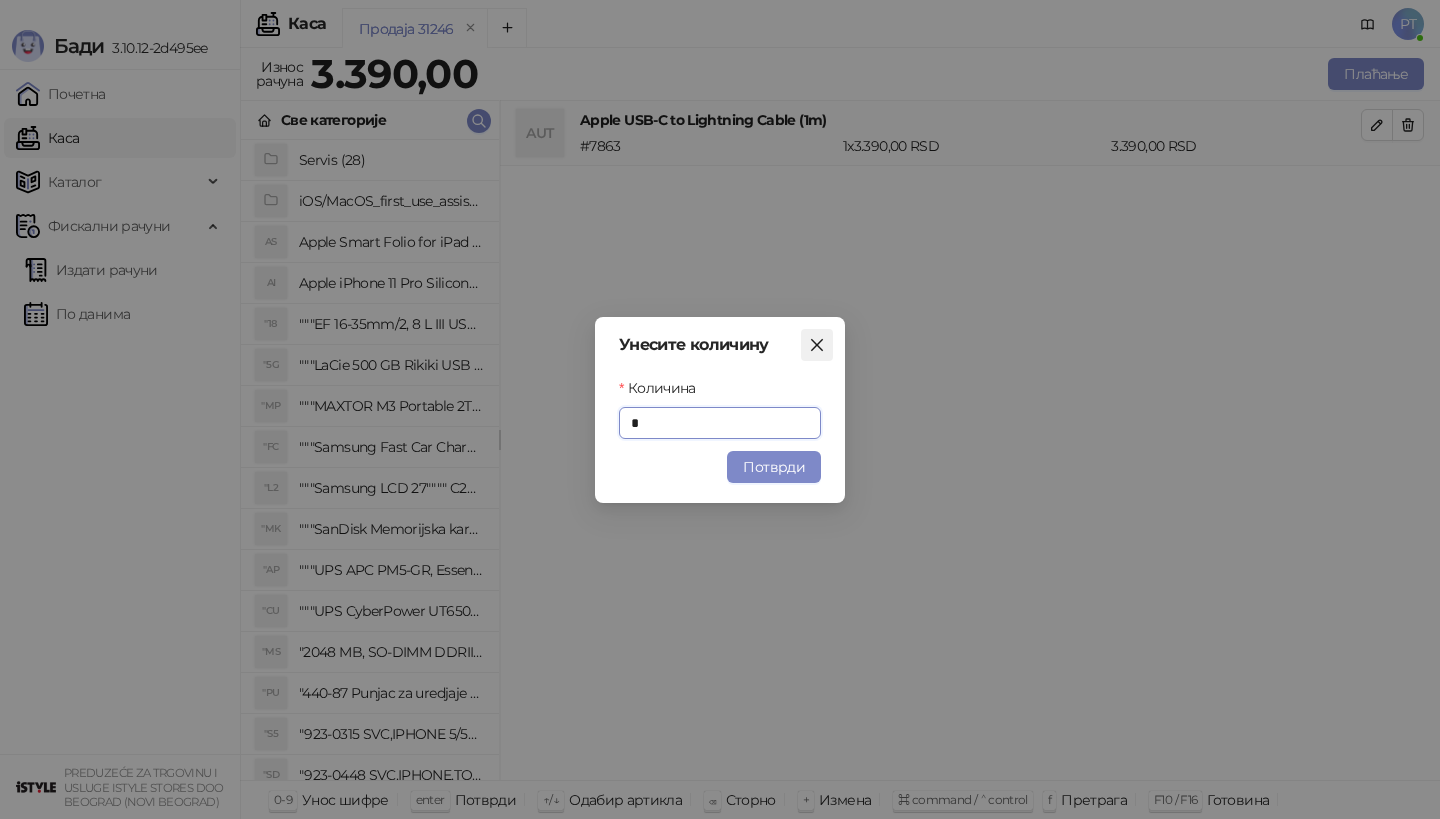 click 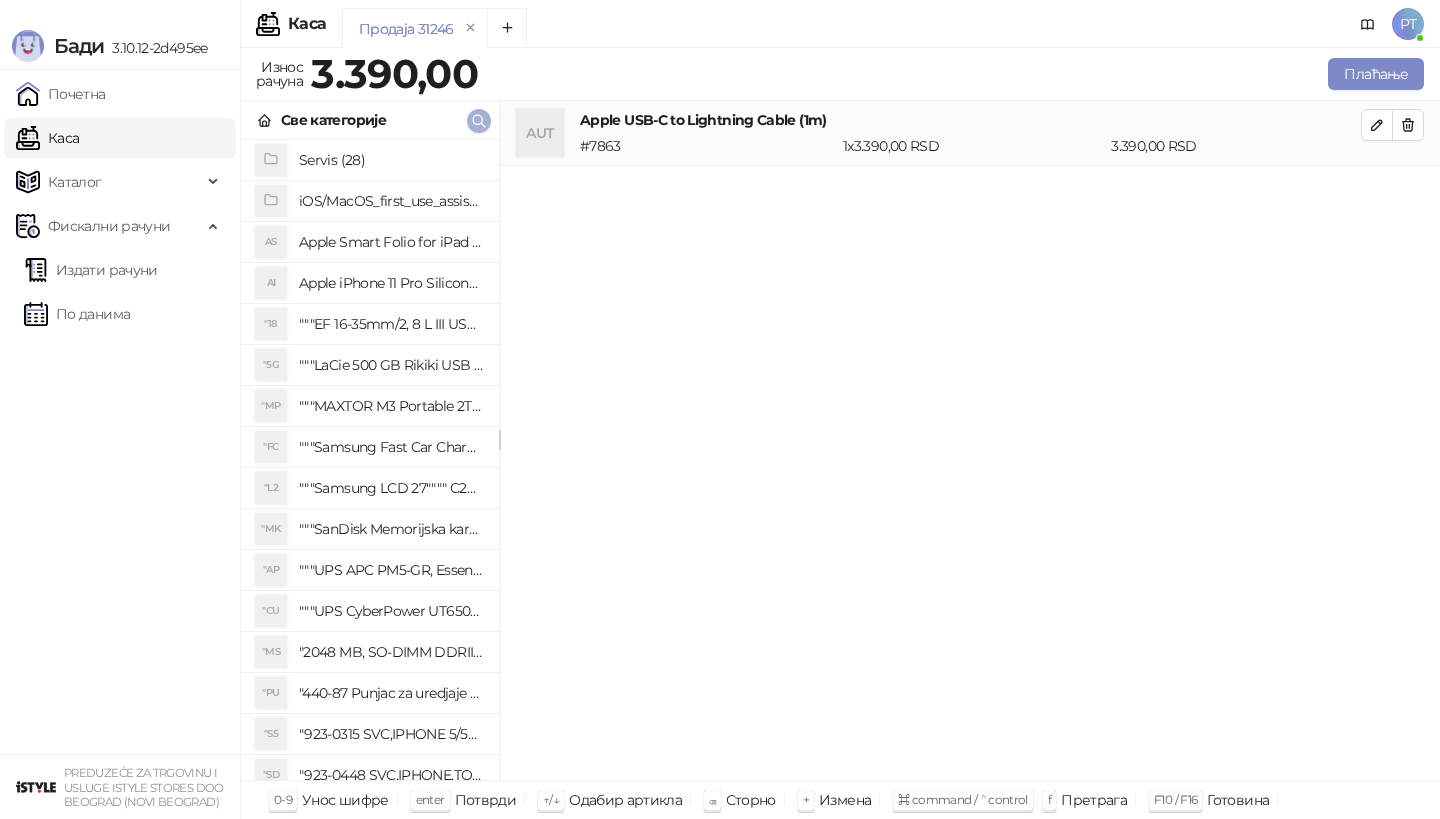 click at bounding box center [479, 121] 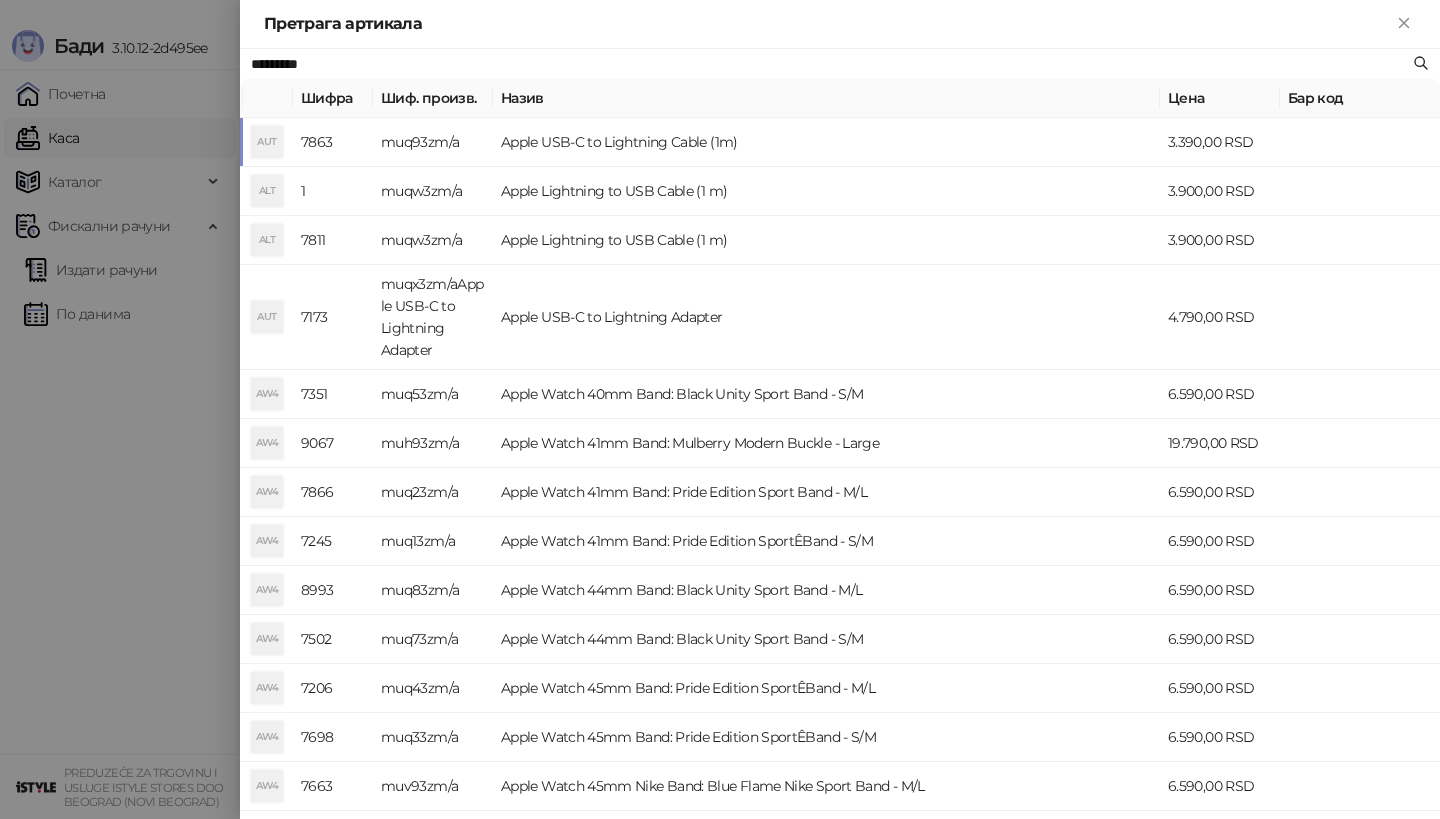 click on "*********" at bounding box center (830, 64) 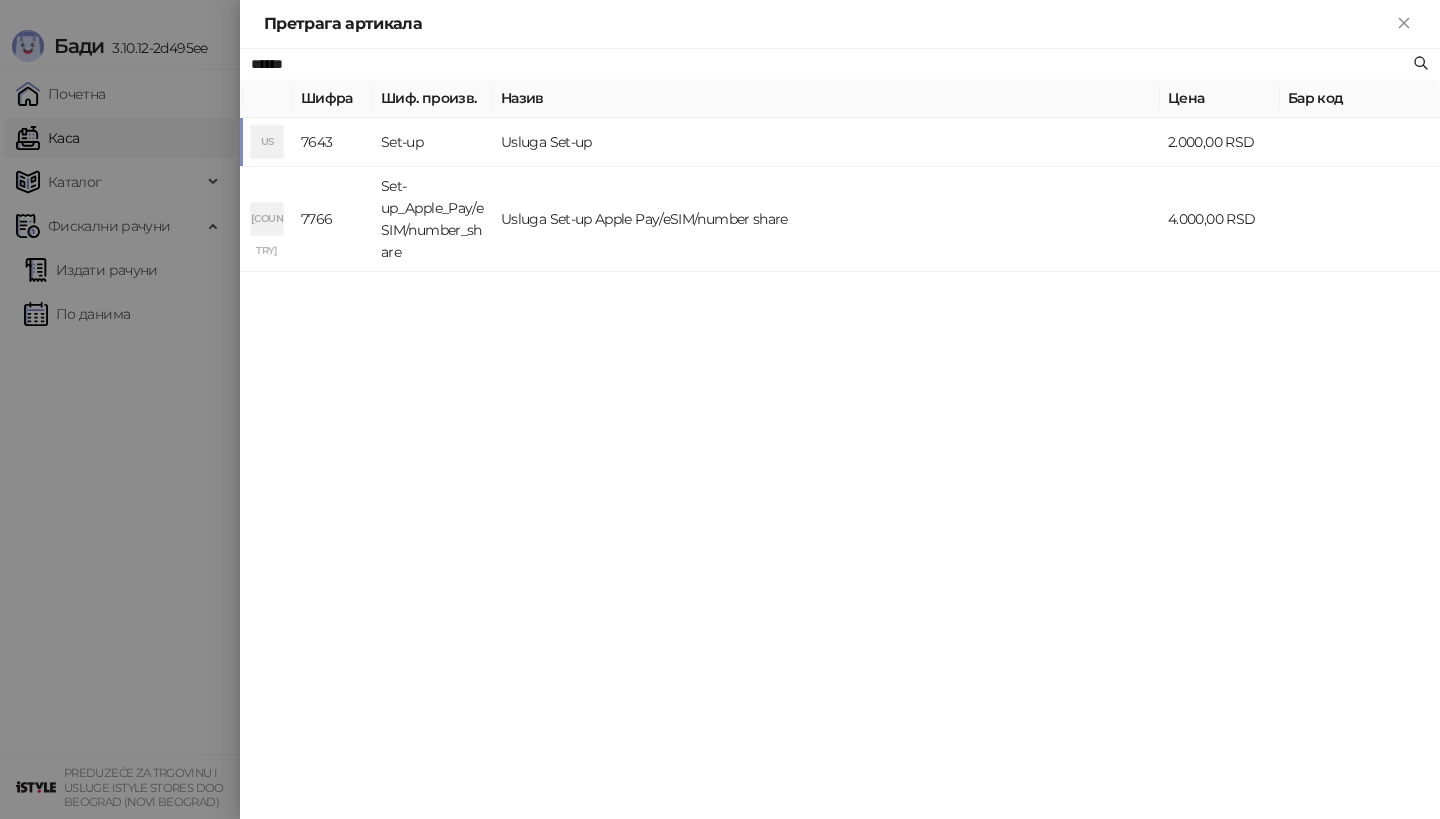 type on "******" 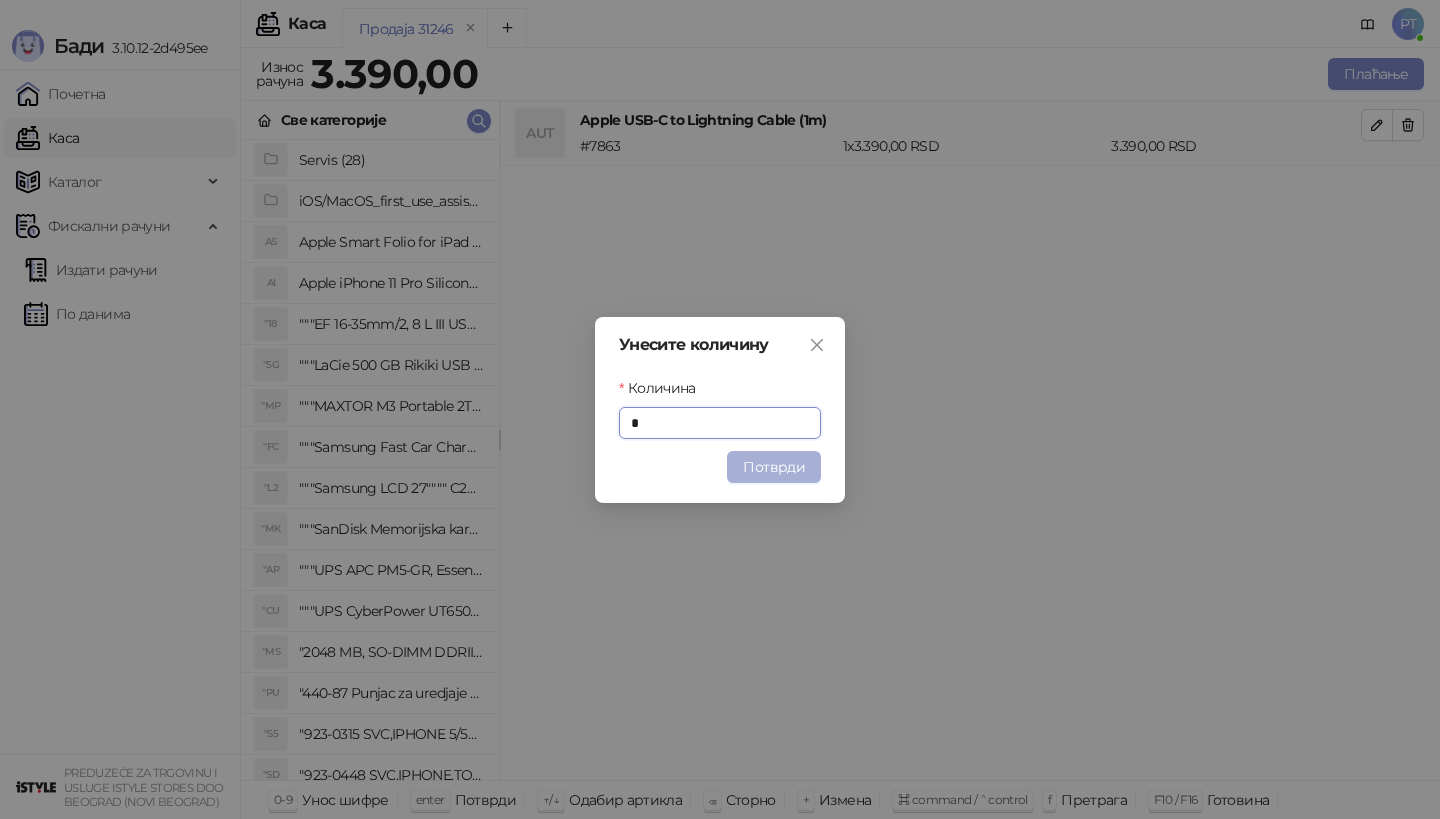 click on "Потврди" at bounding box center (774, 467) 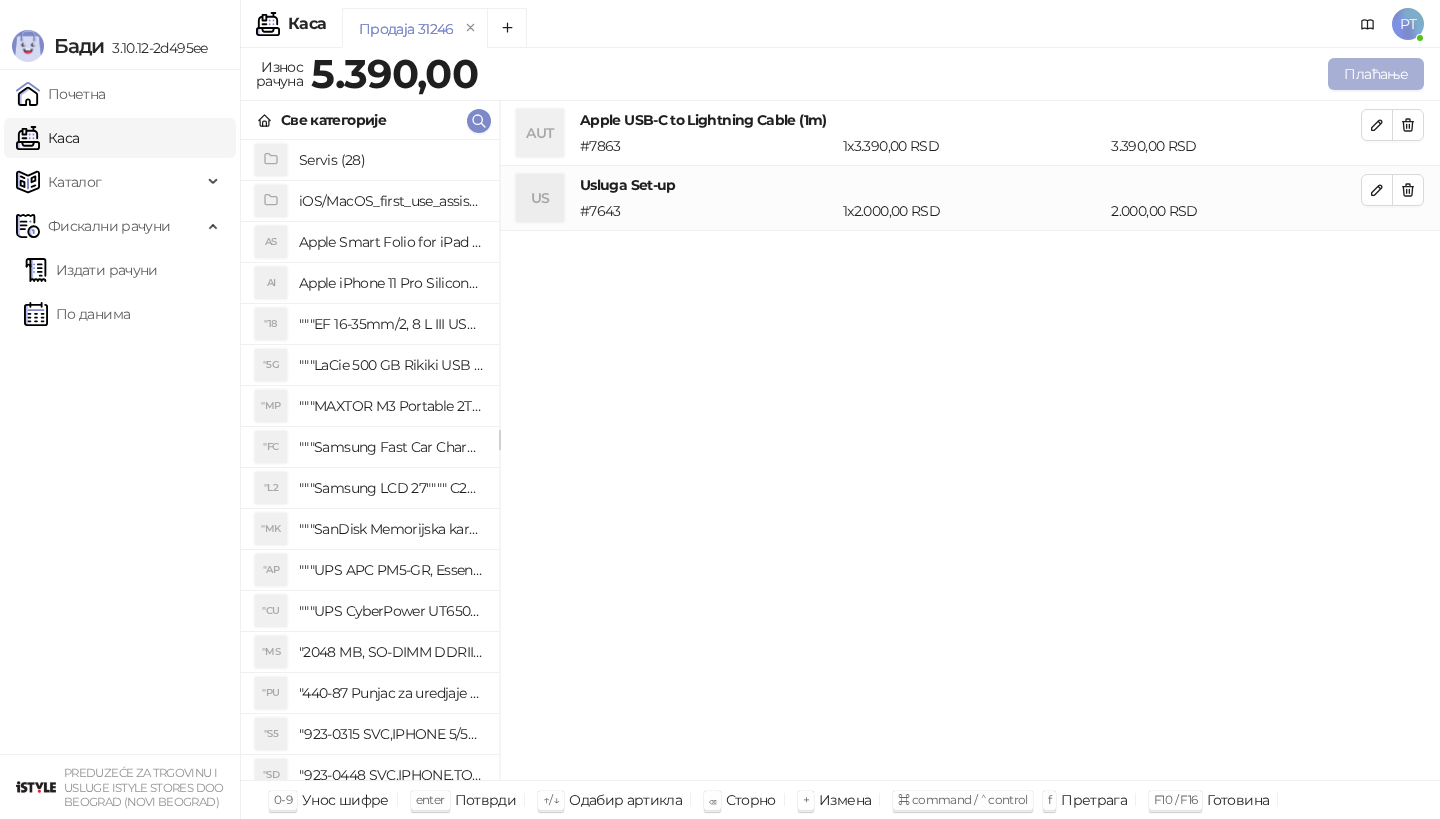 click on "Плаћање" at bounding box center [1376, 74] 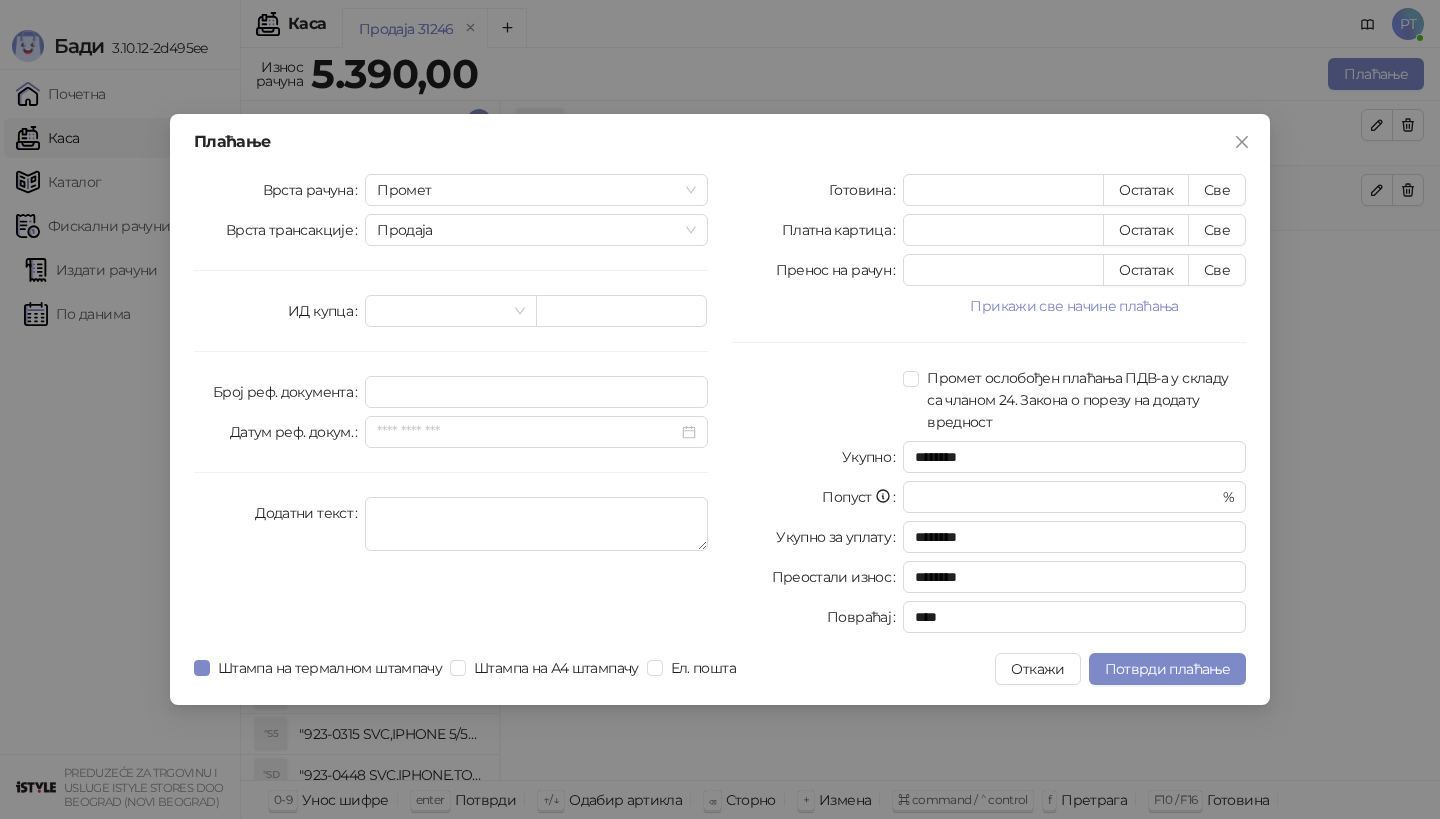 click on "Врста рачуна Промет Врста трансакције Продаја ИД купца Број реф. документа Датум реф. докум. Додатни текст" at bounding box center [451, 407] 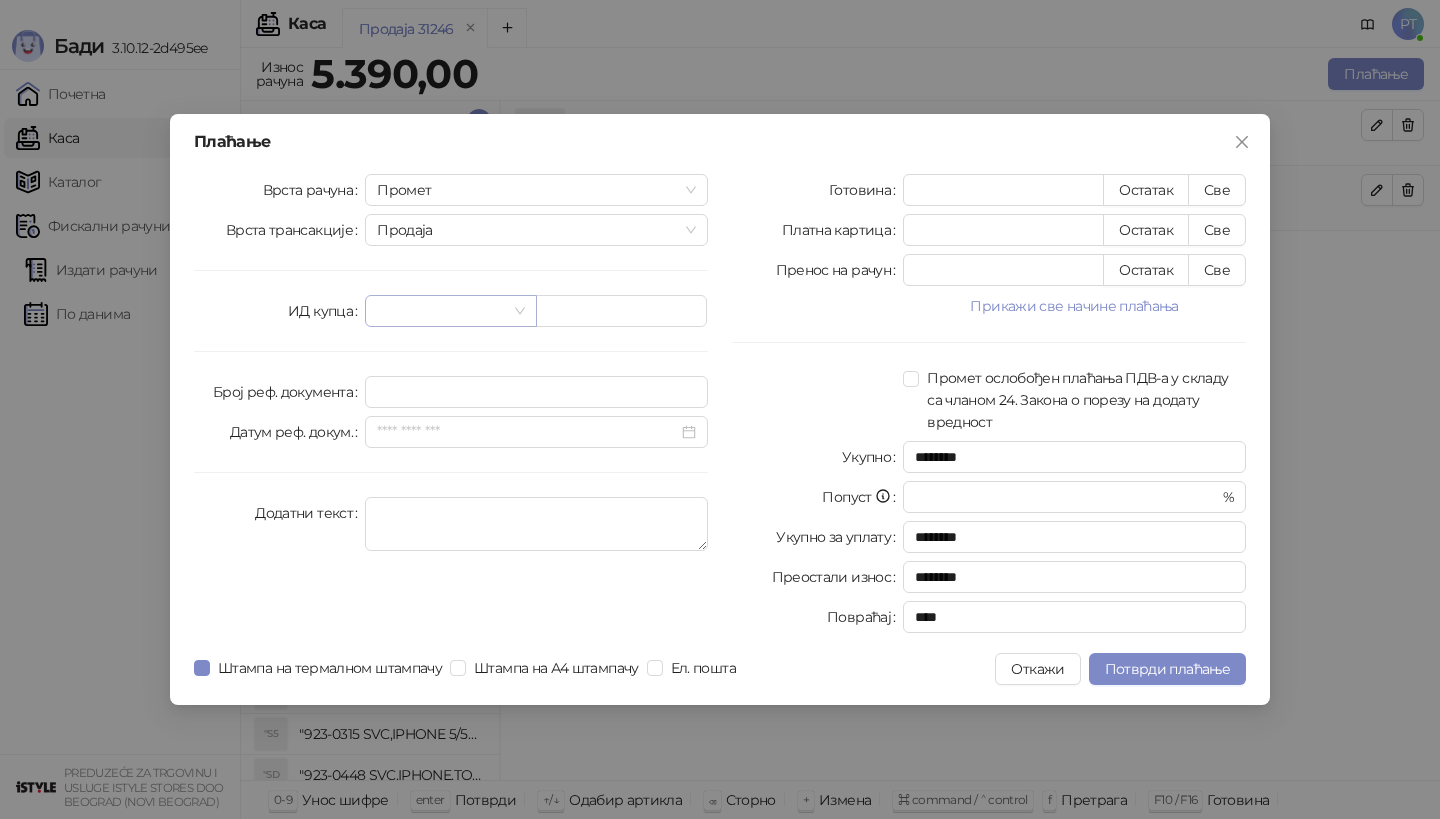 click at bounding box center (441, 311) 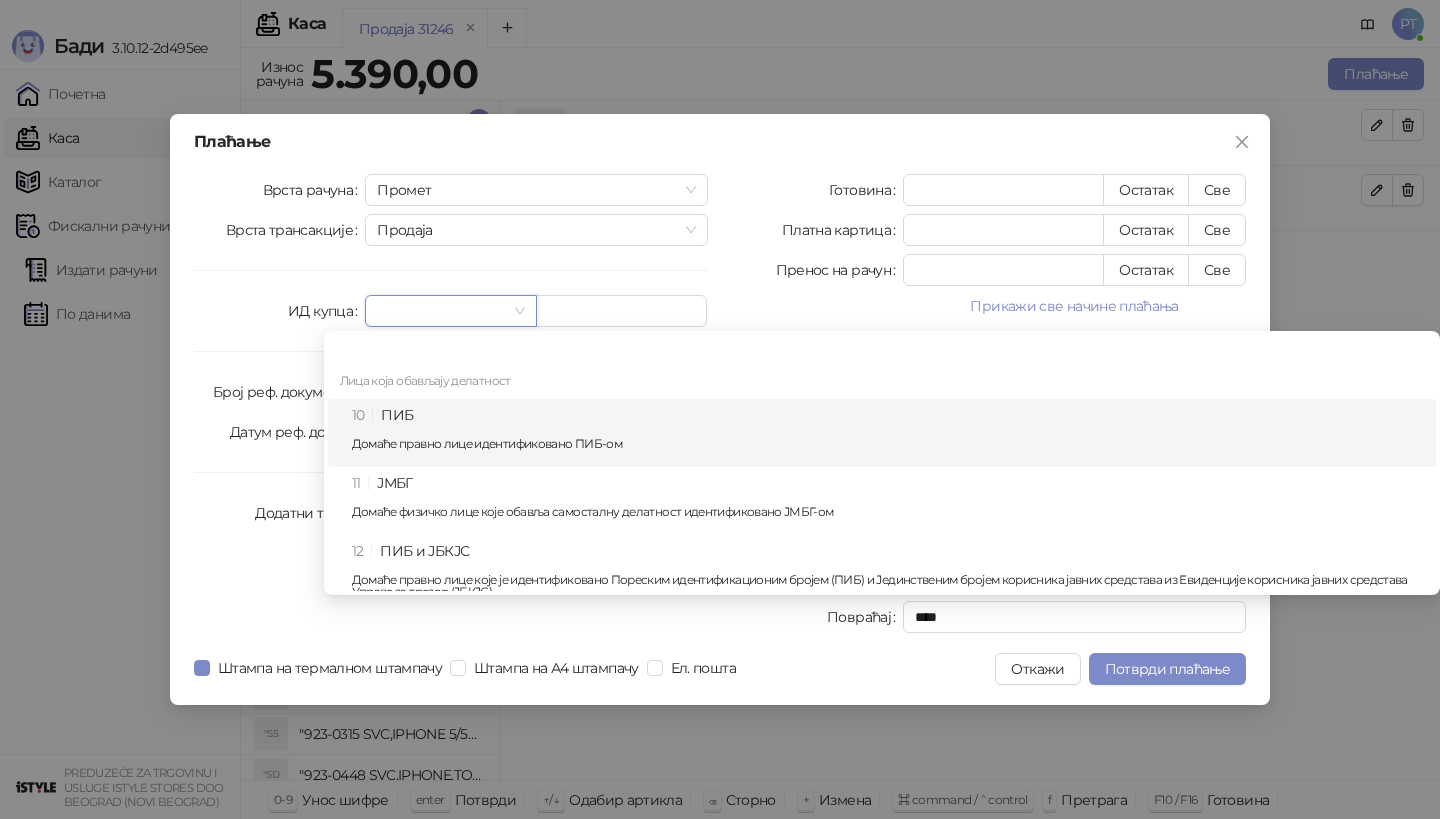 click on "Домаће правно лице идентификовано ПИБ-ом" at bounding box center [888, 444] 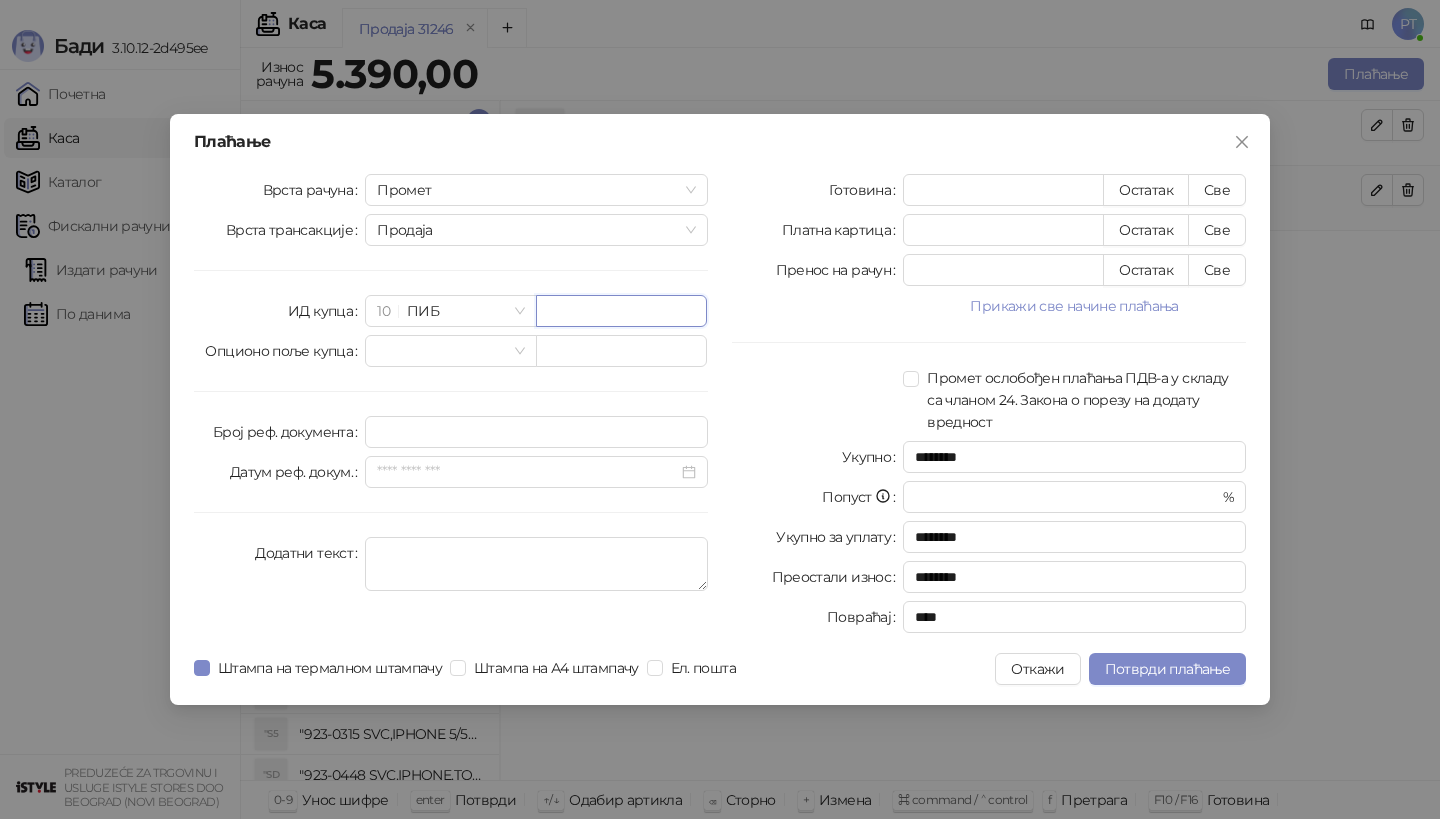 paste on "*********" 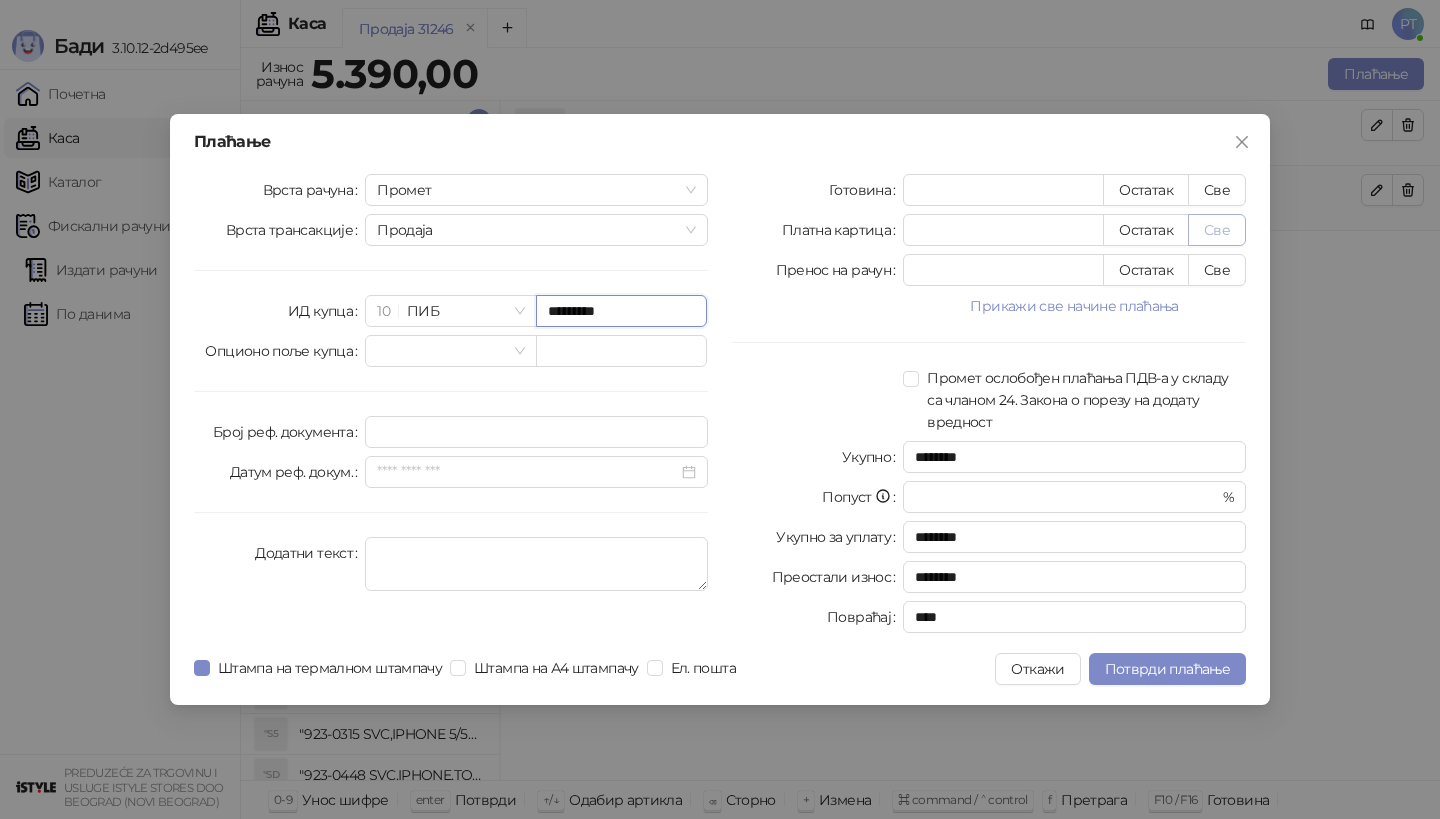 type on "*********" 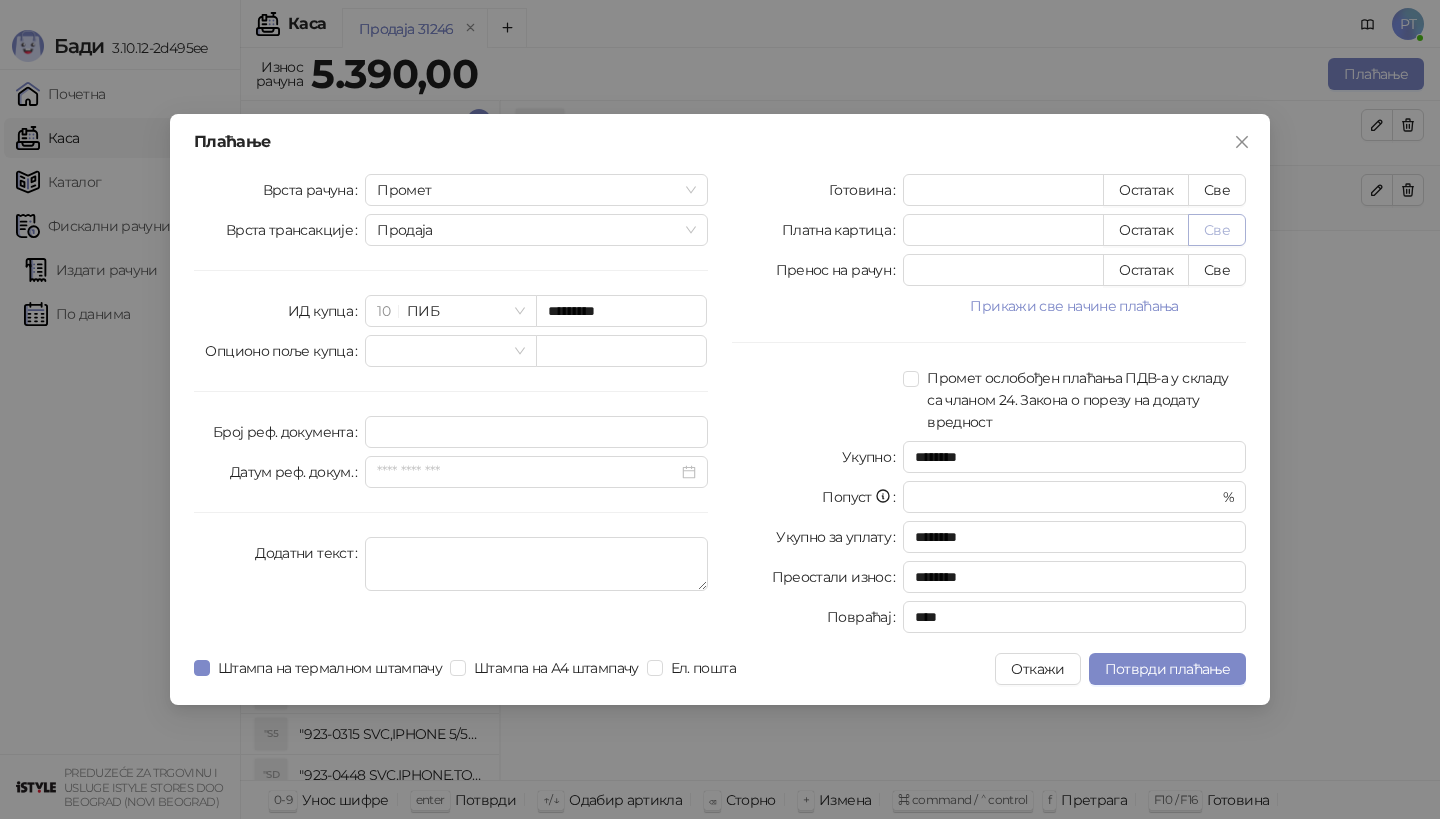 click on "Све" at bounding box center (1217, 230) 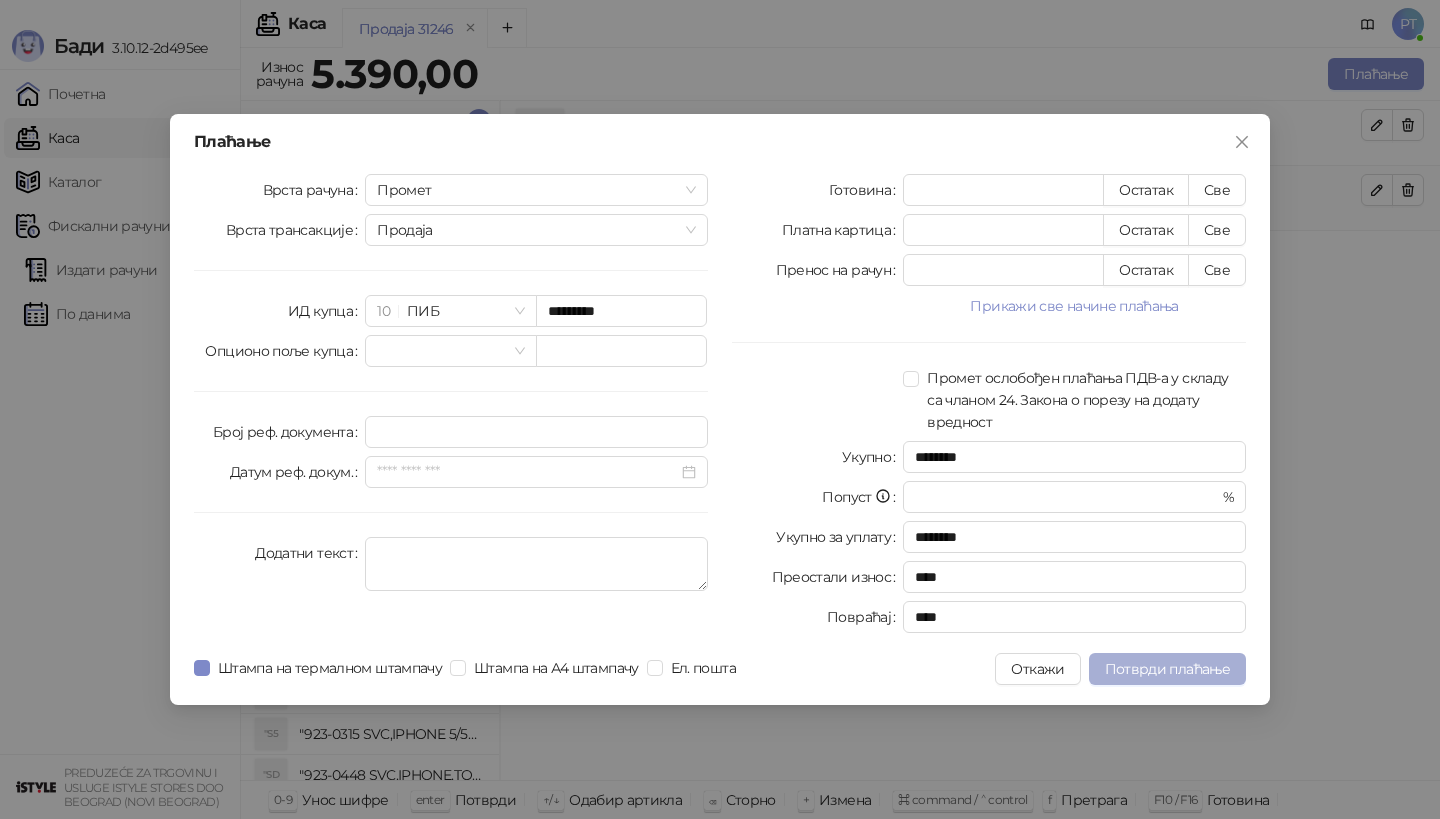 click on "Потврди плаћање" at bounding box center [1167, 669] 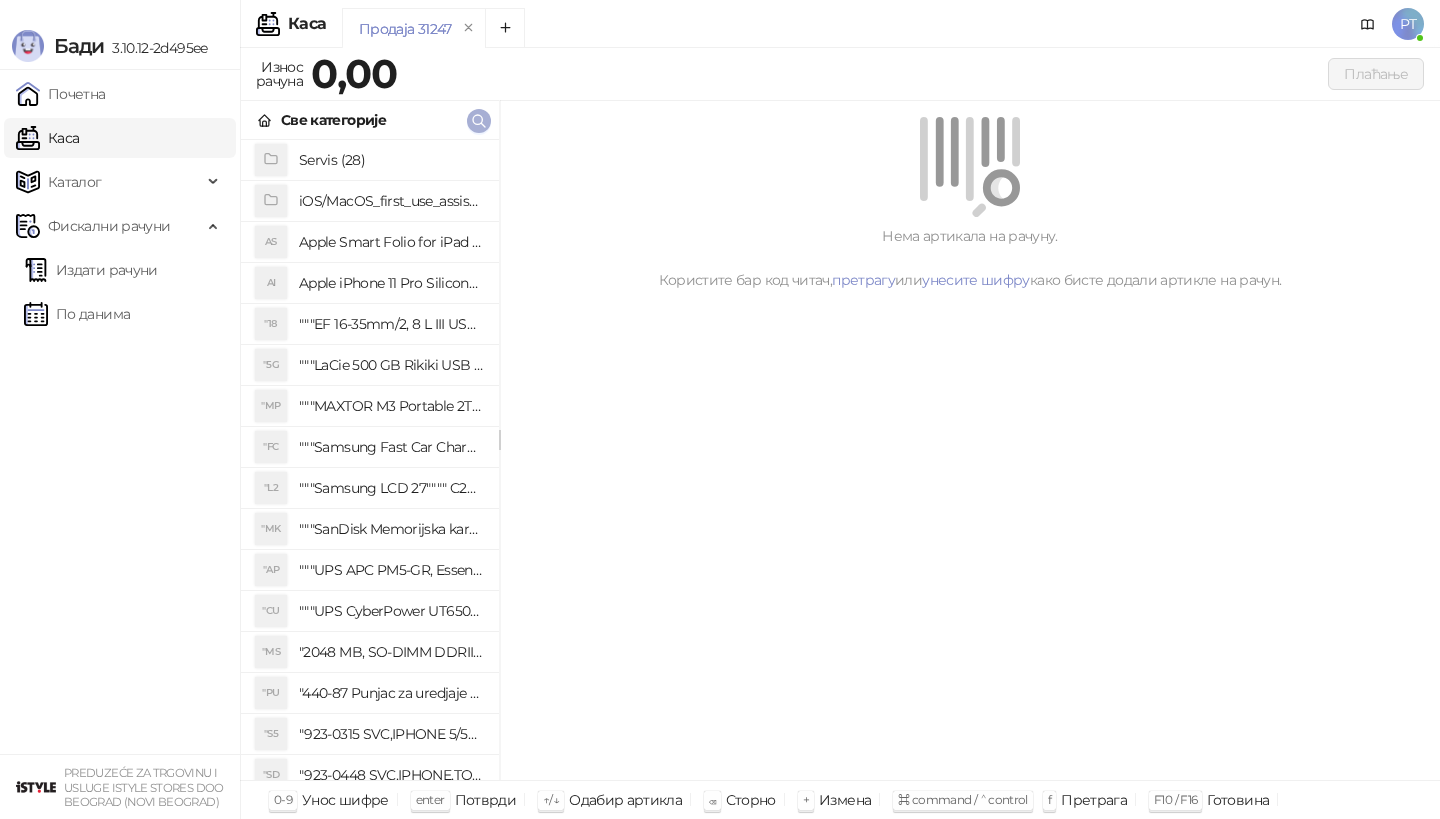 type 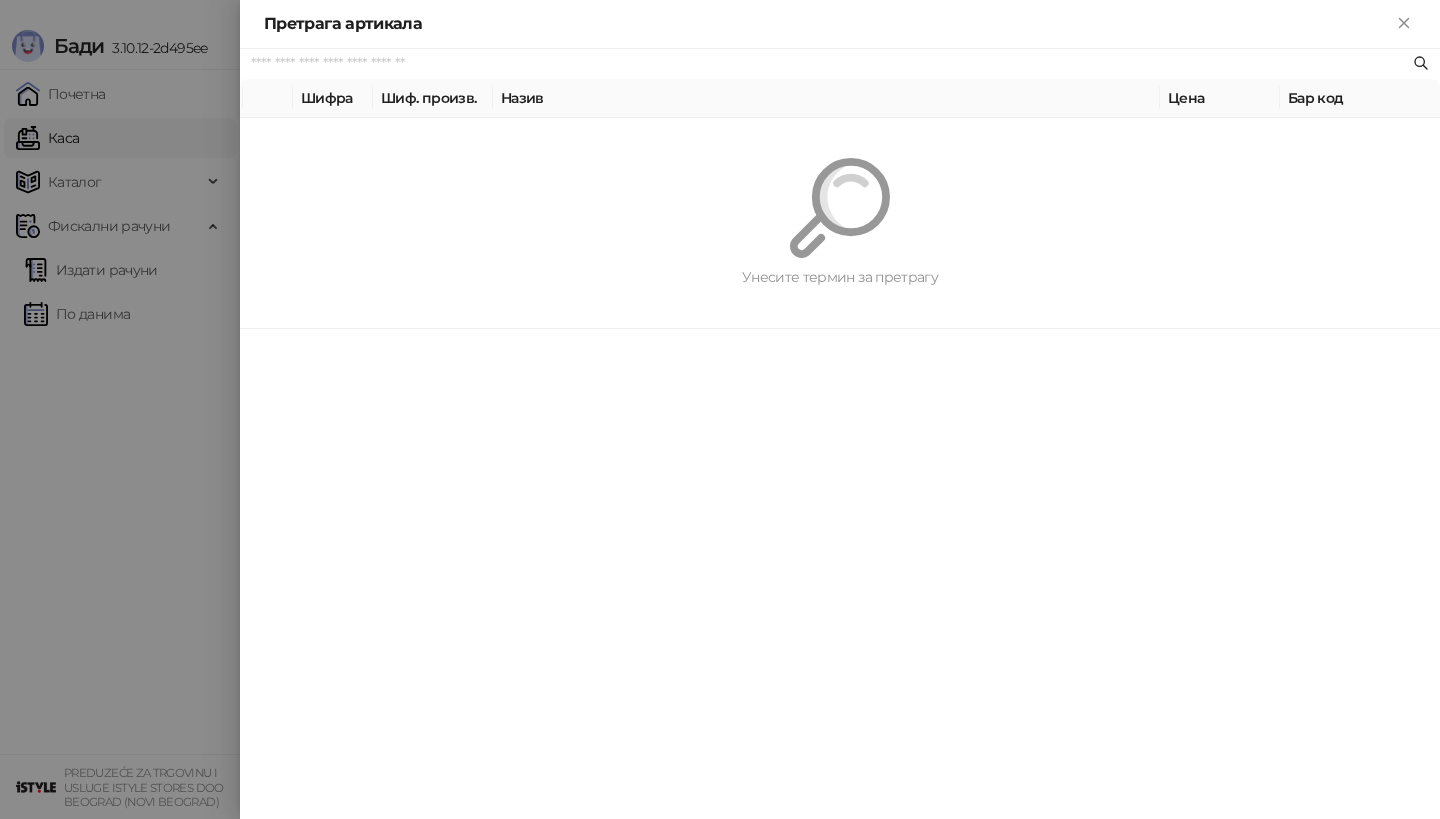 paste on "********" 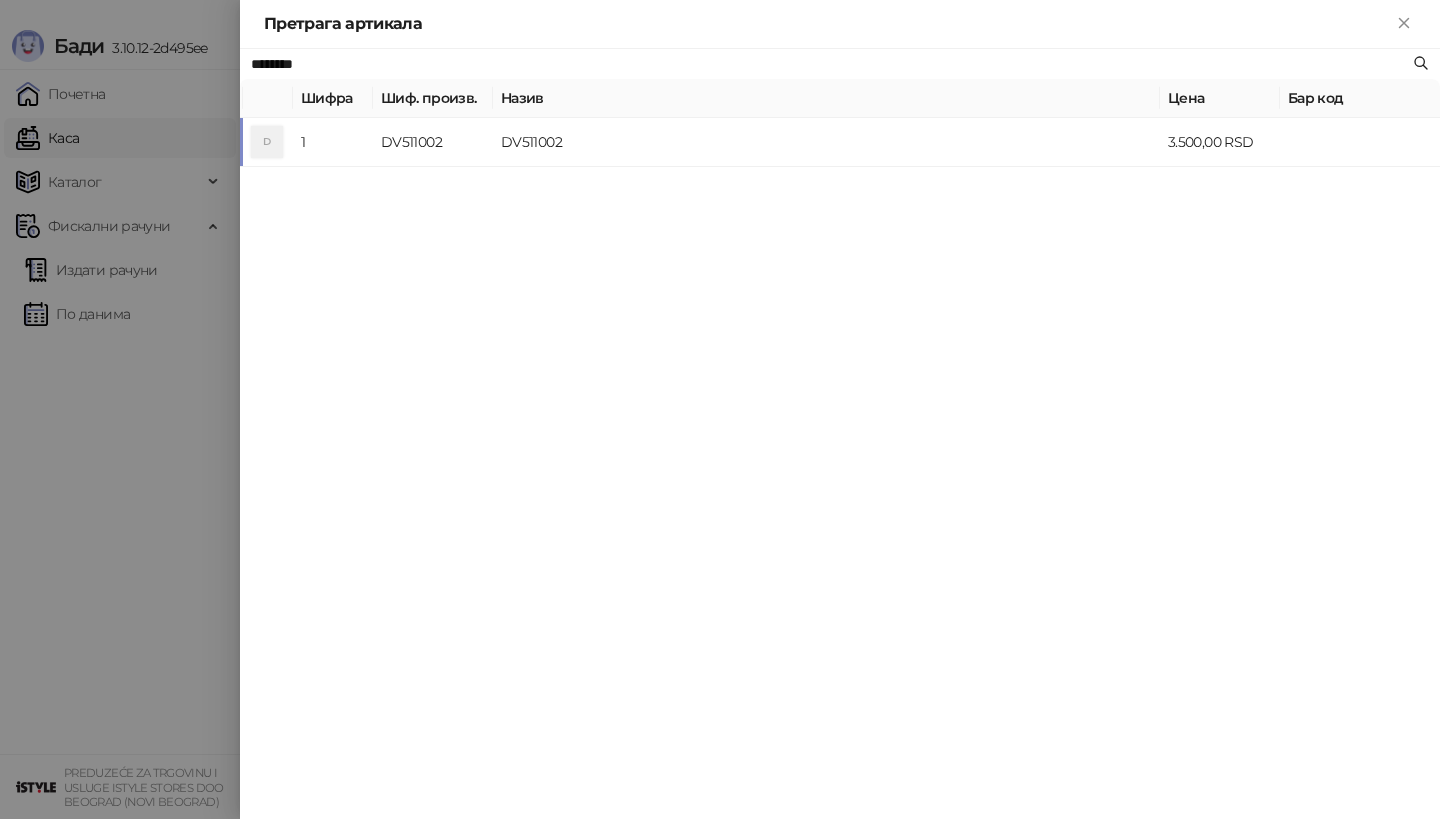 type on "********" 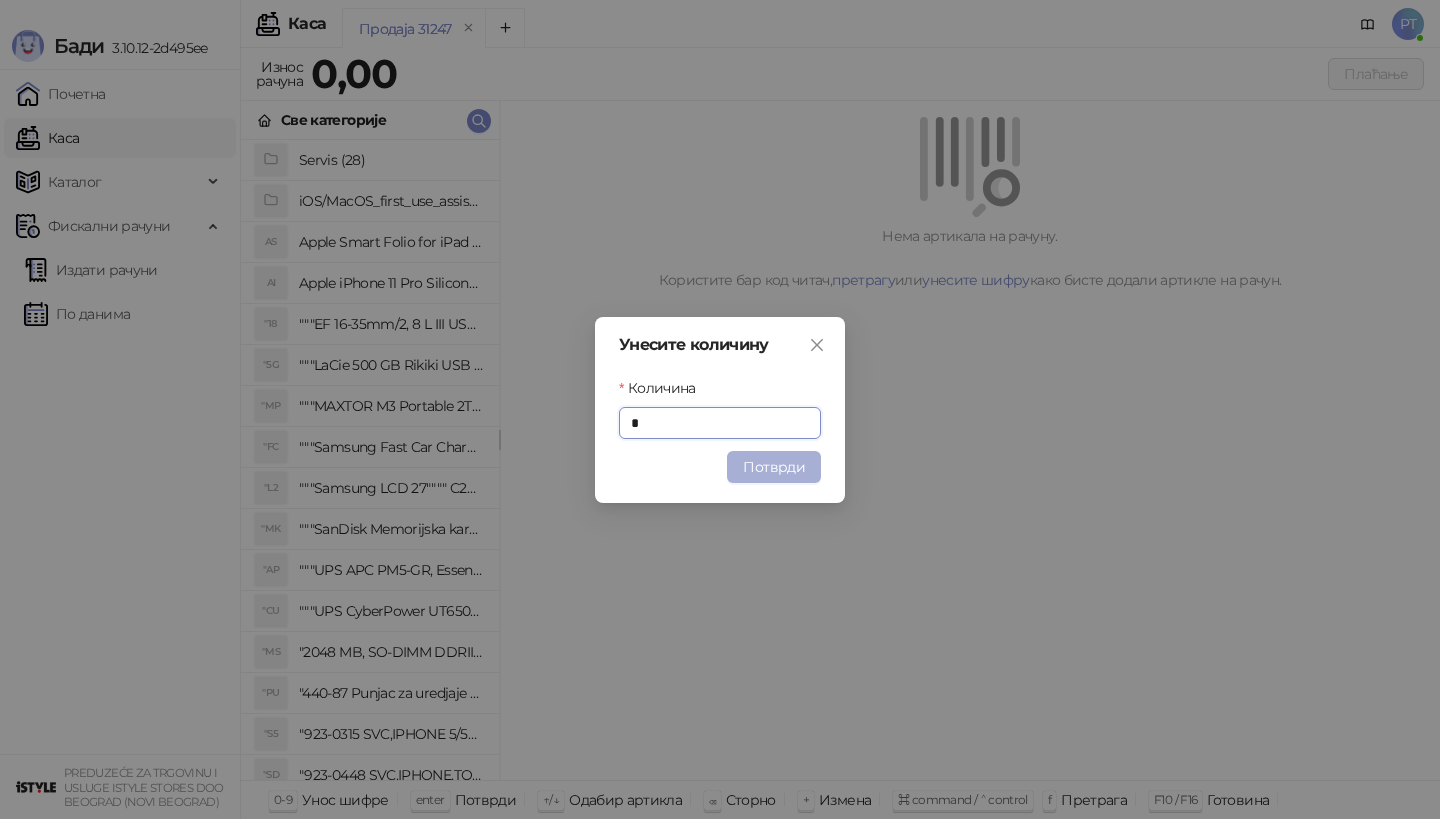 click on "Потврди" at bounding box center (774, 467) 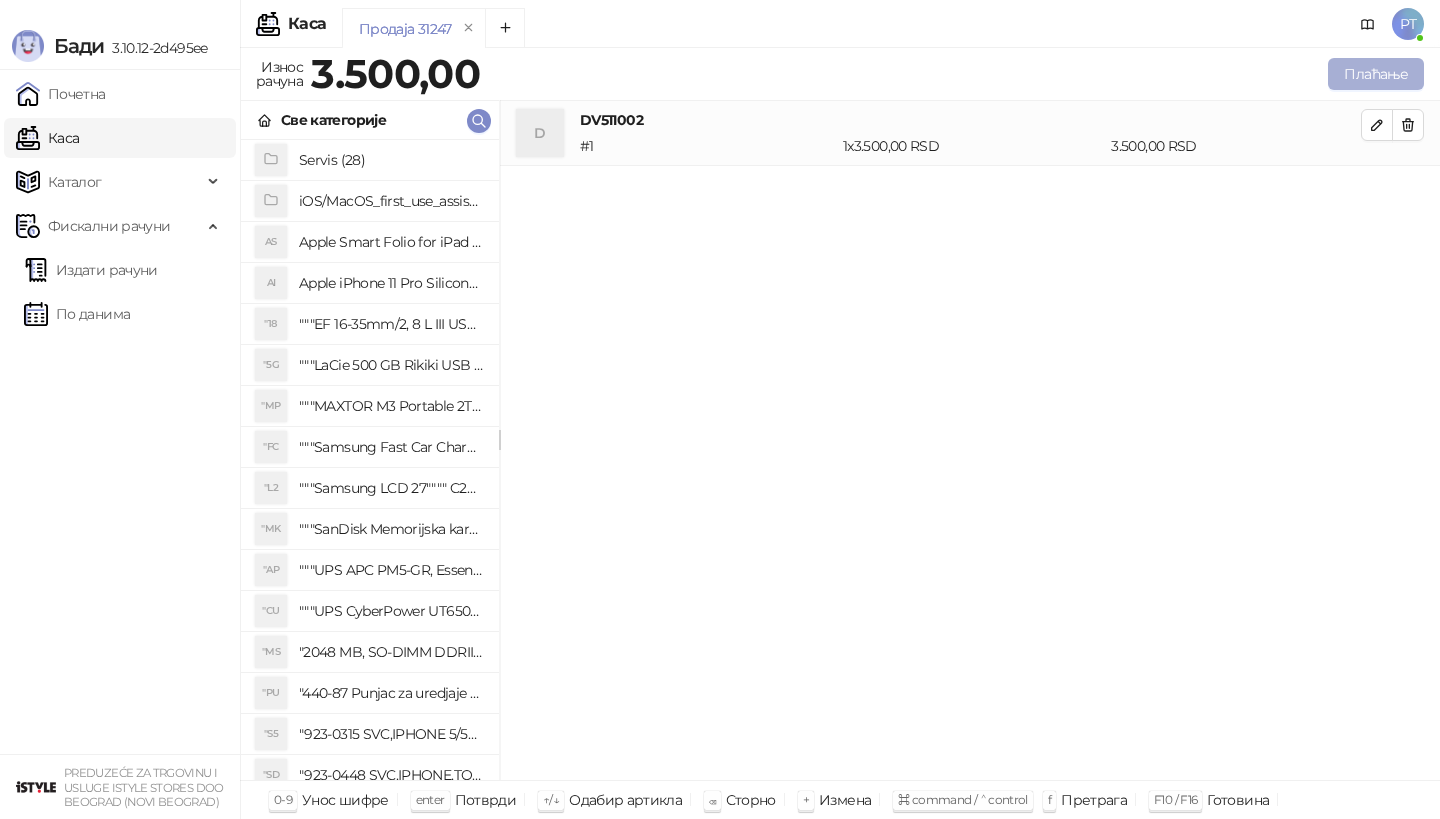 click on "Плаћање" at bounding box center [1376, 74] 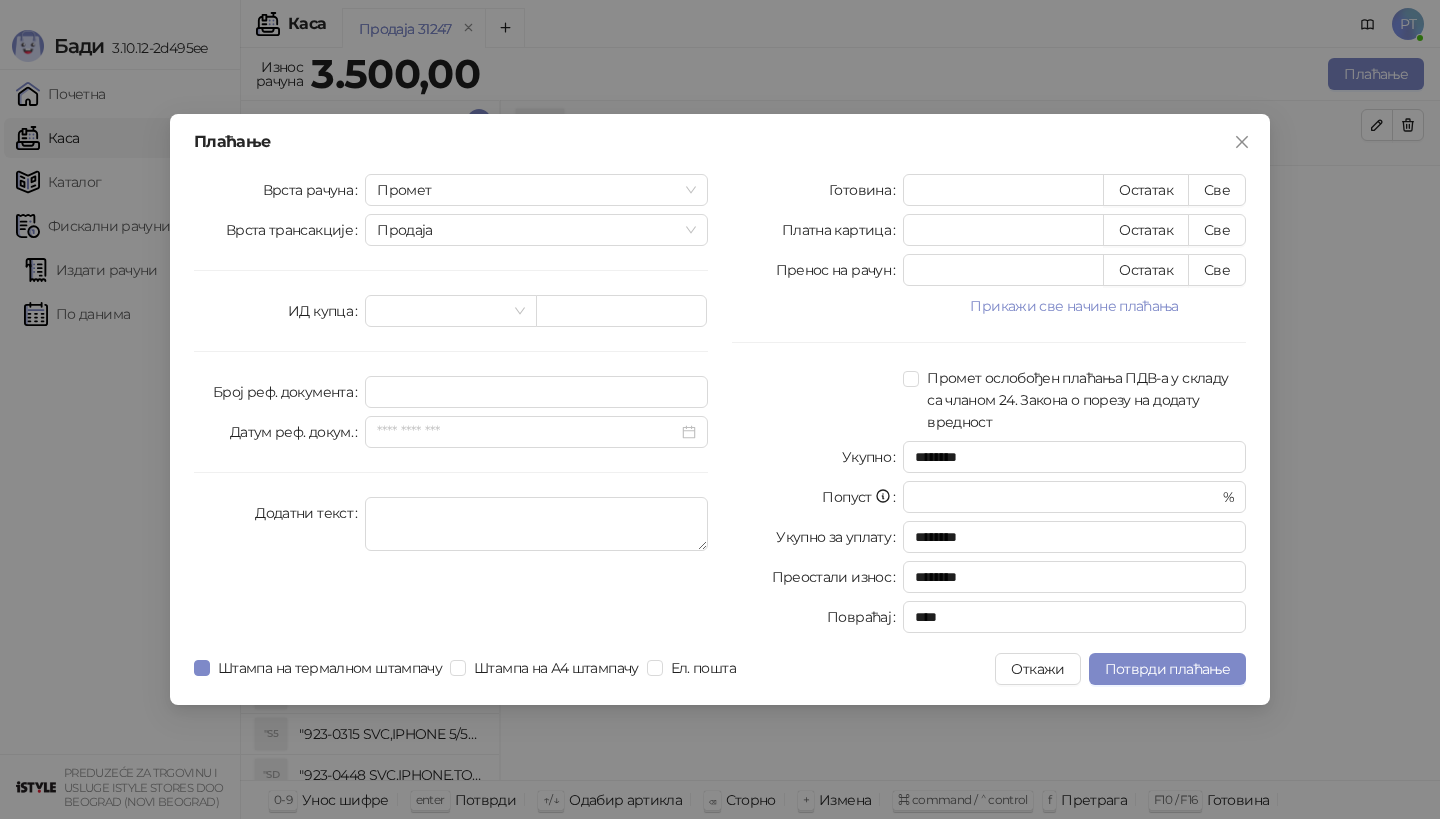 click on "Плаћање Врста рачуна Промет Врста трансакције Продаја ИД купца Број реф. документа Датум реф. докум. Додатни текст Готовина * Остатак Све Платна картица * Остатак Све Пренос на рачун * Остатак Све Прикажи све начине плаћања Ваучер * Остатак Све Чек * Остатак Све Инстант плаћање * Остатак Све Друго безготовинско * Остатак Све   Промет ослобођен плаћања ПДВ-а у складу са чланом 24. Закона о порезу на додату вредност Укупно ******** Попуст   * % Укупно за уплату ******** Преостали износ ******** Повраћај **** Штампа на термалном штампачу Штампа на А4 штампачу Ел. пошта Откажи" at bounding box center [720, 409] 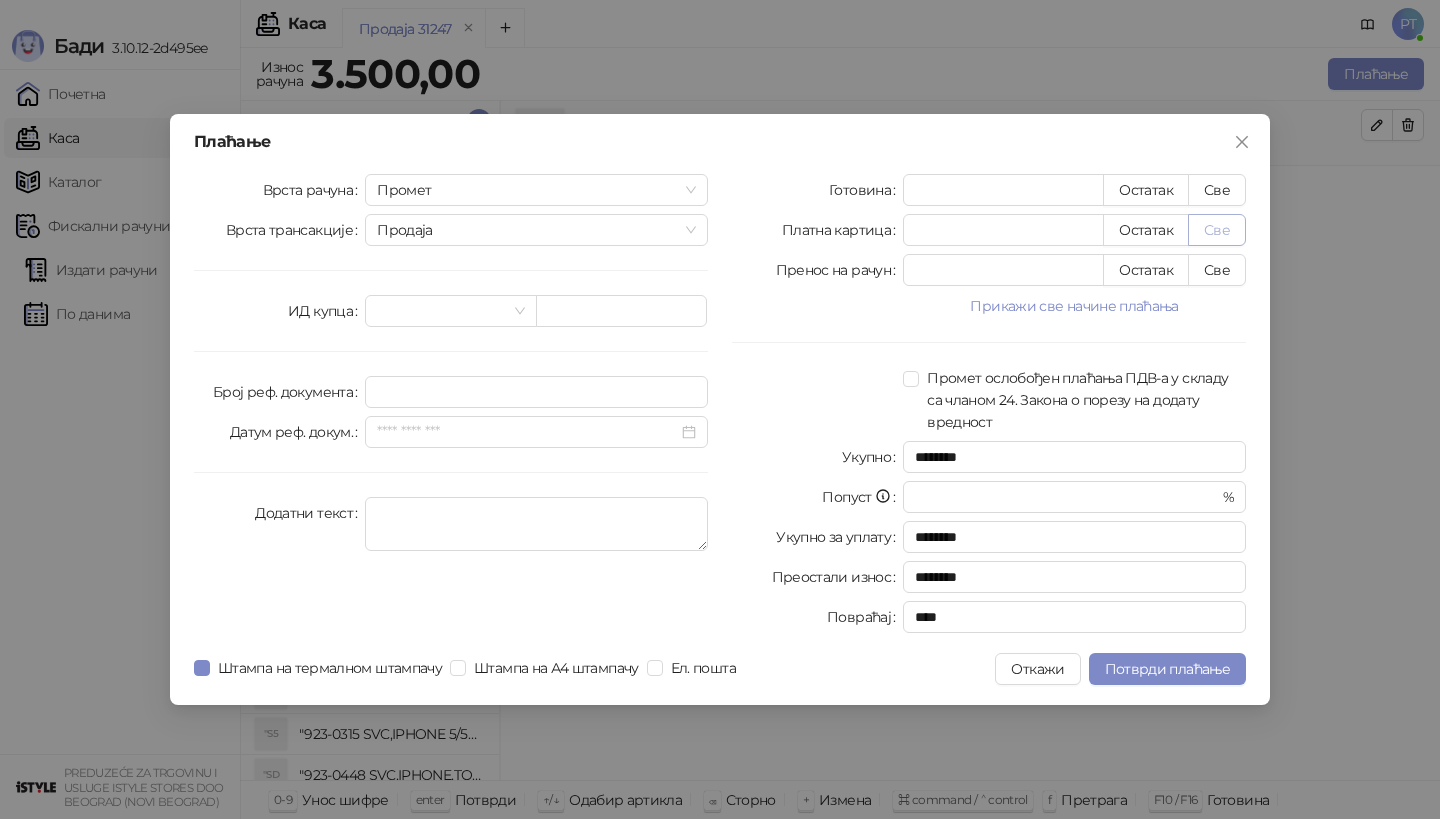 click on "Све" at bounding box center [1217, 230] 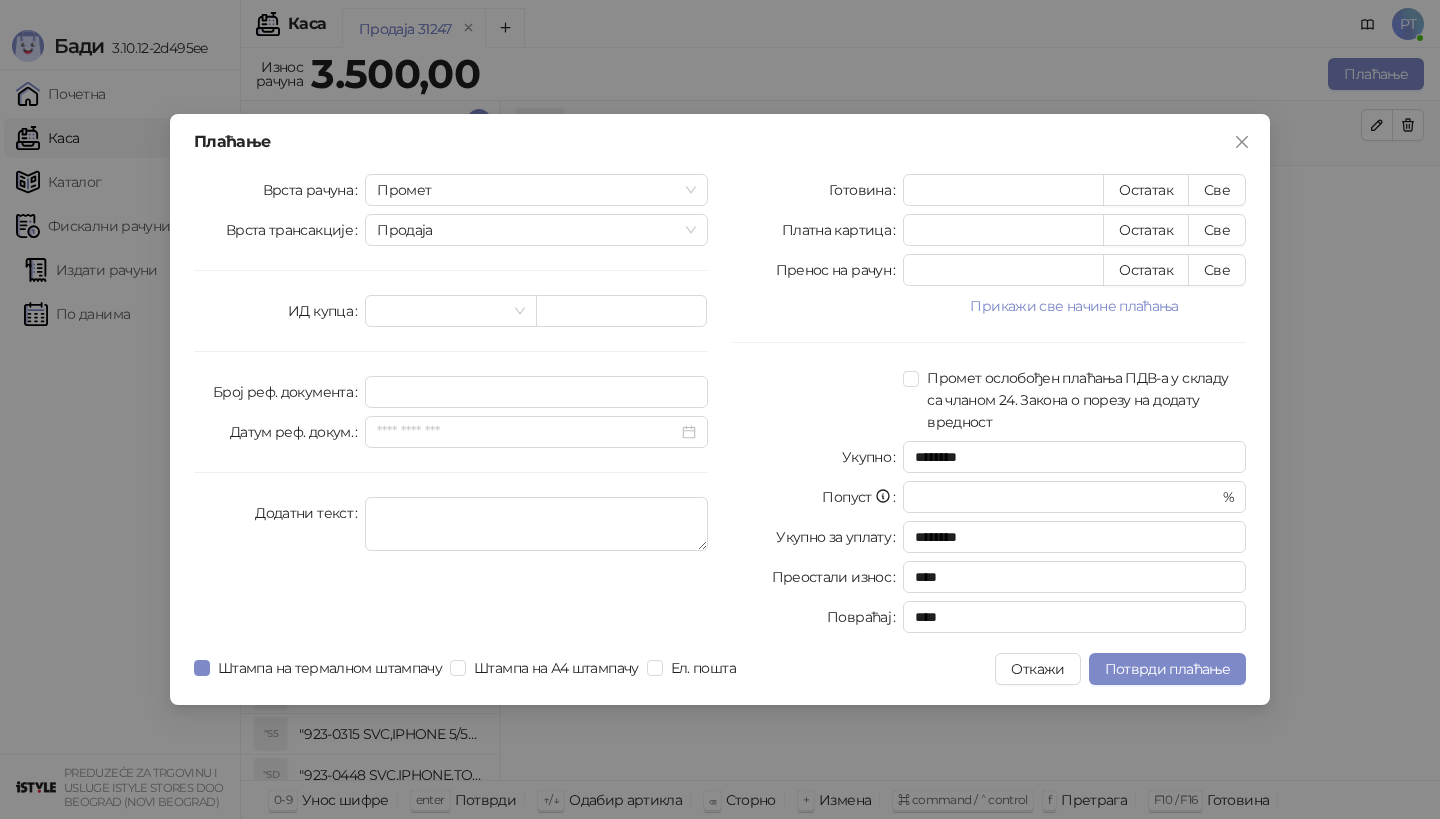 click on "Плаћање Врста рачуна Промет Врста трансакције Продаја ИД купца Број реф. документа Датум реф. докум. Додатни текст Готовина * Остатак Све Платна картица **** Остатак Све Пренос на рачун * Остатак Све Прикажи све начине плаћања Ваучер * Остатак Све Чек * Остатак Све Инстант плаћање * Остатак Све Друго безготовинско * Остатак Све   Промет ослобођен плаћања ПДВ-а у складу са чланом 24. Закона о порезу на додату вредност Укупно ******** Попуст   * % Укупно за уплату ******** Преостали износ **** Повраћај **** Штампа на термалном штампачу Штампа на А4 штампачу Ел. пошта Откажи" at bounding box center (720, 409) 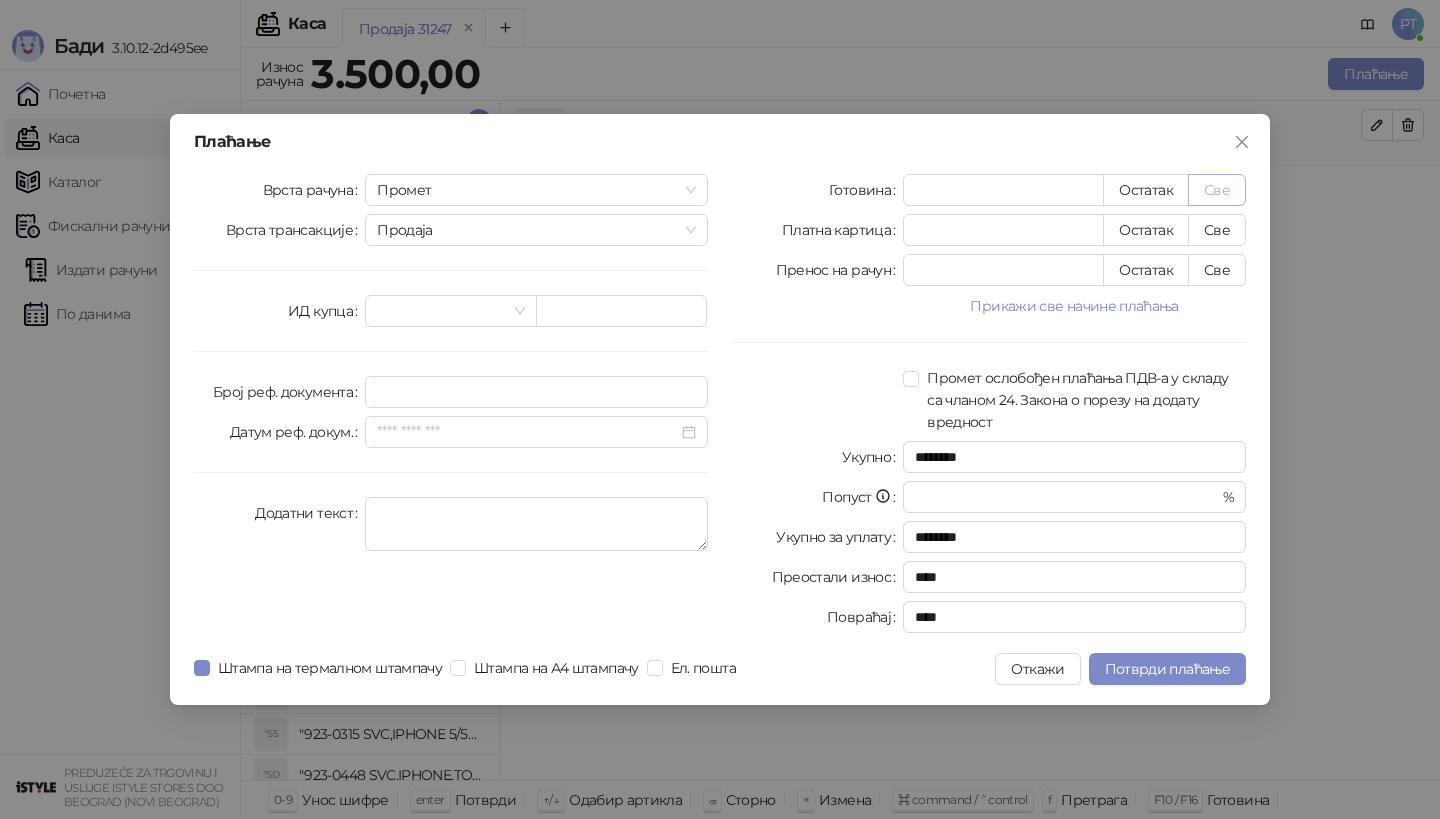 click on "Све" at bounding box center [1217, 190] 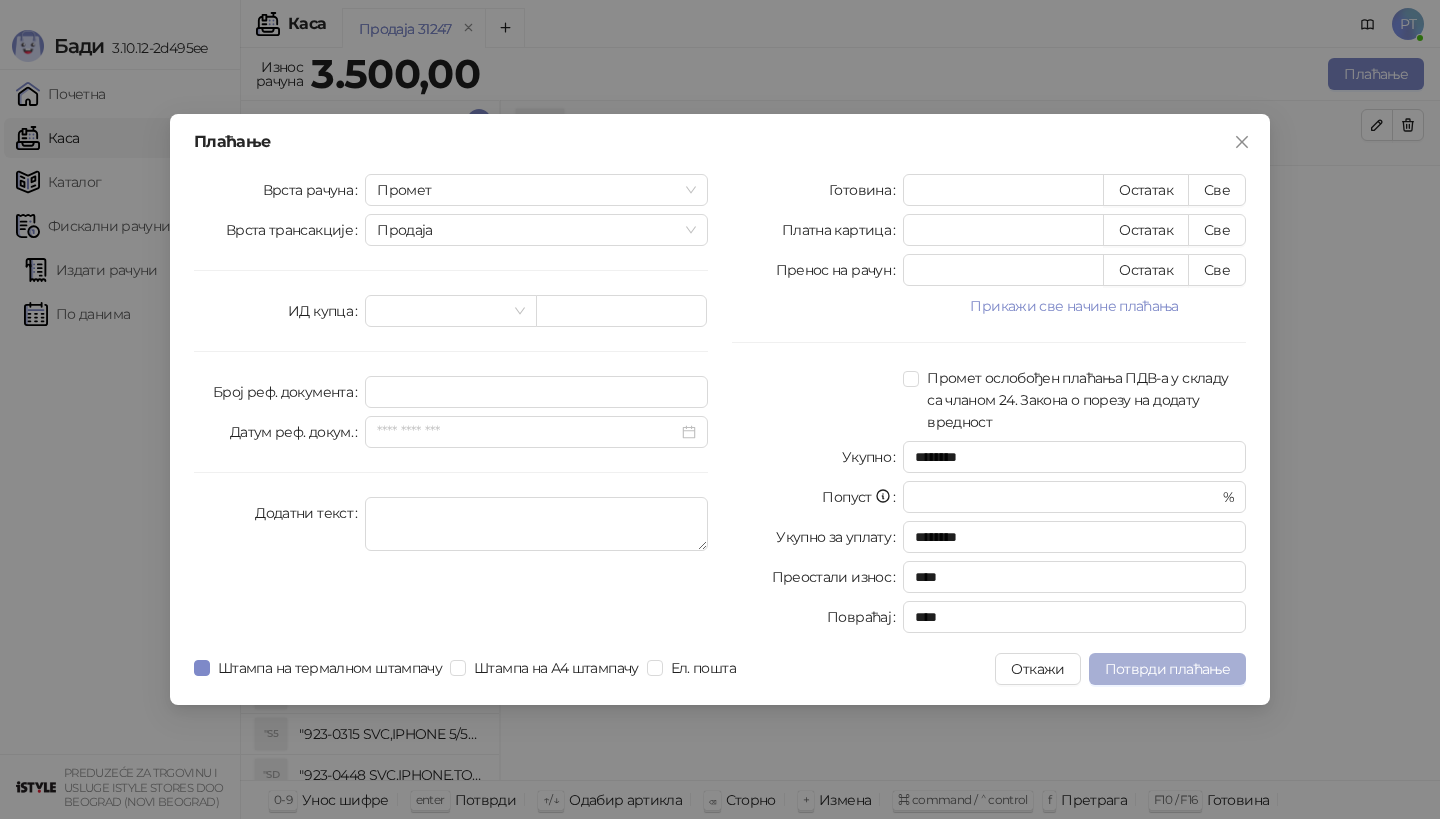click on "Потврди плаћање" at bounding box center (1167, 669) 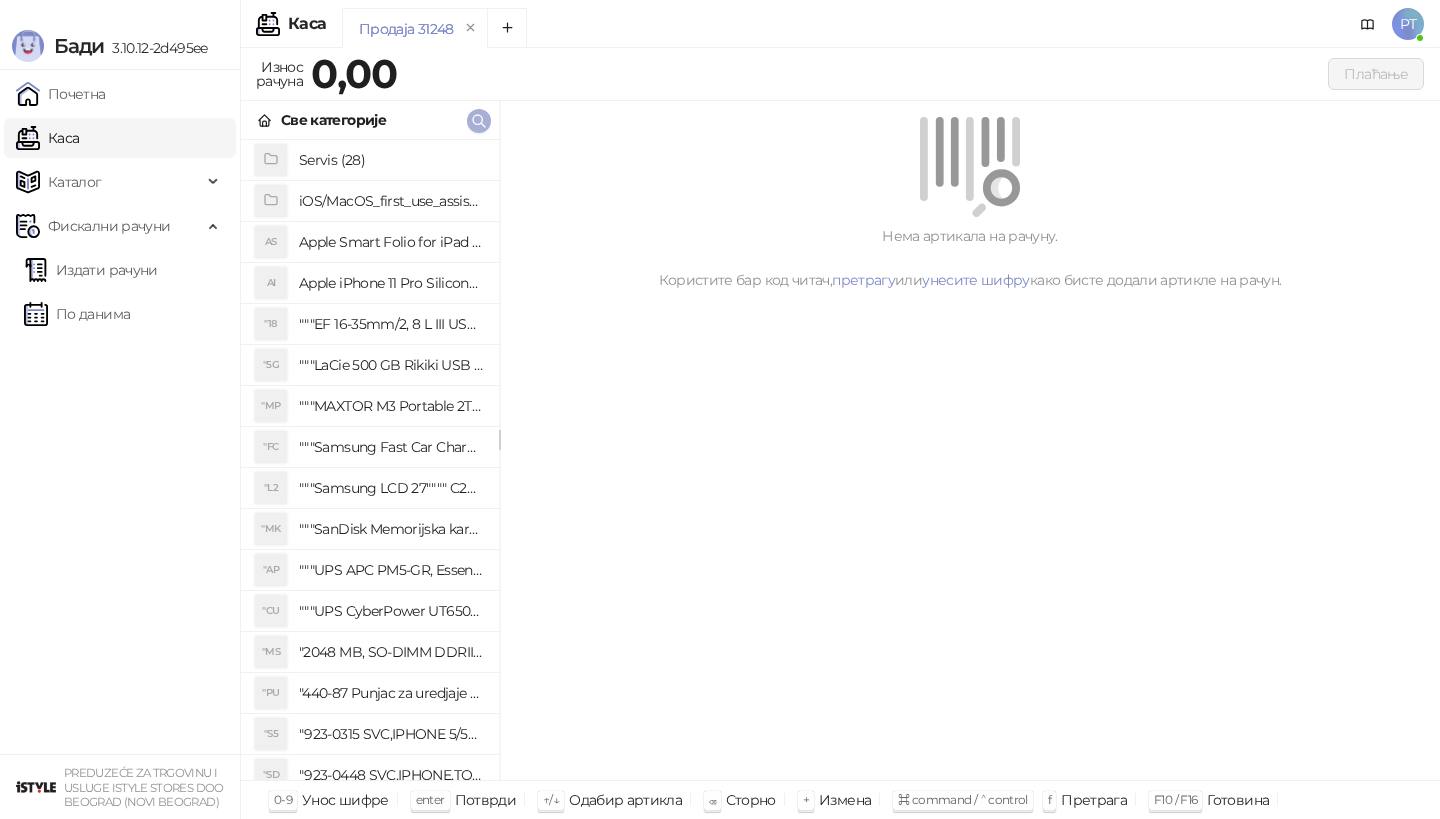 type 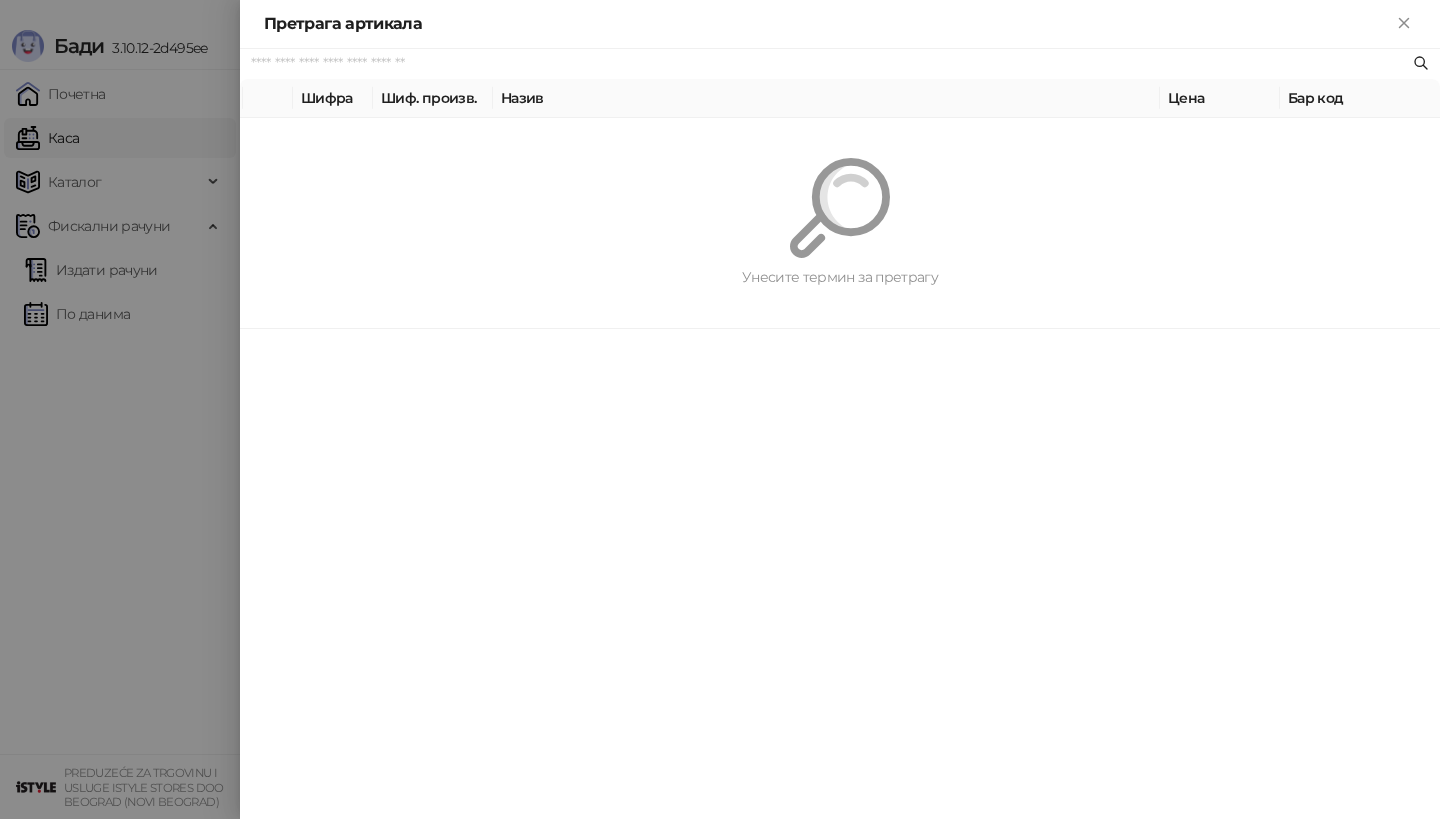 paste on "*********" 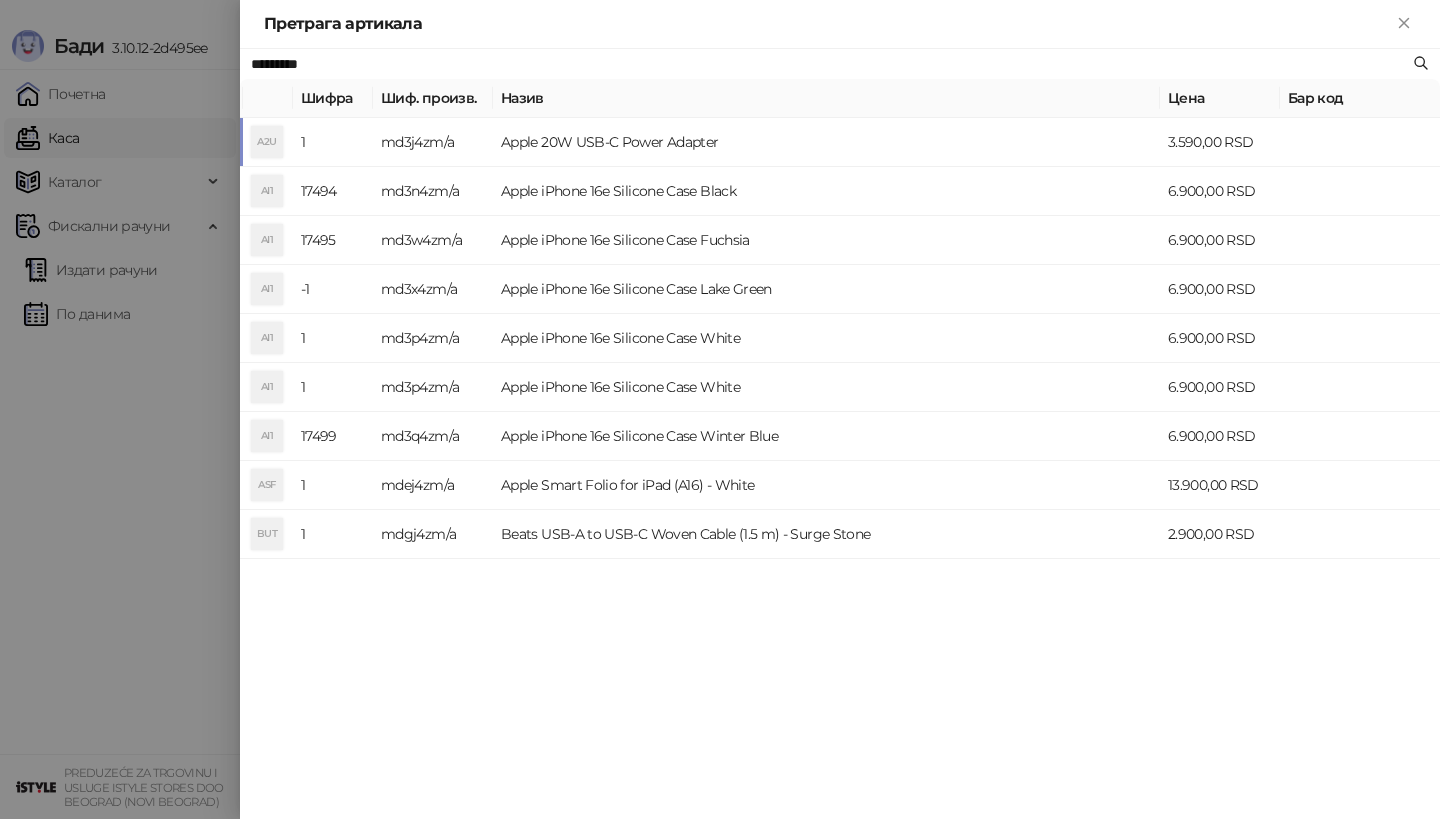 type on "*********" 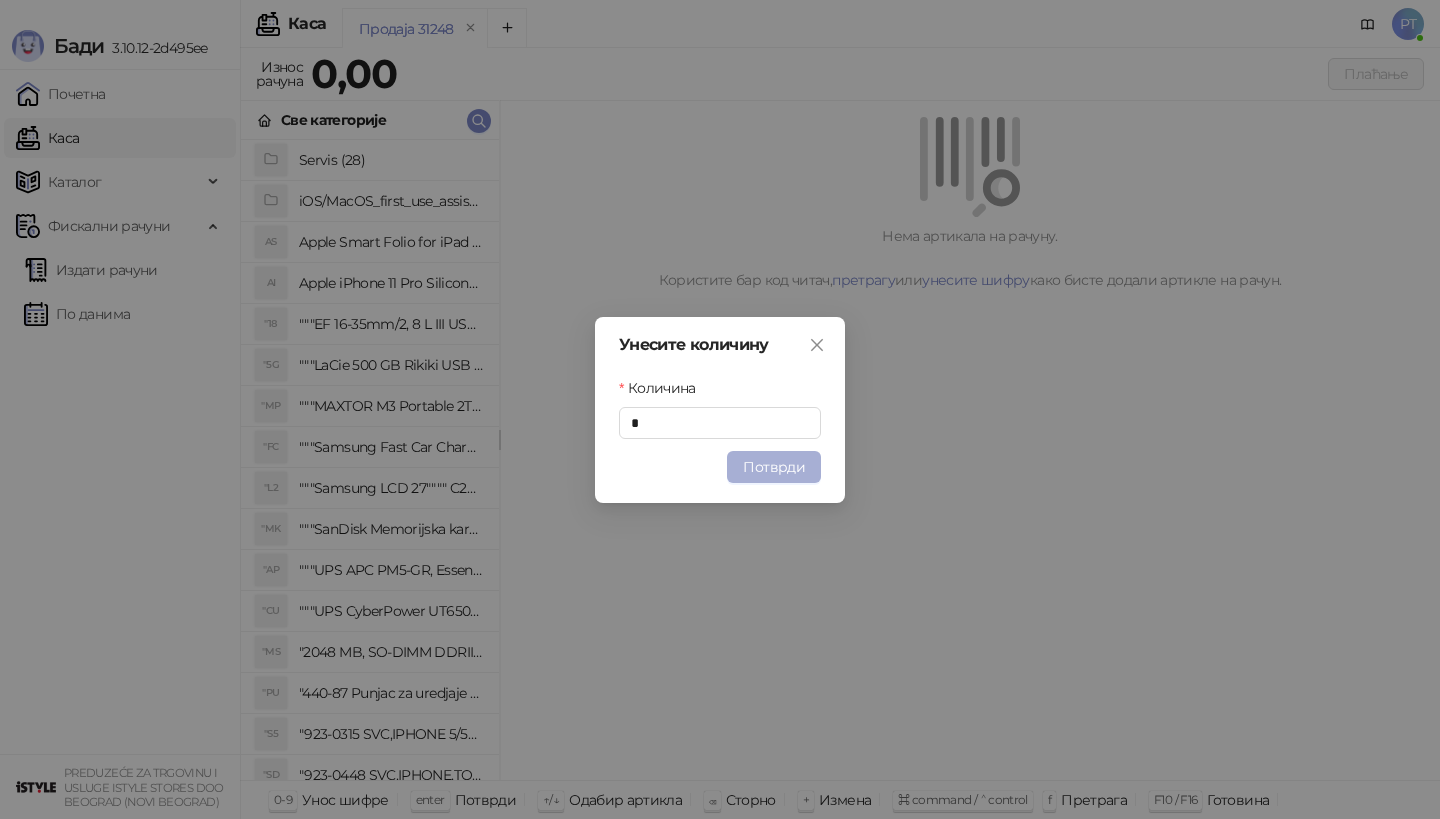 click on "Потврди" at bounding box center (774, 467) 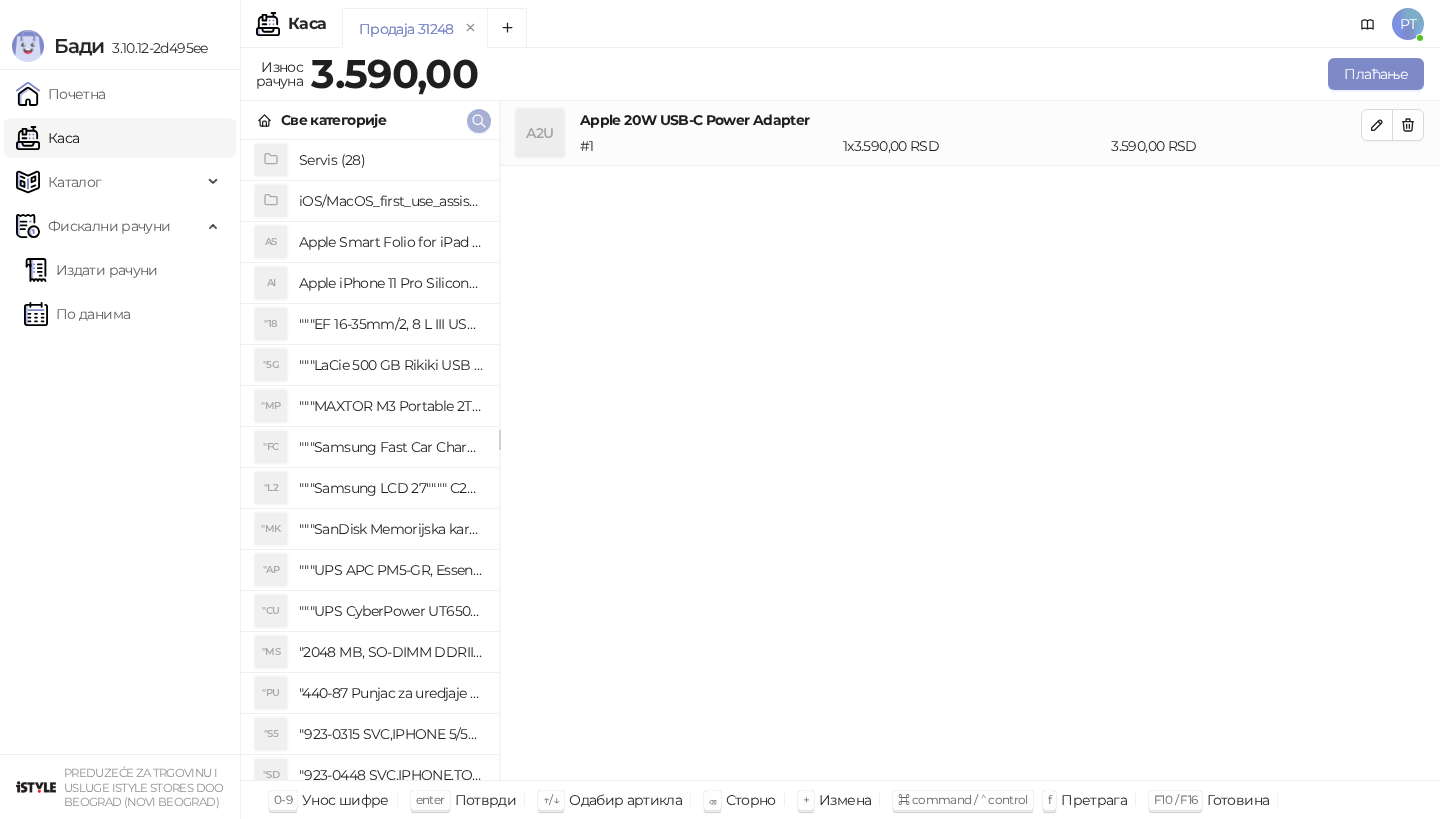 click 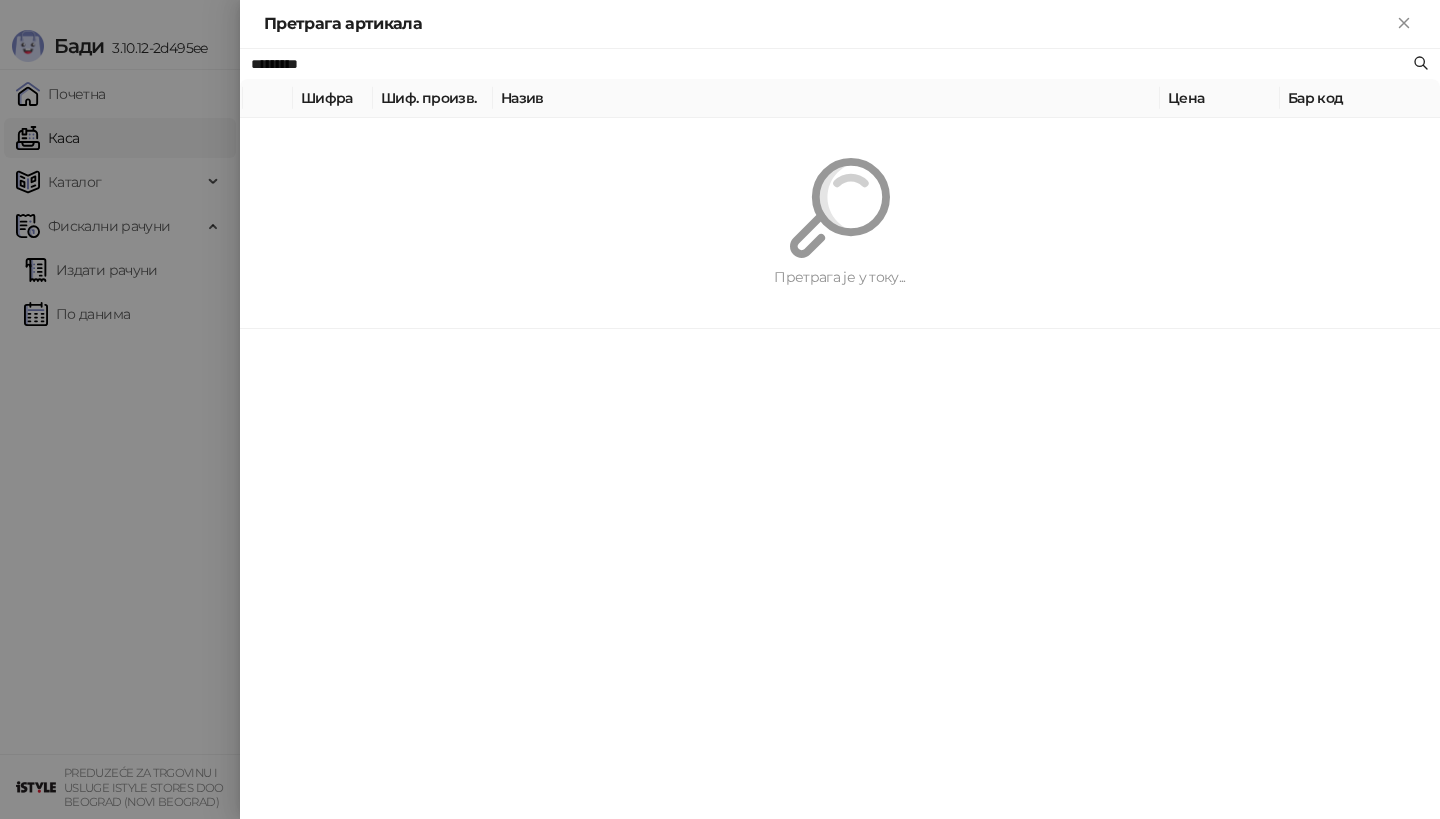 paste on "********" 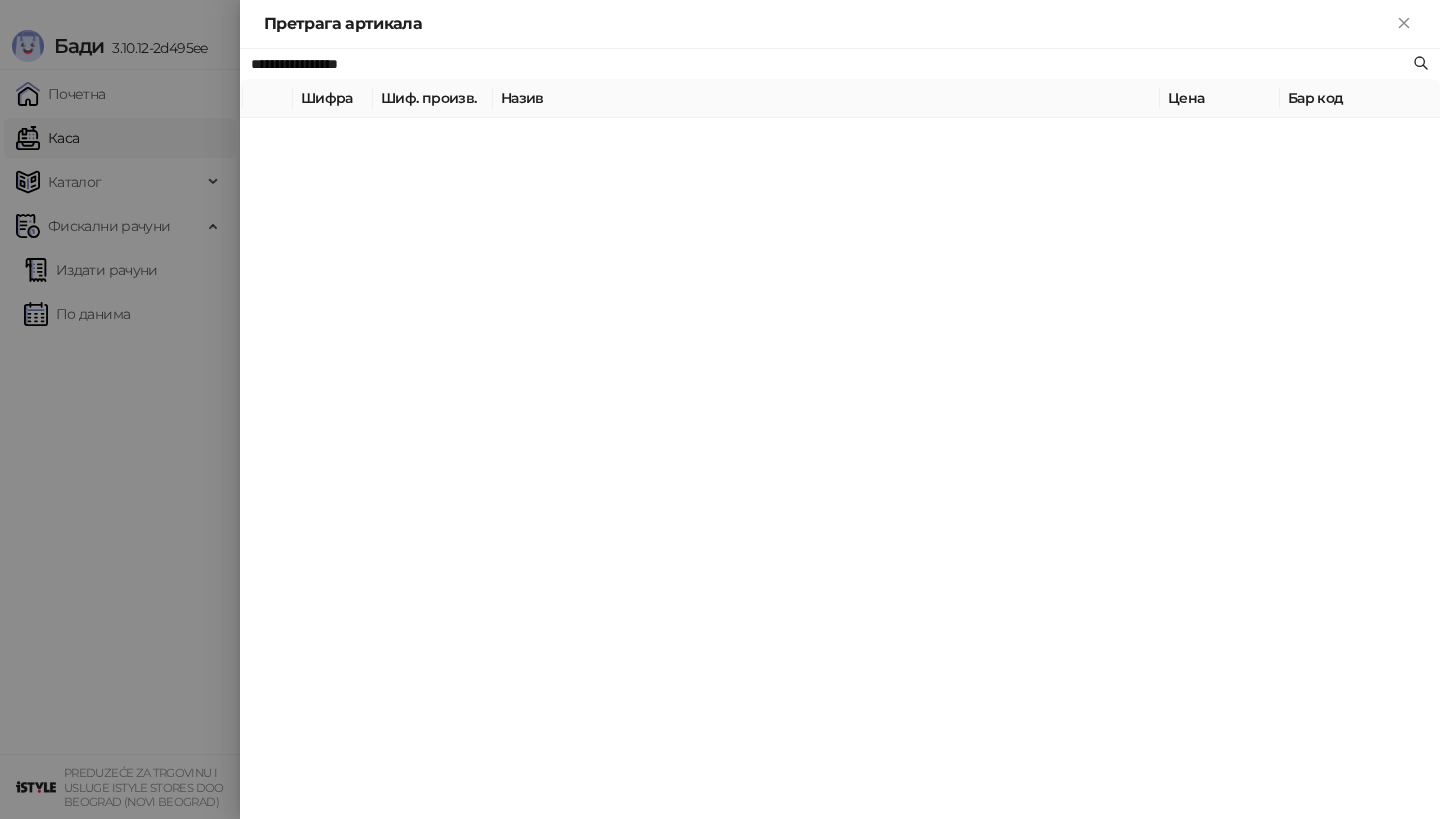 type on "**********" 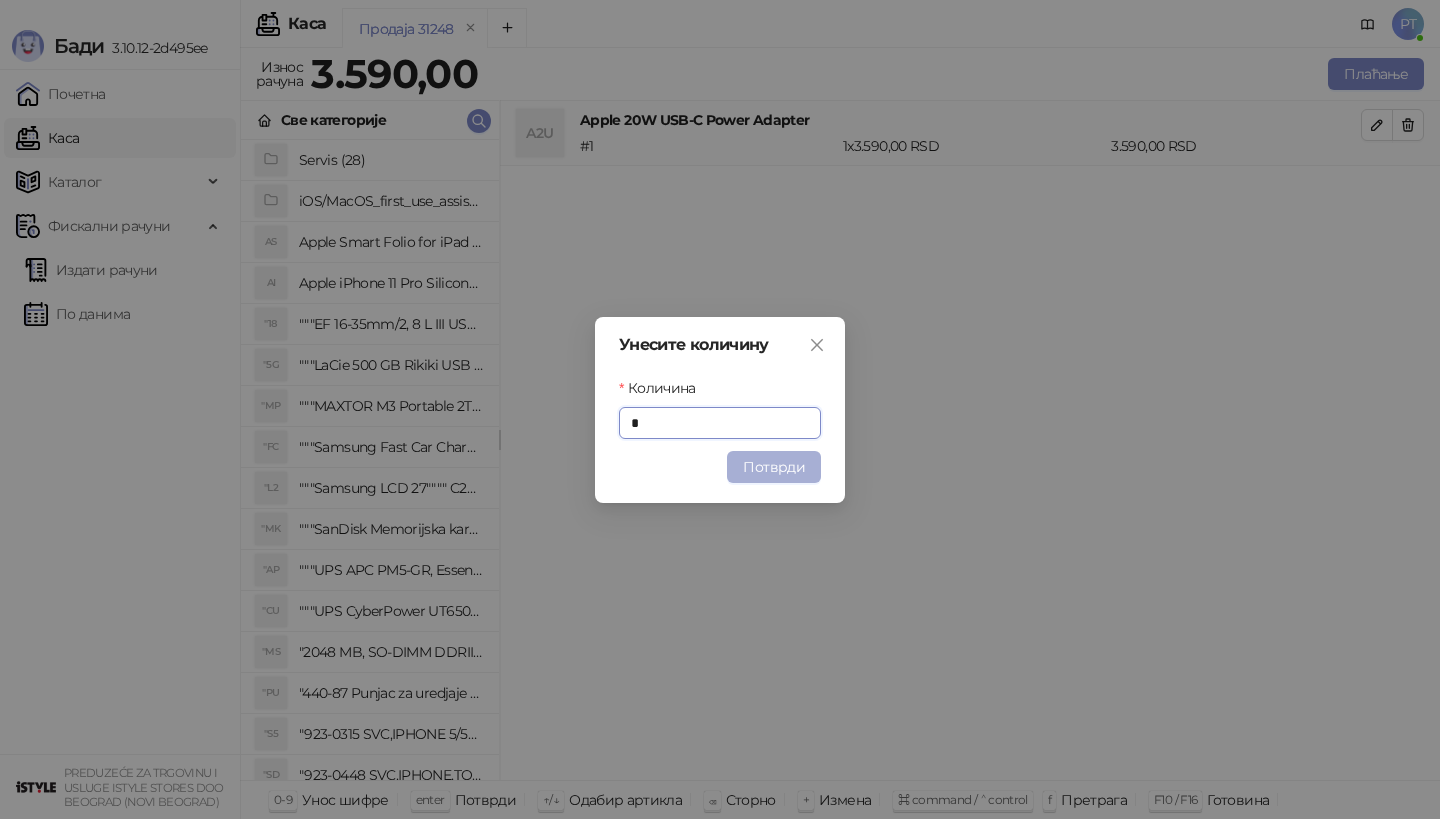 click on "Потврди" at bounding box center [774, 467] 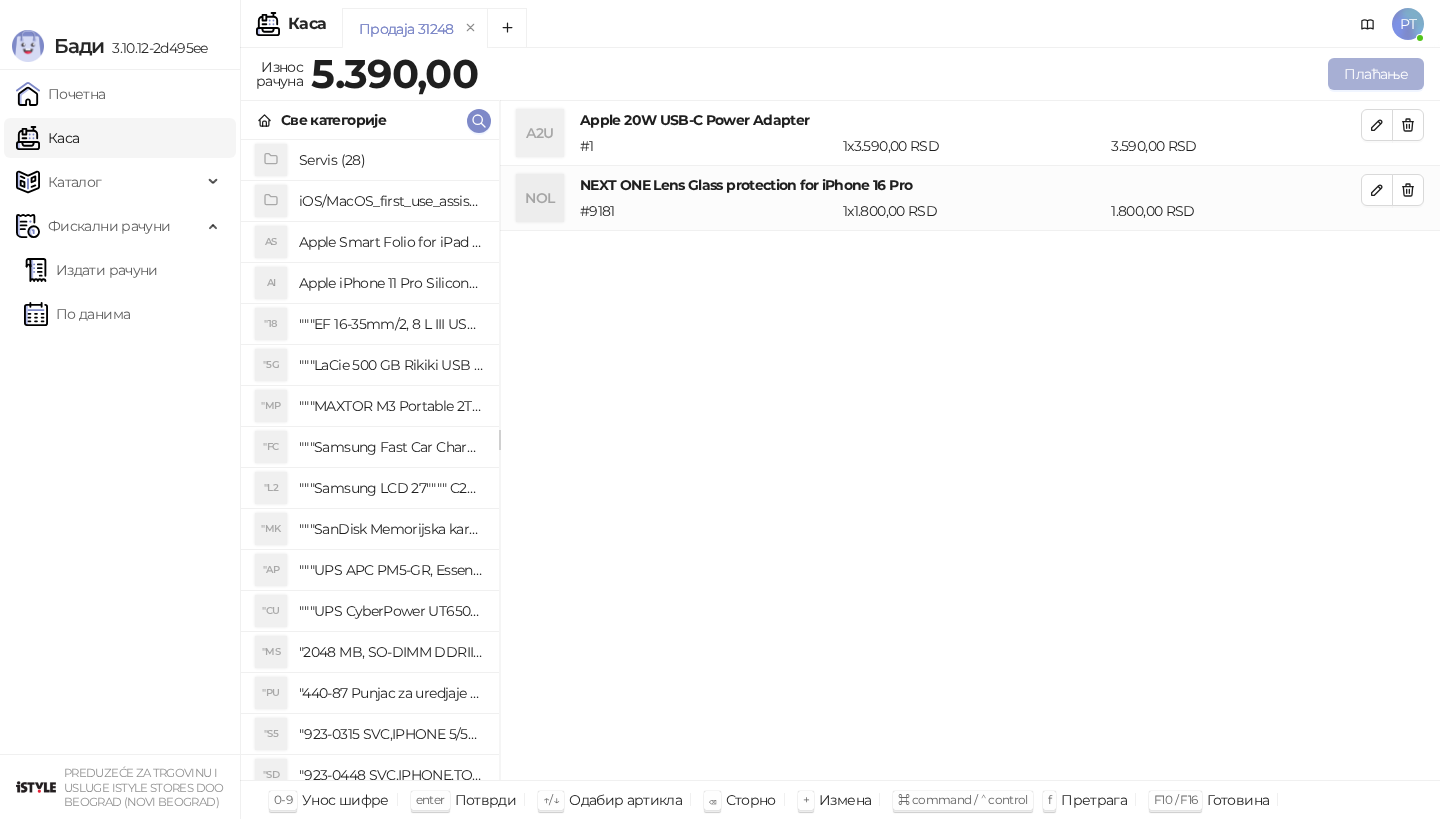 click on "Плаћање" at bounding box center (1376, 74) 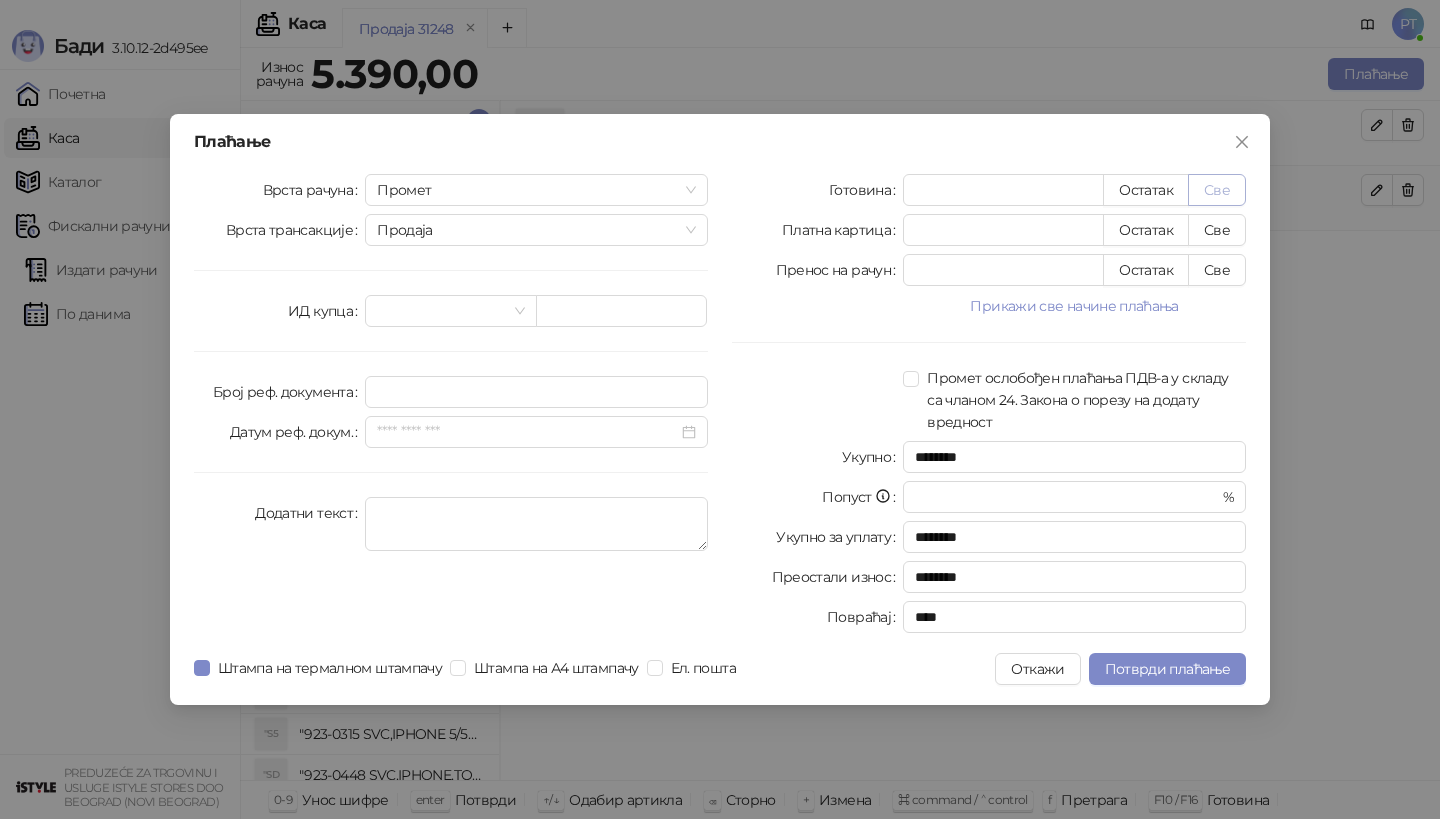 click on "Све" at bounding box center (1217, 190) 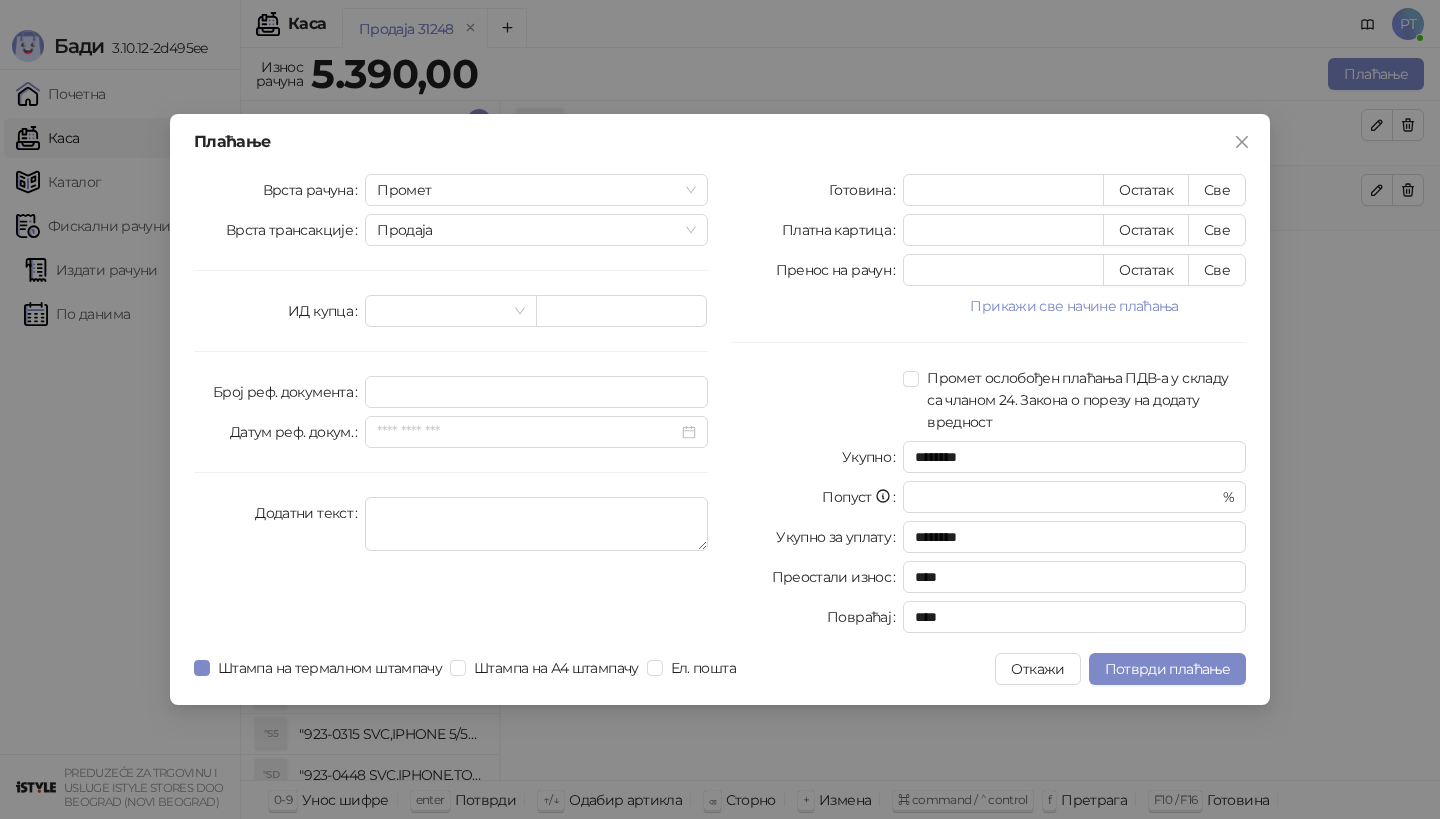 click on "Плаћање Врста рачуна Промет Врста трансакције Продаја ИД купца Број реф. документа Датум реф. докум. Додатни текст Готовина **** Остатак Све Платна картица * Остатак Све Пренос на рачун * Остатак Све Прикажи све начине плаћања Ваучер * Остатак Све Чек * Остатак Све Инстант плаћање * Остатак Све Друго безготовинско * Остатак Све   Промет ослобођен плаћања ПДВ-а у складу са чланом 24. Закона о порезу на додату вредност Укупно ******** Попуст   * % Укупно за уплату ******** Преостали износ **** Повраћај **** Штампа на термалном штампачу Штампа на А4 штампачу Ел. пошта Откажи" at bounding box center [720, 409] 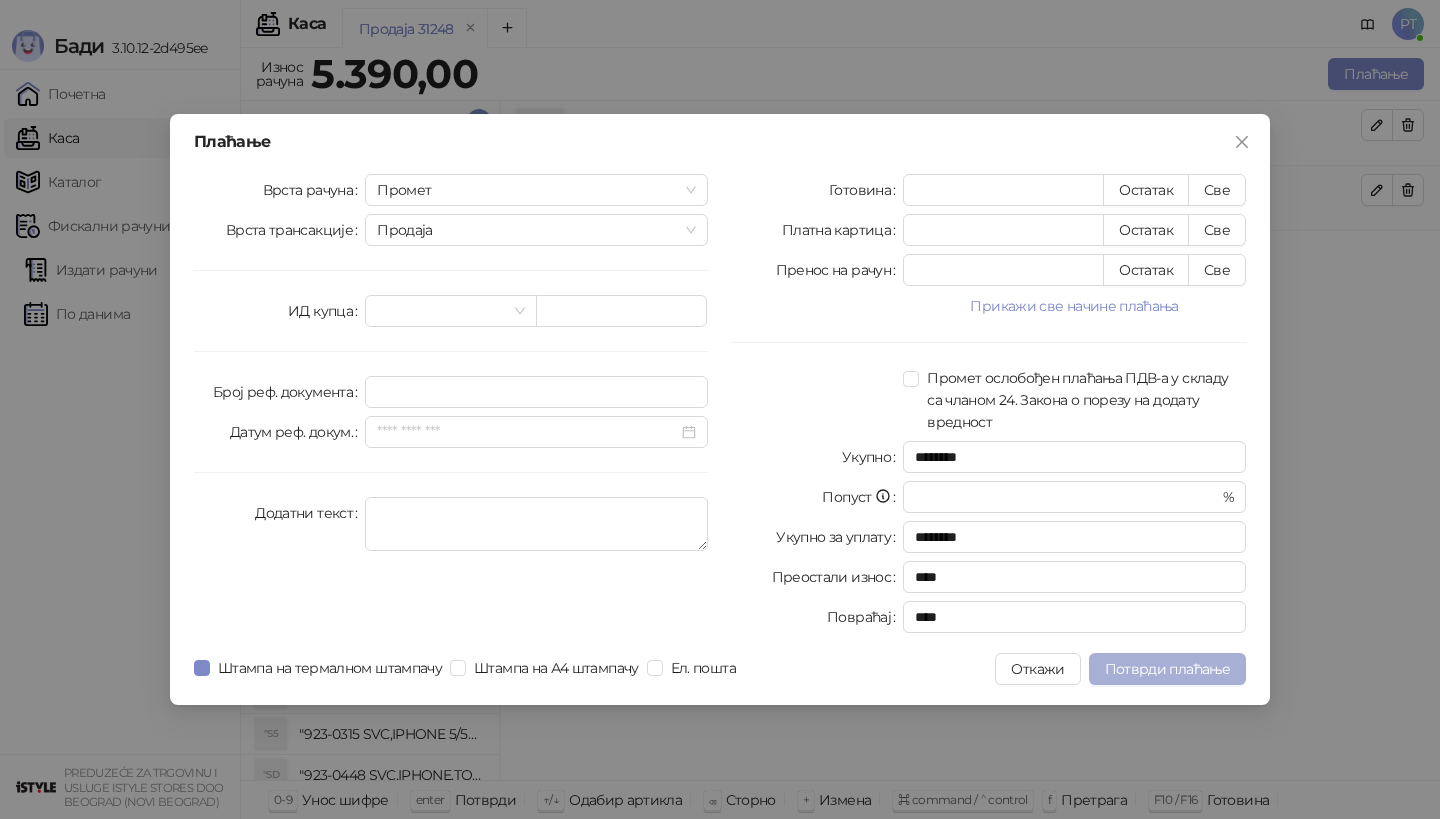 click on "Потврди плаћање" at bounding box center [1167, 669] 